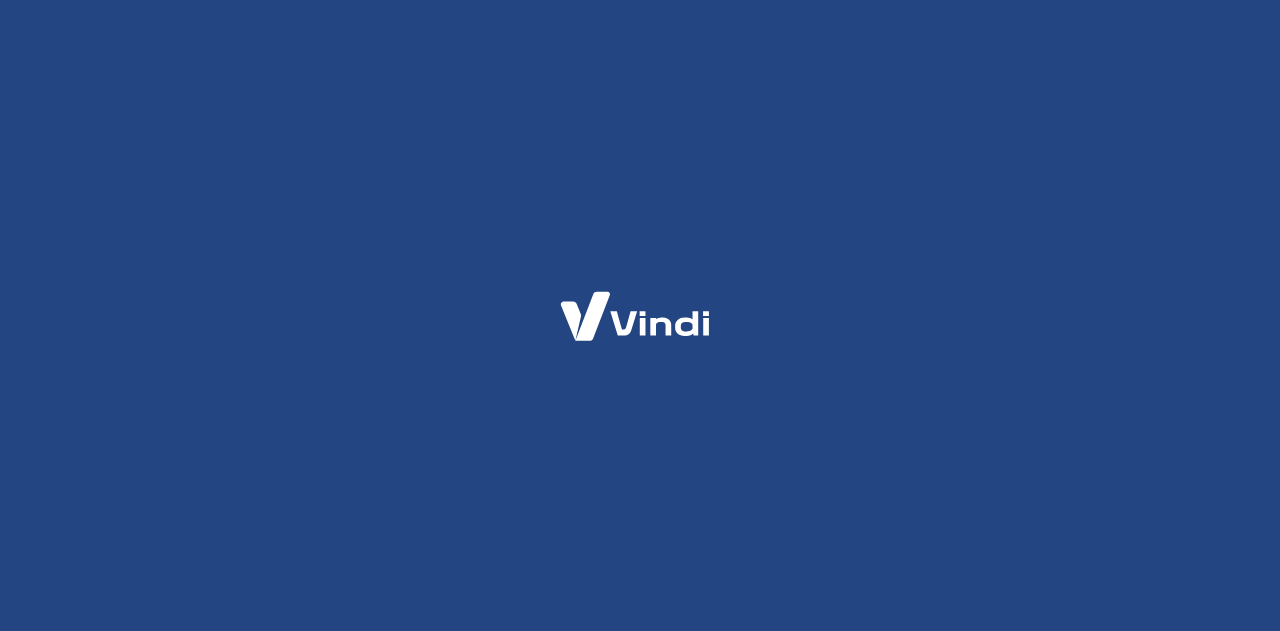 scroll, scrollTop: 0, scrollLeft: 0, axis: both 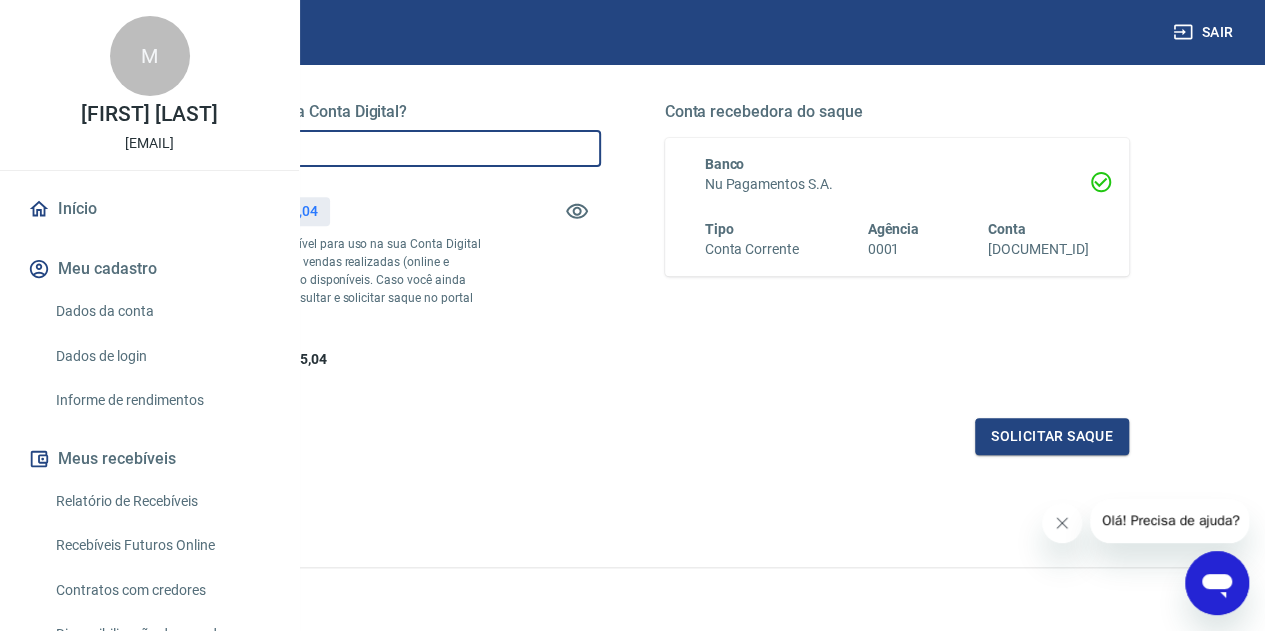drag, startPoint x: 585, startPoint y: 146, endPoint x: 348, endPoint y: 147, distance: 237.0021 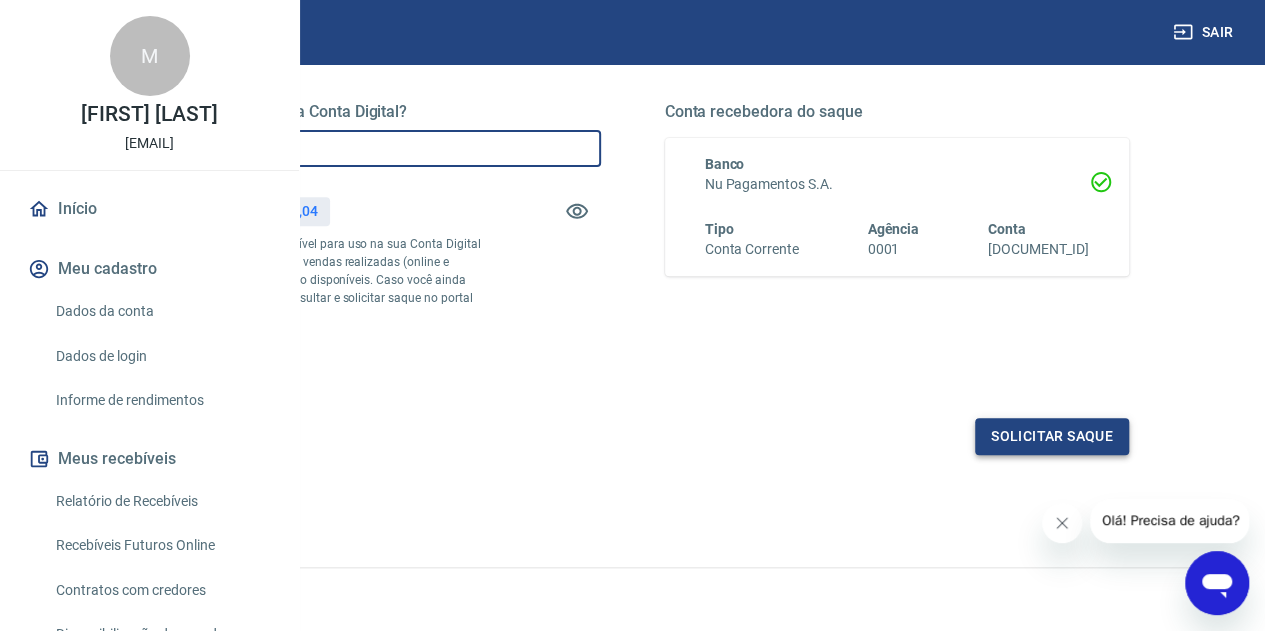 type on "R$ 1.835,04" 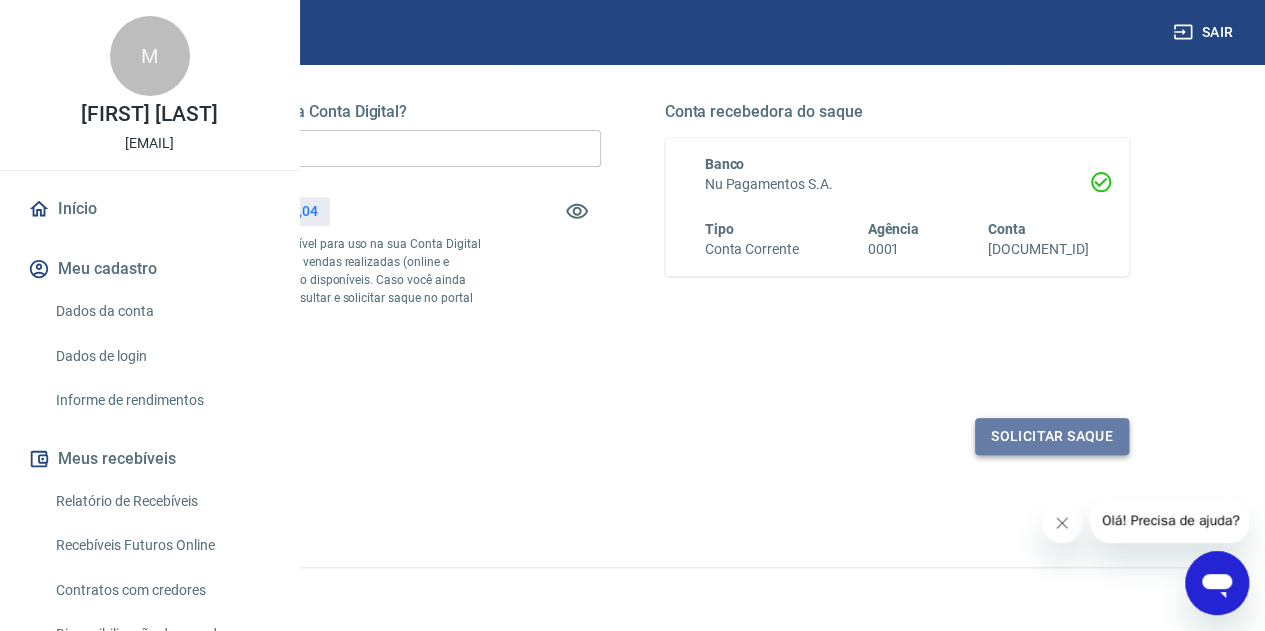 click on "Solicitar saque" at bounding box center [1052, 436] 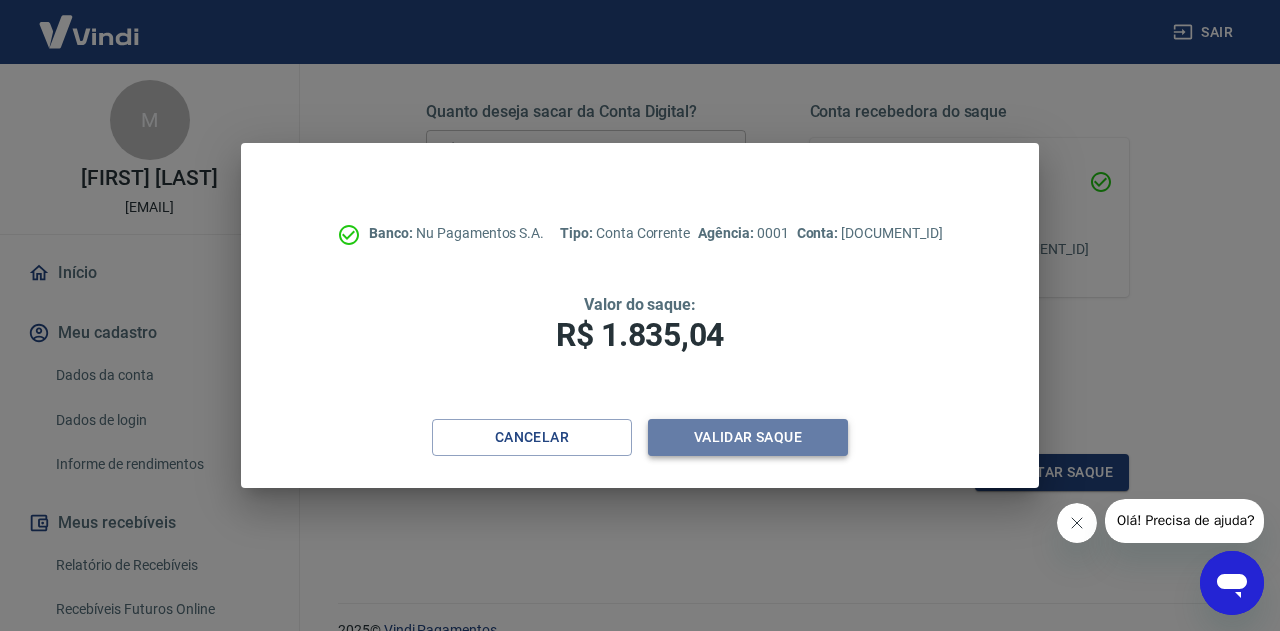 click on "Validar saque" at bounding box center [748, 437] 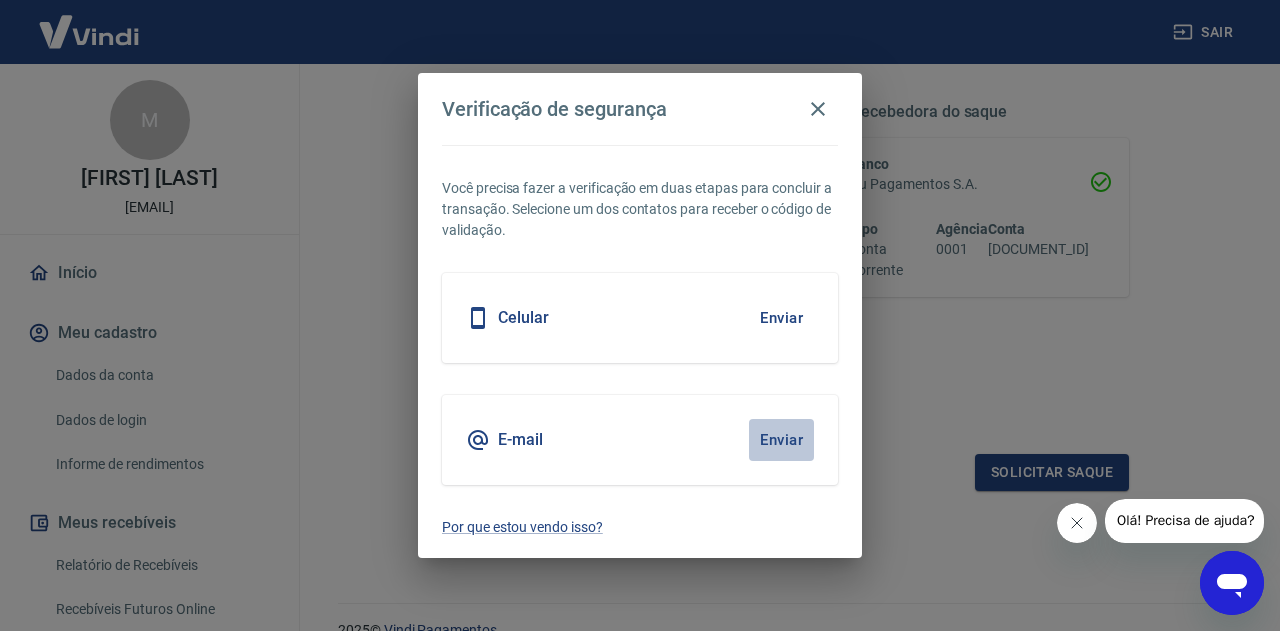 click on "Enviar" at bounding box center [781, 440] 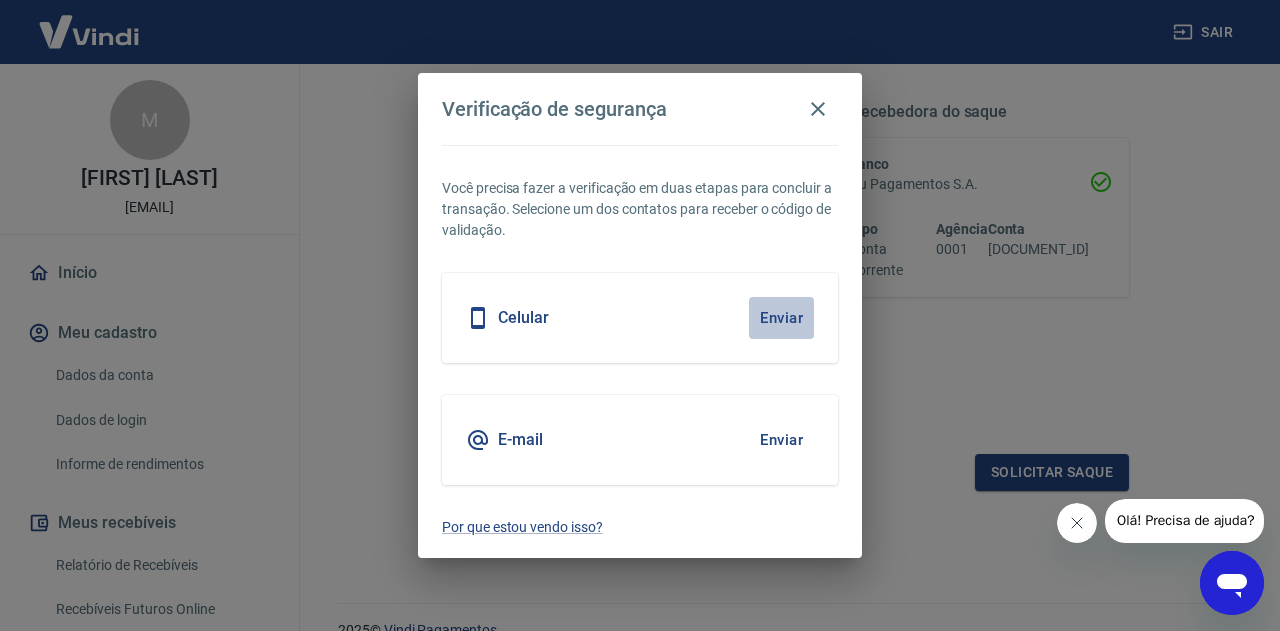 click on "Enviar" at bounding box center [781, 318] 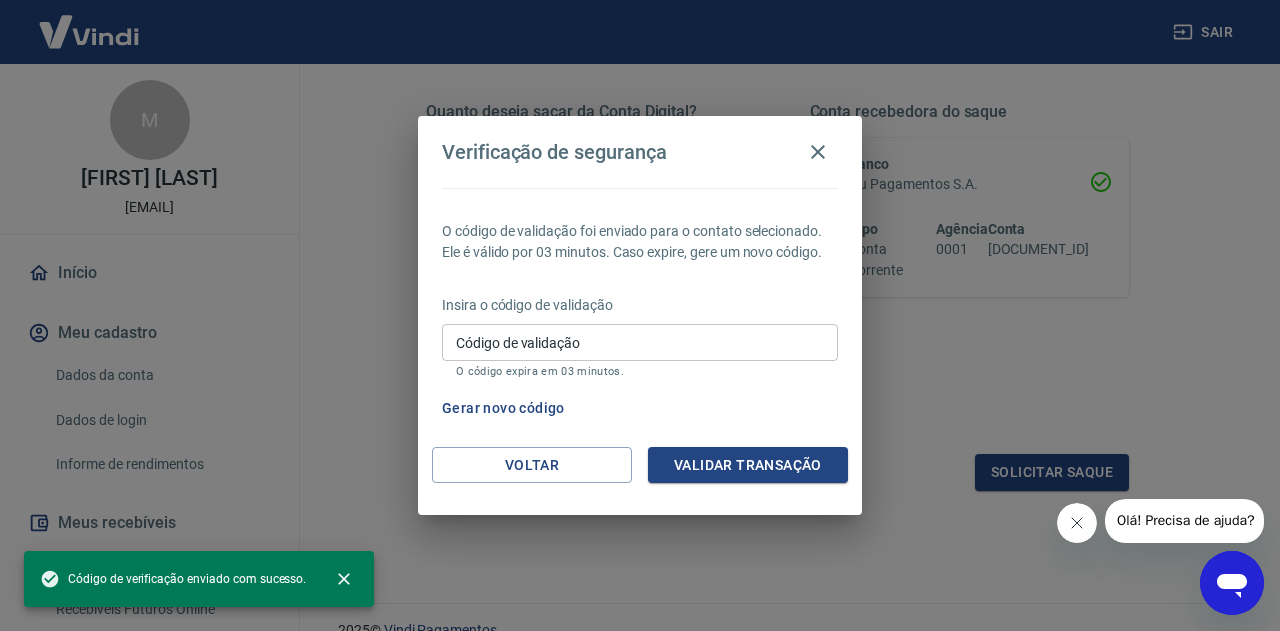 click on "Insira o código de validação" at bounding box center (640, 305) 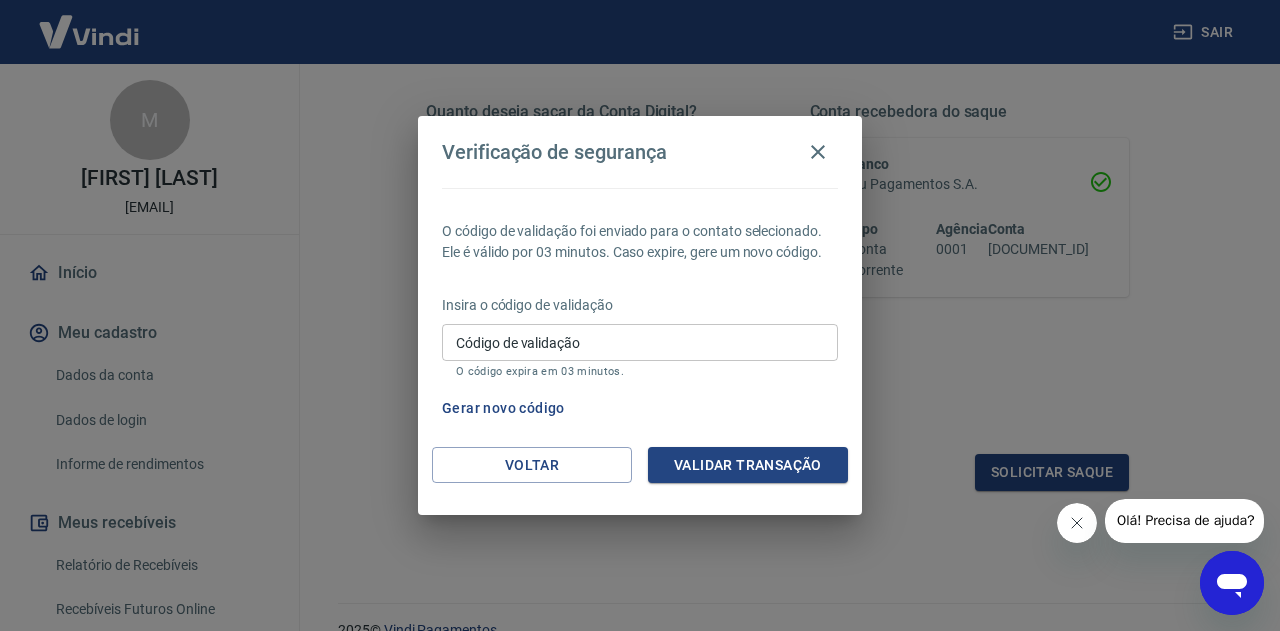 click on "Código de validação" at bounding box center [640, 342] 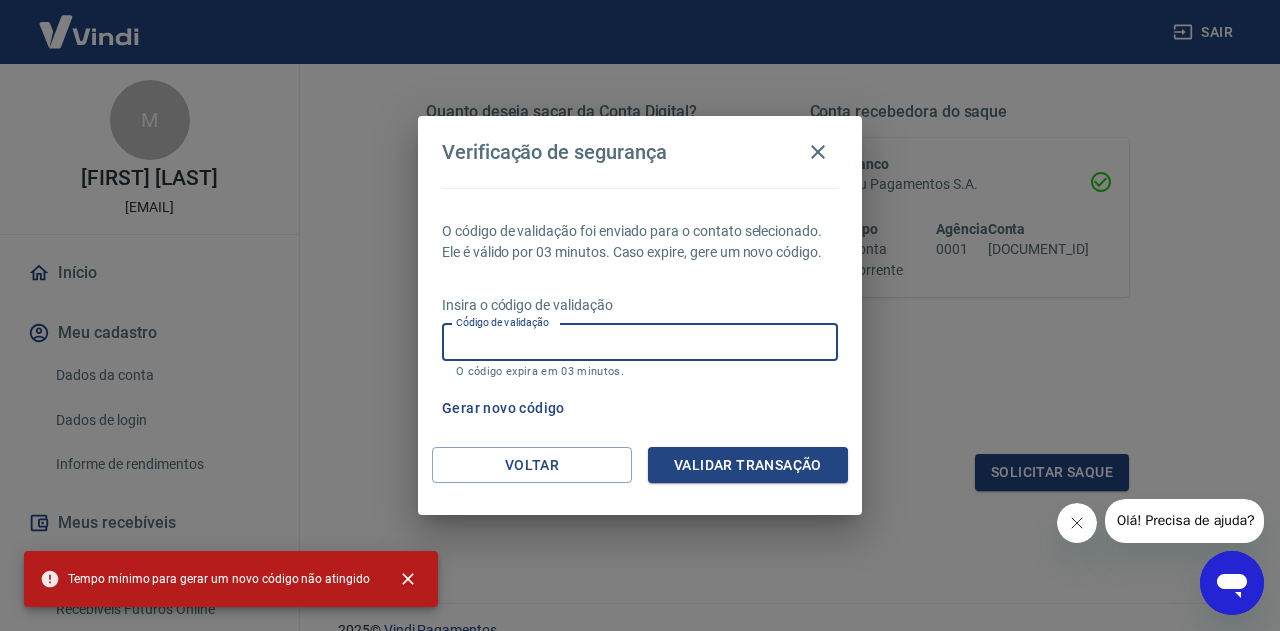 click on "Código de validação" at bounding box center [640, 342] 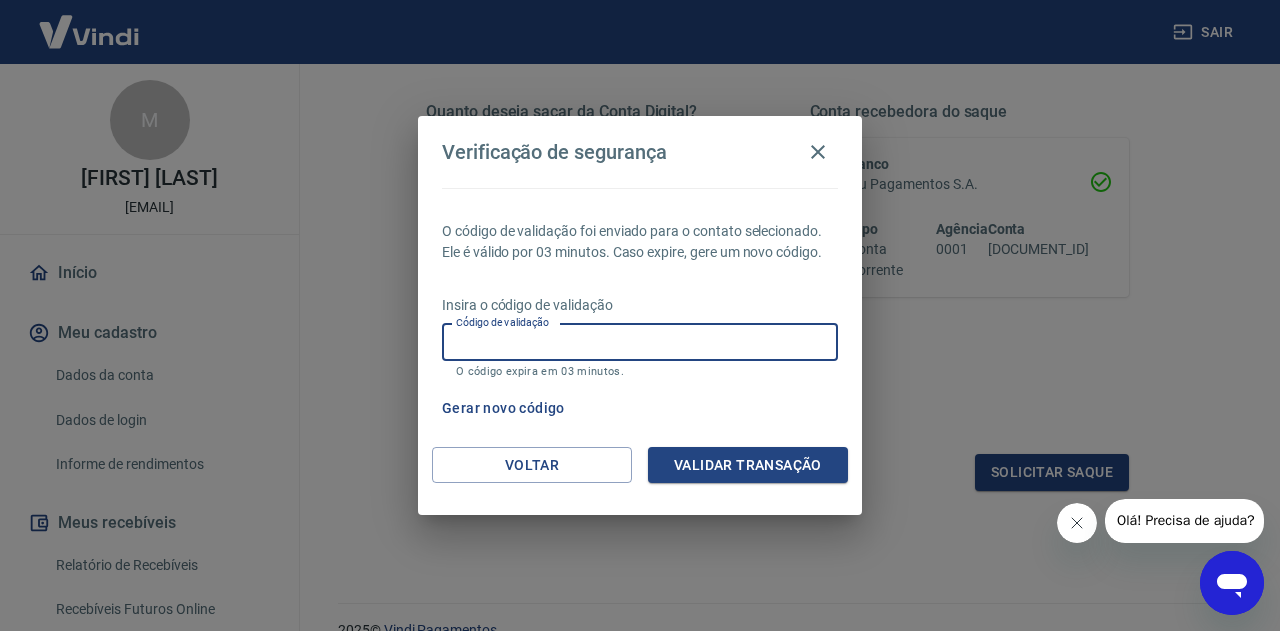 click on "Código de validação" at bounding box center (640, 342) 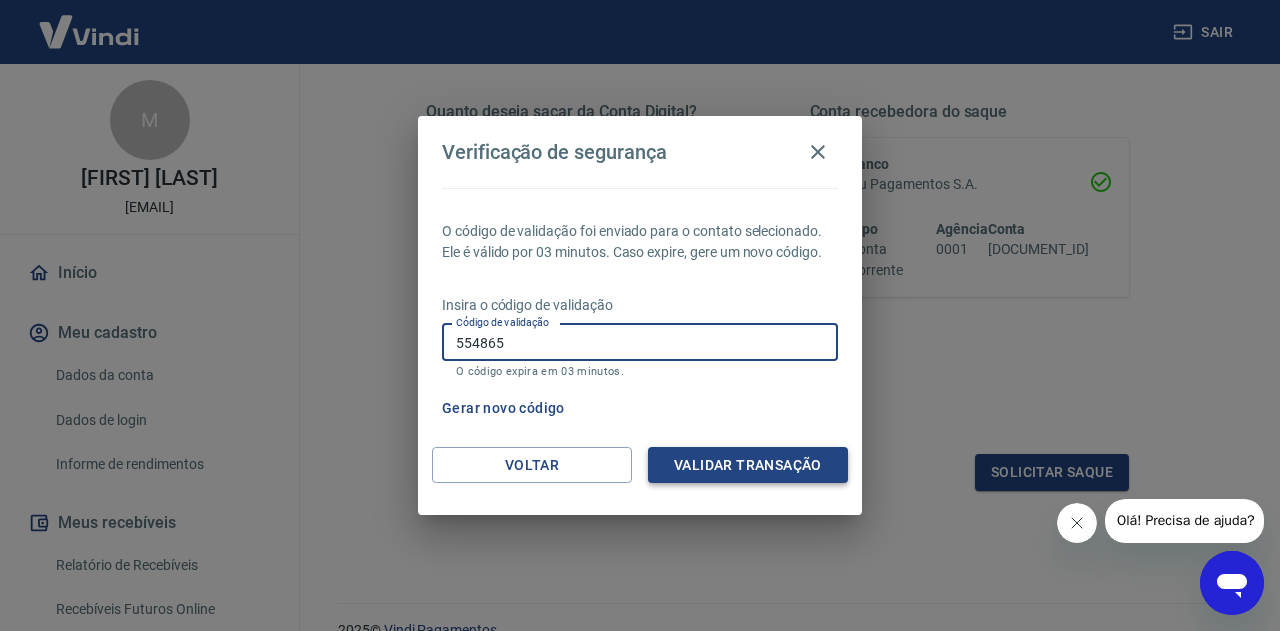 type on "554865" 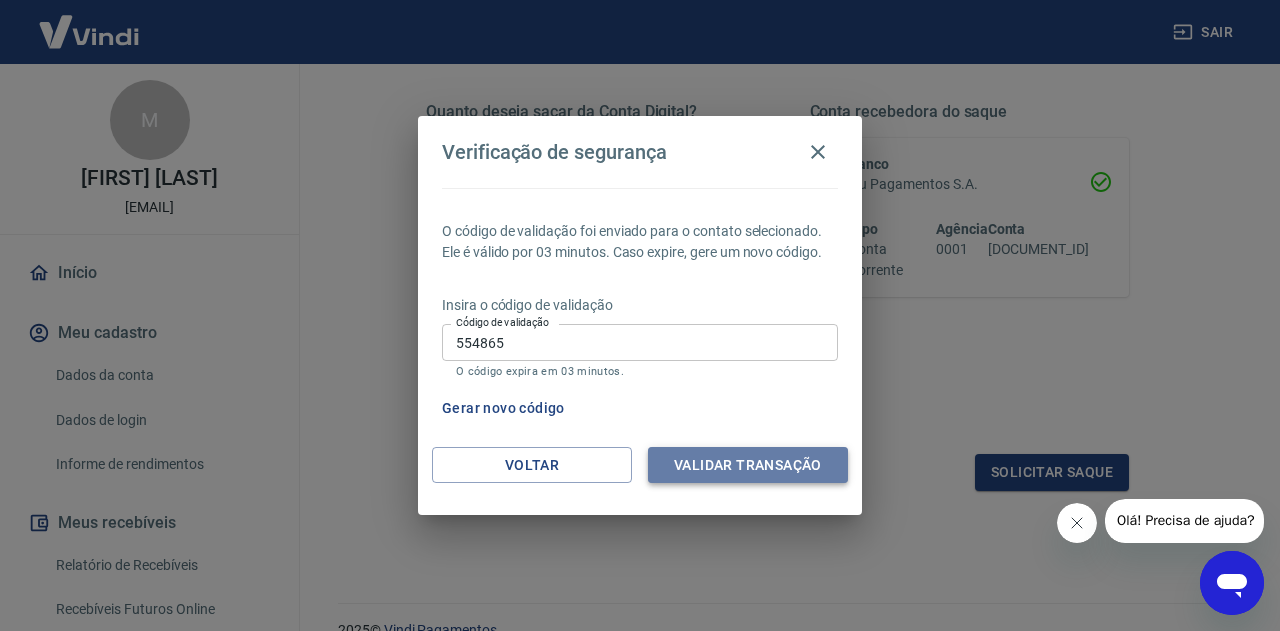 click on "Validar transação" at bounding box center [748, 465] 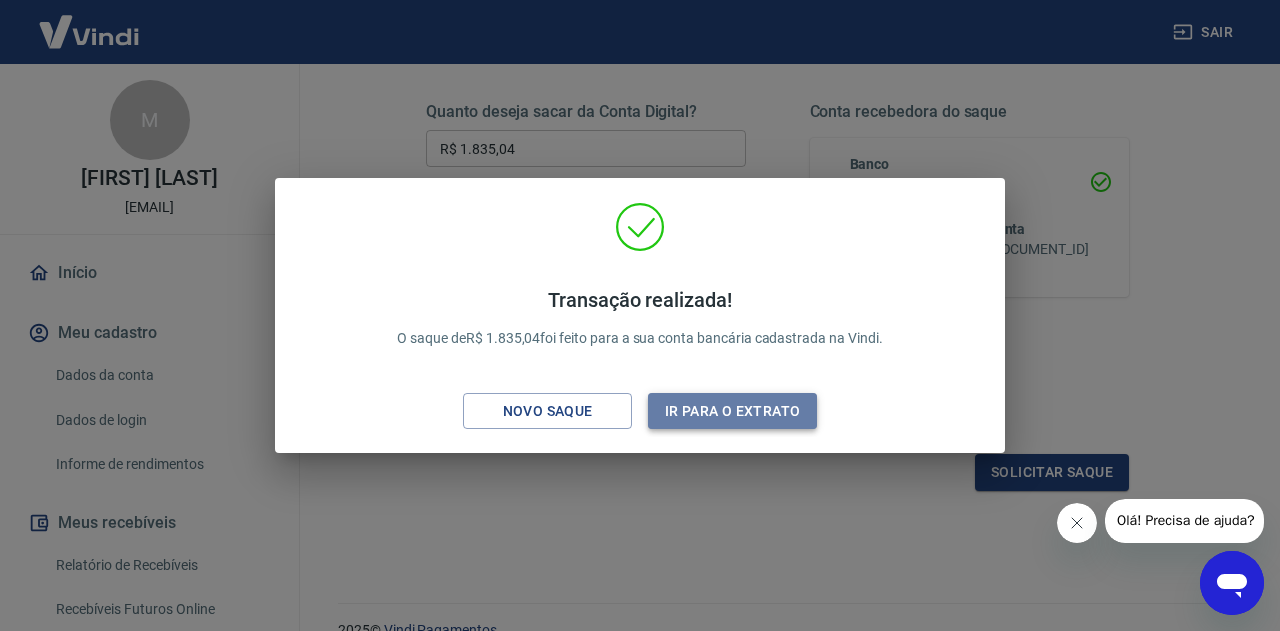 click on "Ir para o extrato" at bounding box center (732, 411) 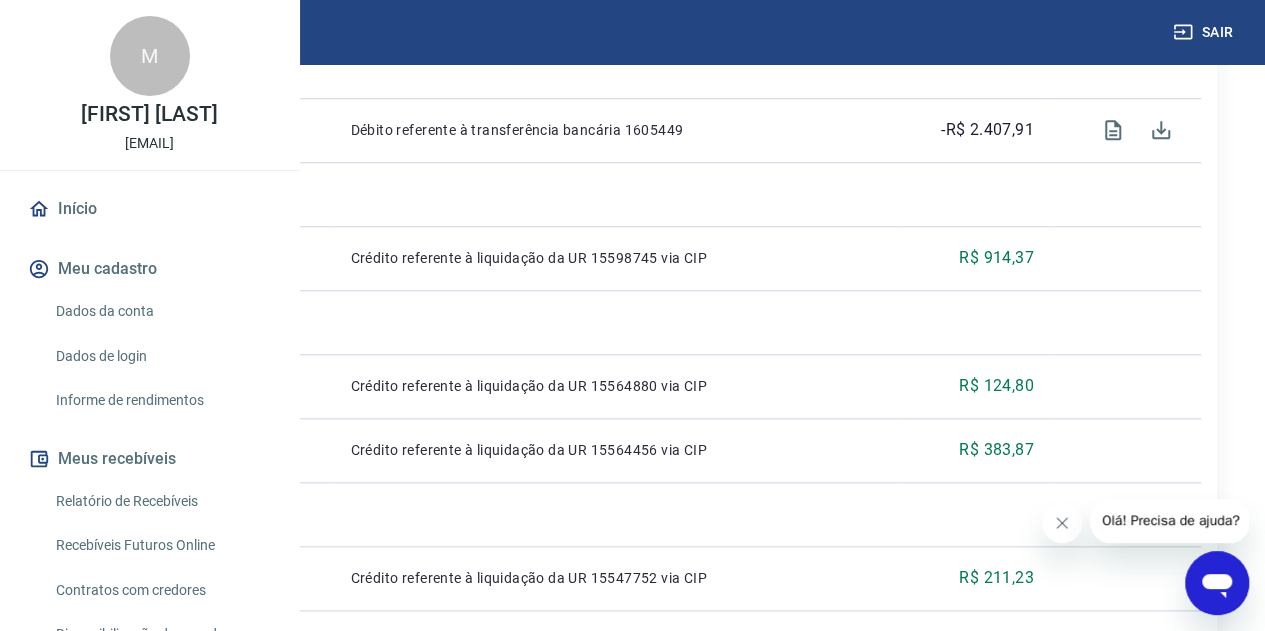 scroll, scrollTop: 800, scrollLeft: 0, axis: vertical 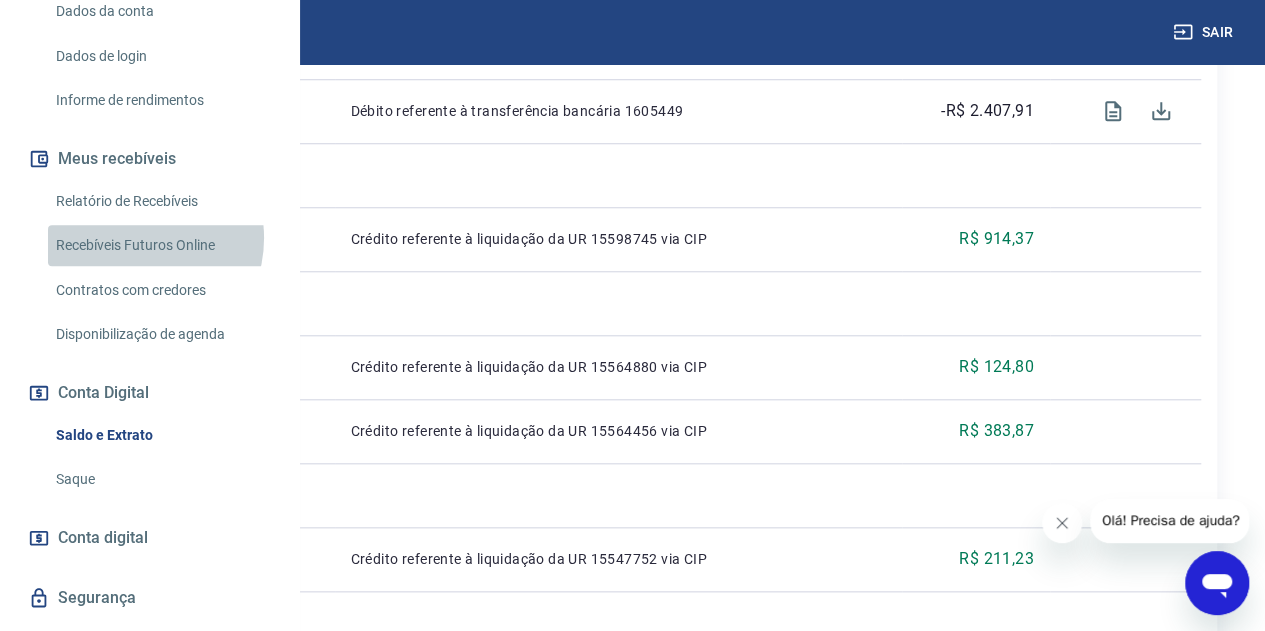 click on "Recebíveis Futuros Online" at bounding box center (161, 245) 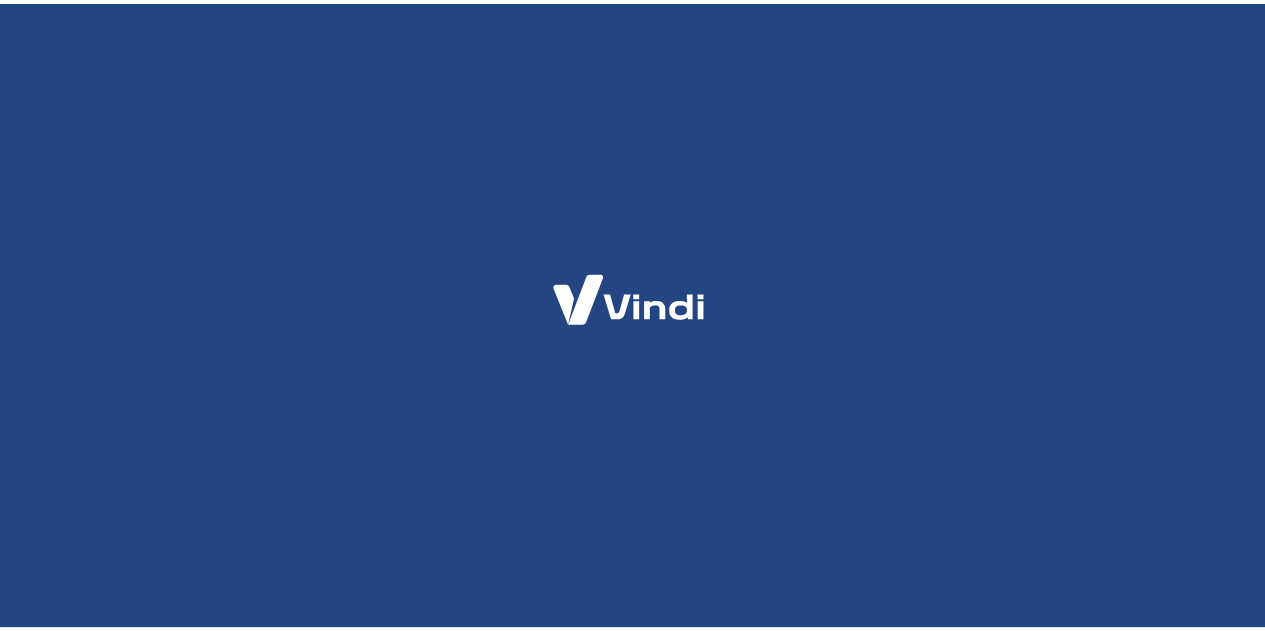 scroll, scrollTop: 0, scrollLeft: 0, axis: both 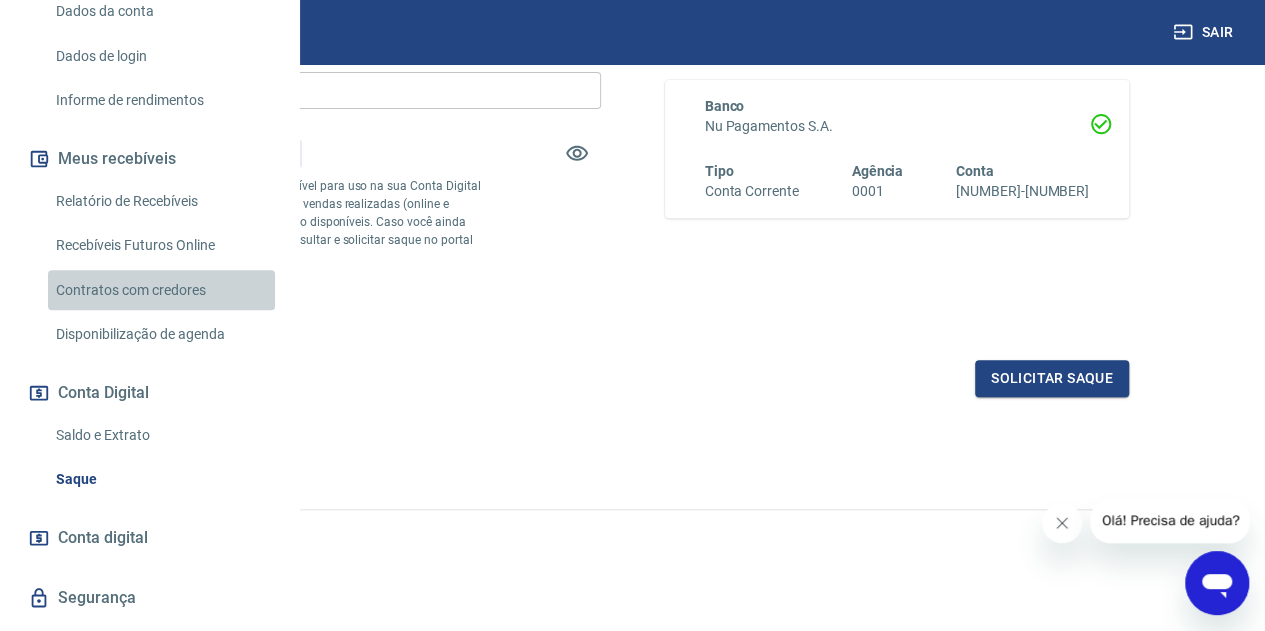 click on "Contratos com credores" at bounding box center (161, 290) 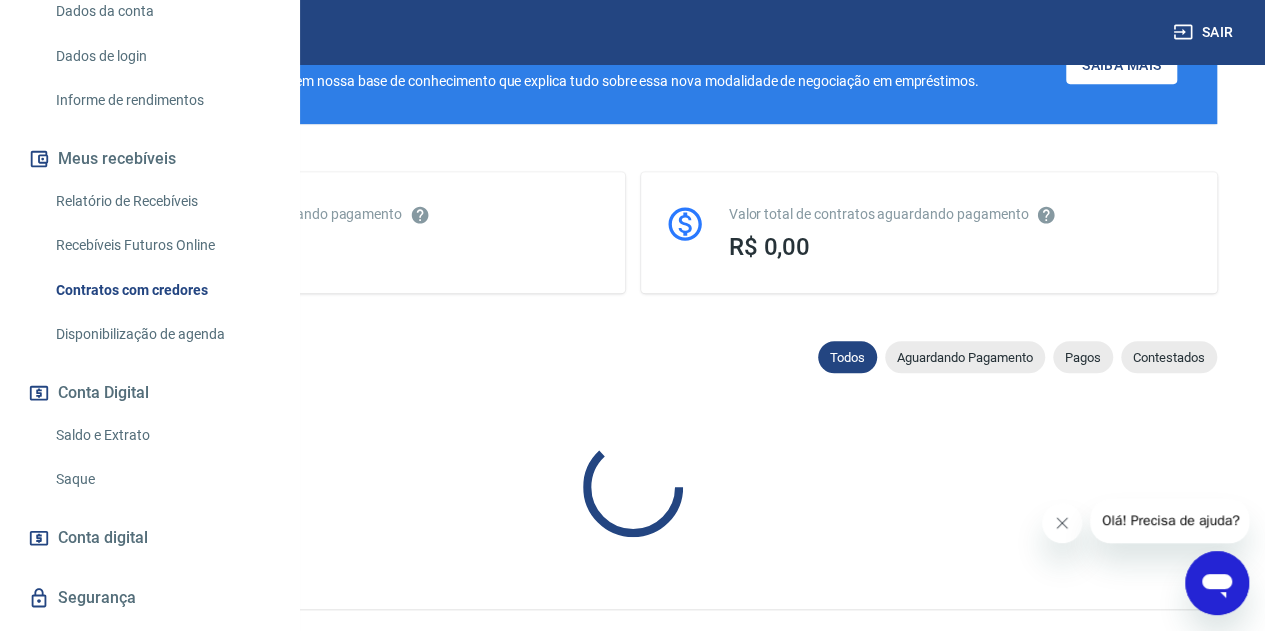 scroll, scrollTop: 473, scrollLeft: 0, axis: vertical 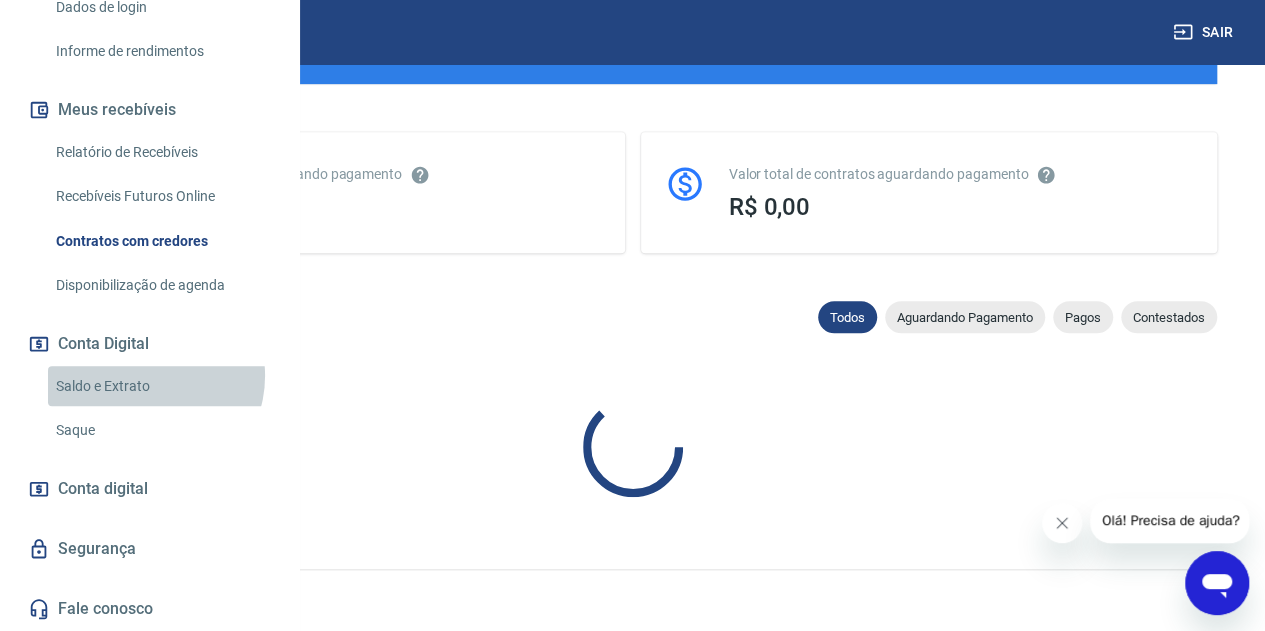 click on "Saldo e Extrato" at bounding box center [161, 386] 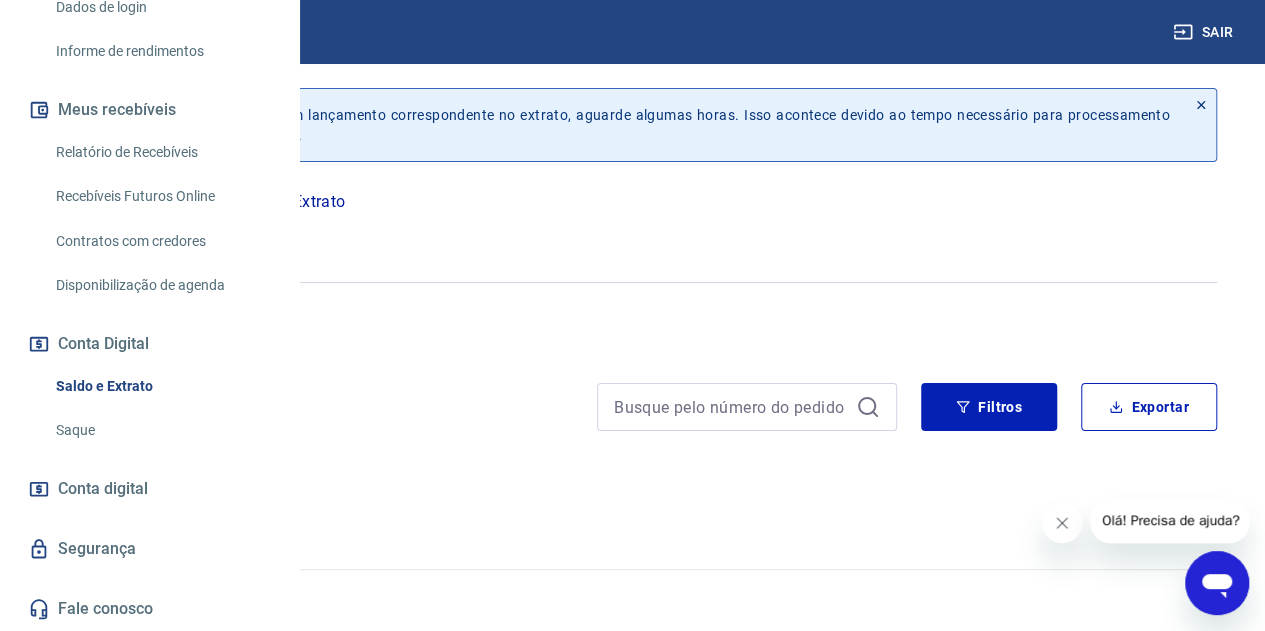 scroll, scrollTop: 0, scrollLeft: 0, axis: both 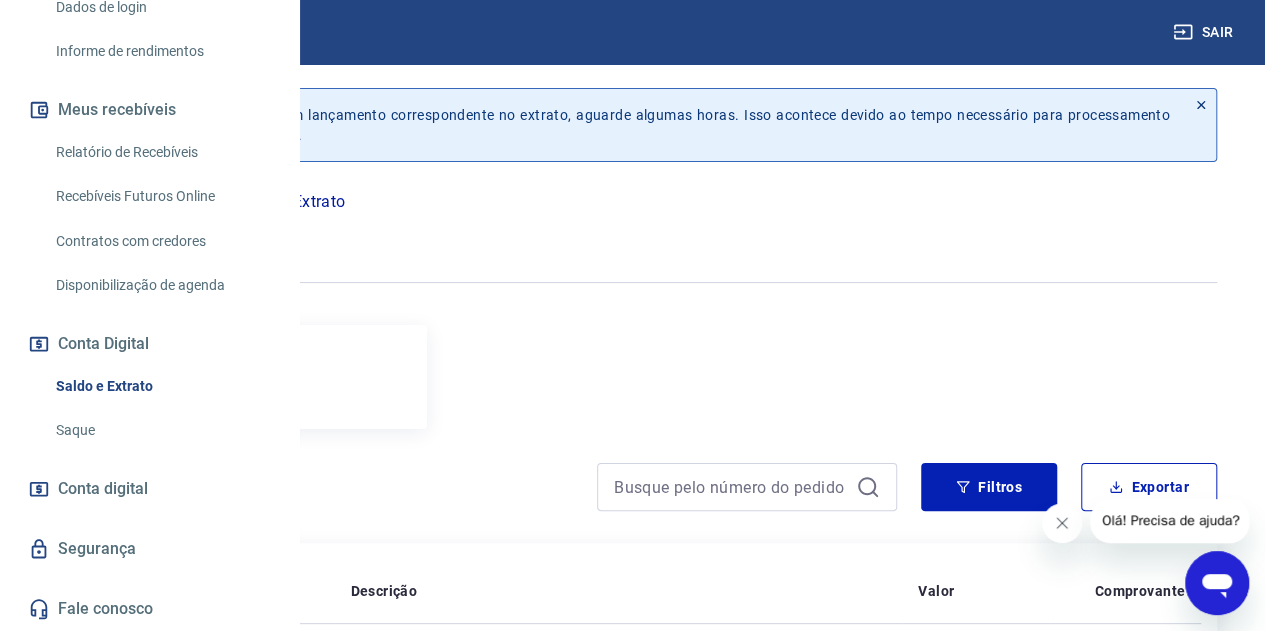 click 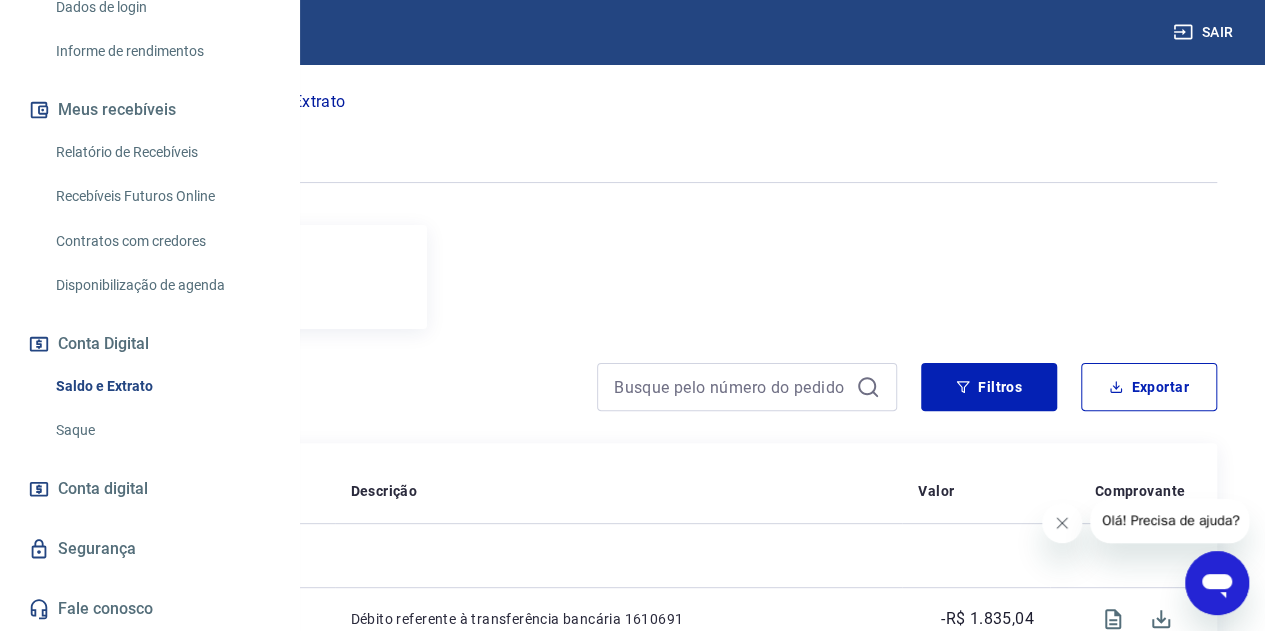 scroll, scrollTop: 100, scrollLeft: 0, axis: vertical 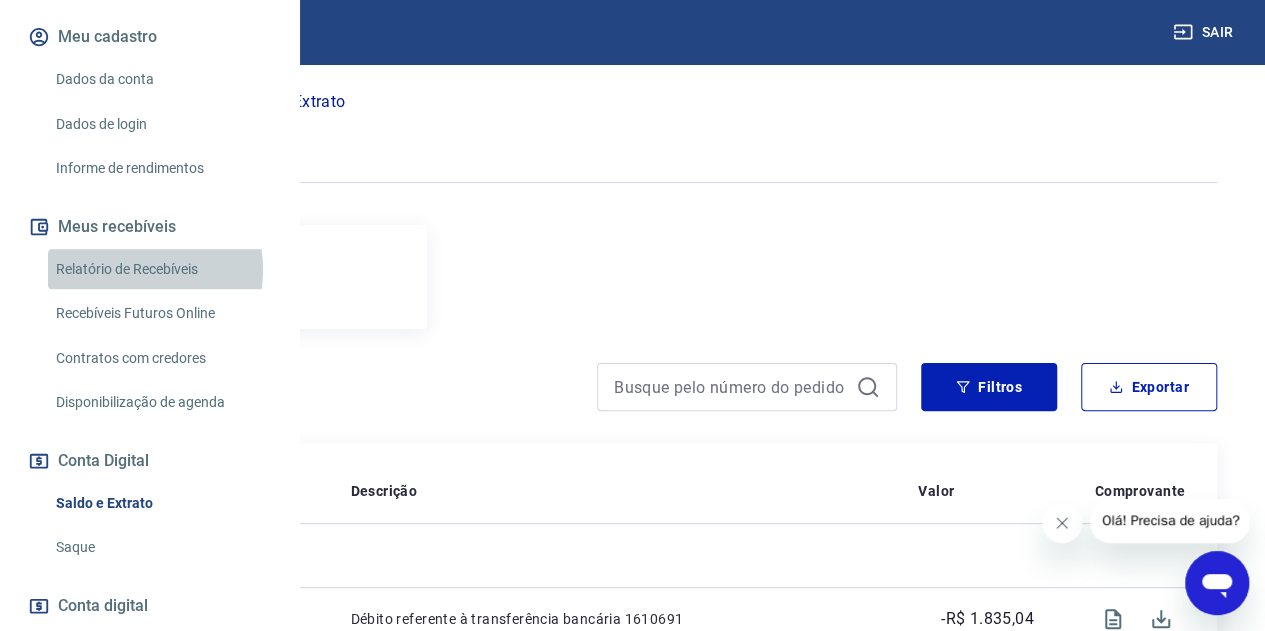 click on "Relatório de Recebíveis" at bounding box center [161, 269] 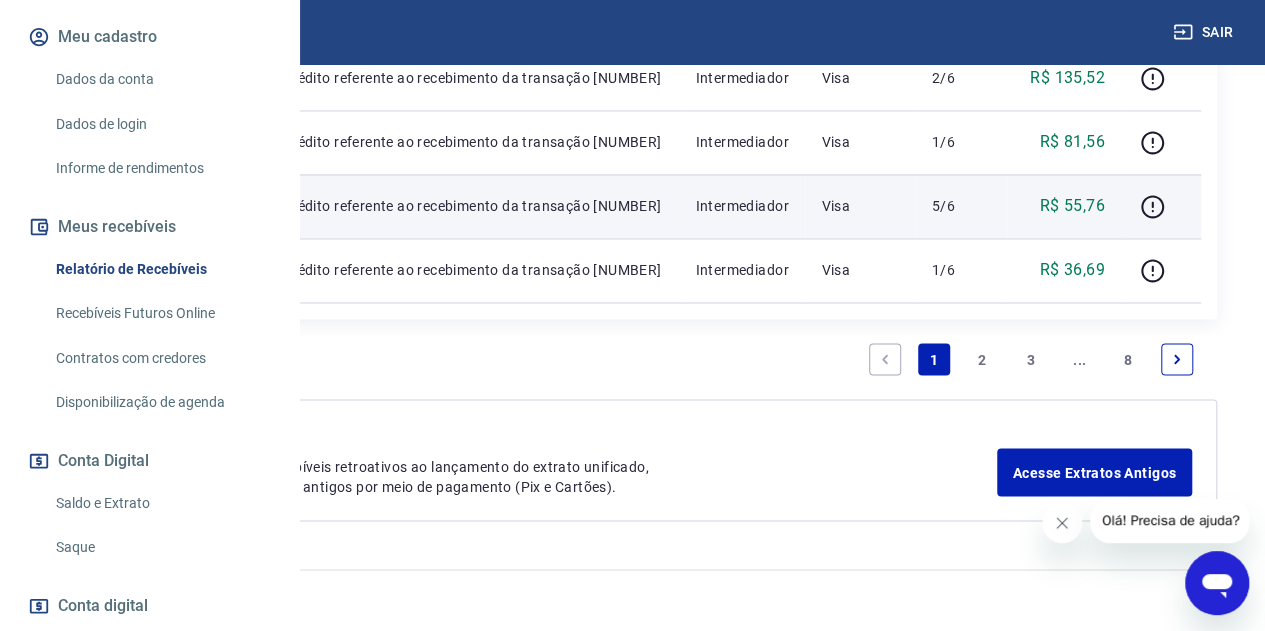 scroll, scrollTop: 2200, scrollLeft: 0, axis: vertical 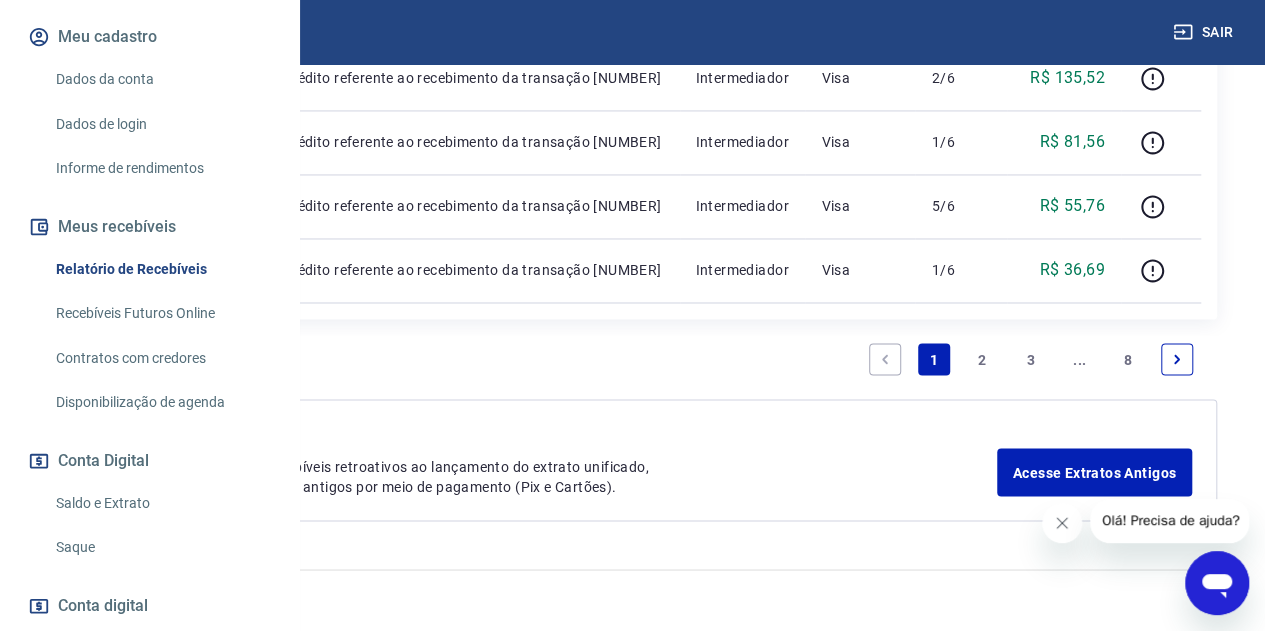 click on "2" at bounding box center (982, 359) 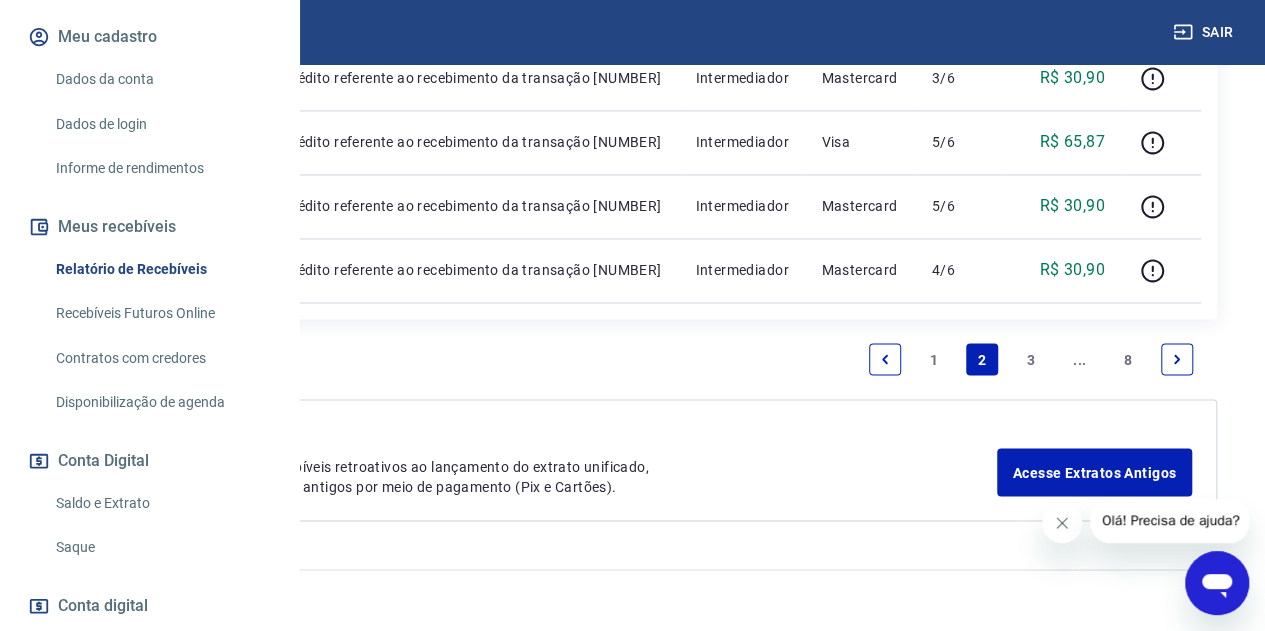 scroll, scrollTop: 2280, scrollLeft: 0, axis: vertical 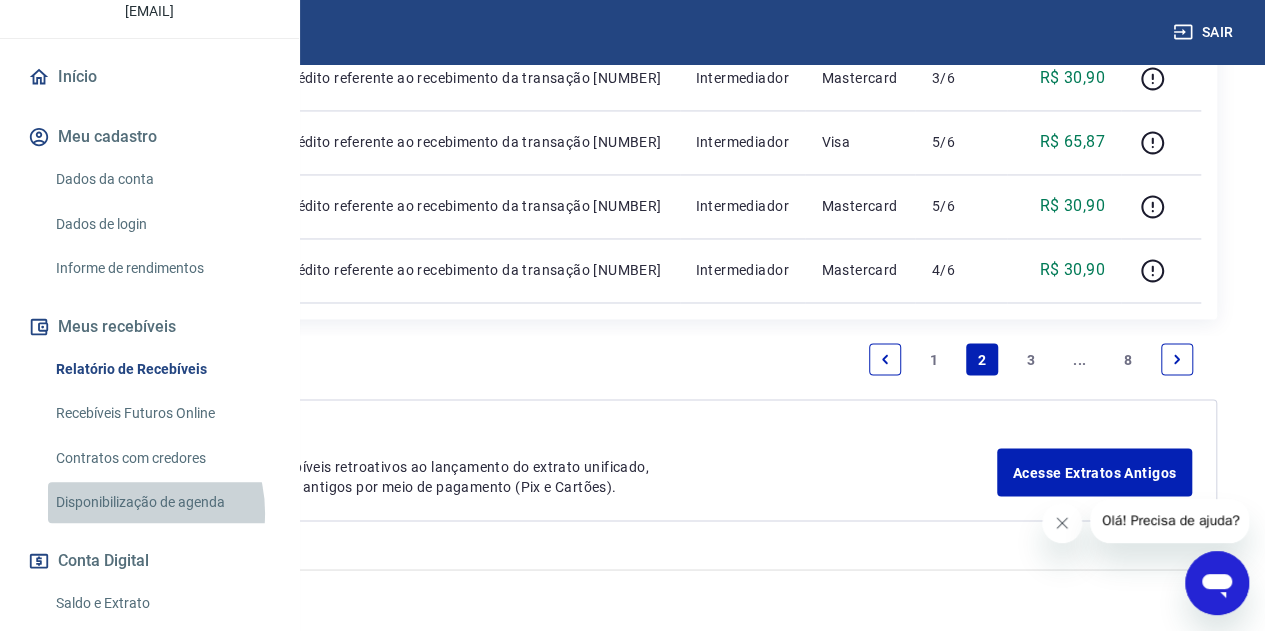click on "Disponibilização de agenda" at bounding box center (161, 502) 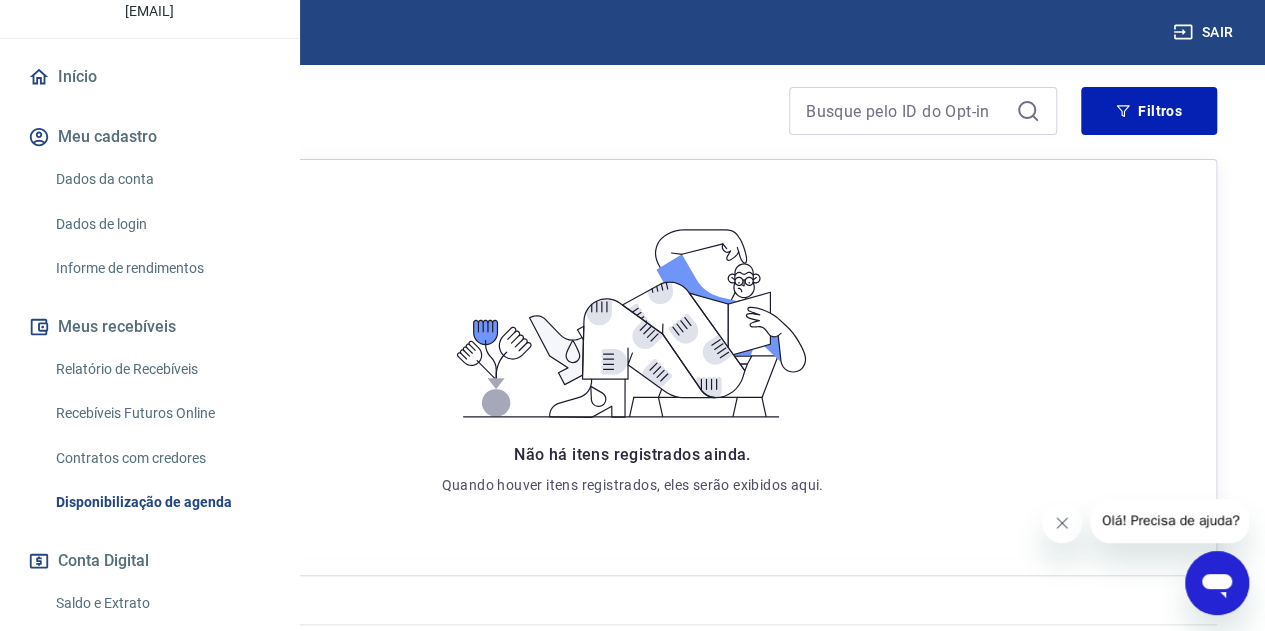 scroll, scrollTop: 155, scrollLeft: 0, axis: vertical 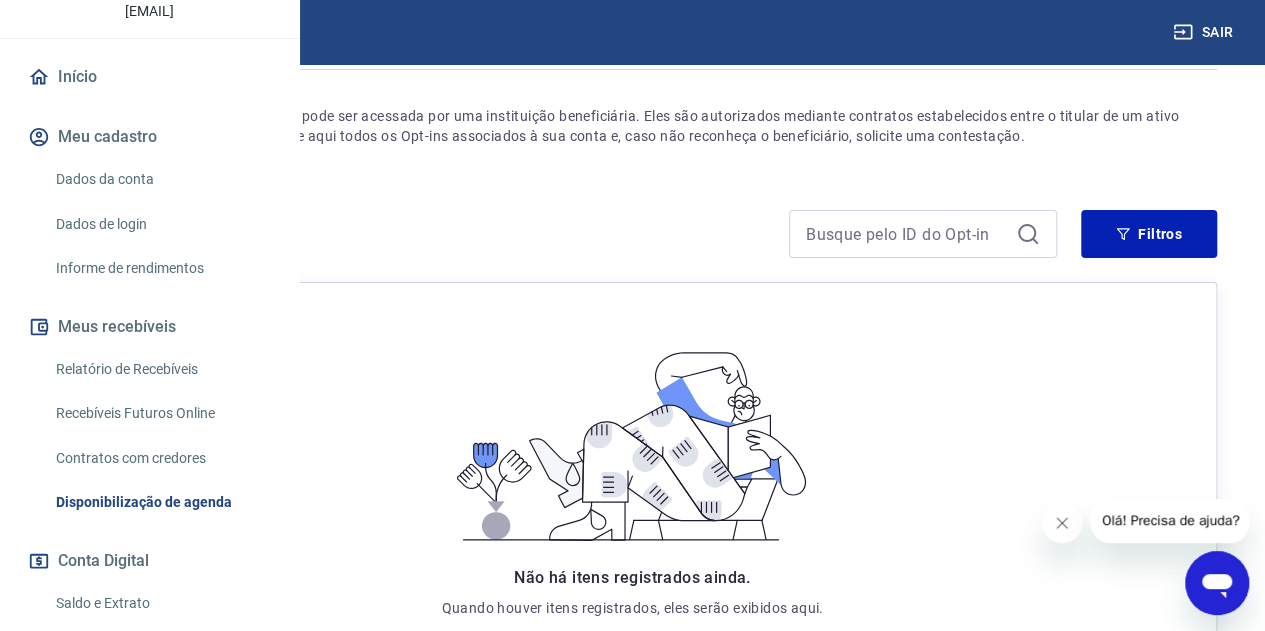 click 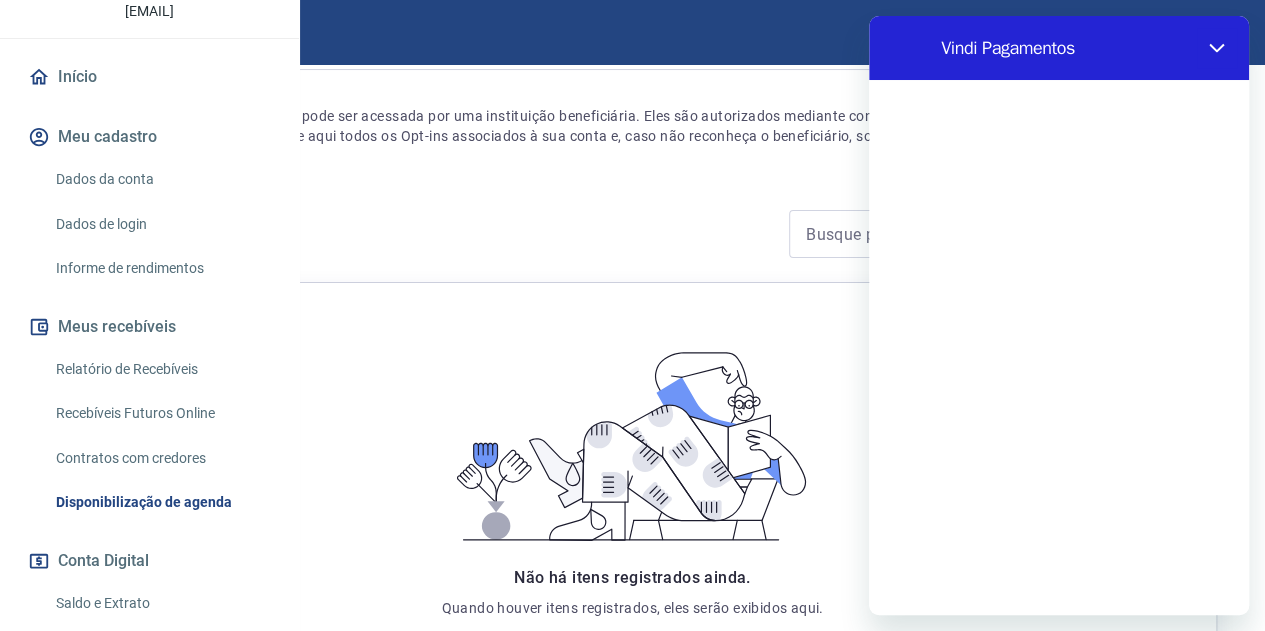 scroll, scrollTop: 0, scrollLeft: 0, axis: both 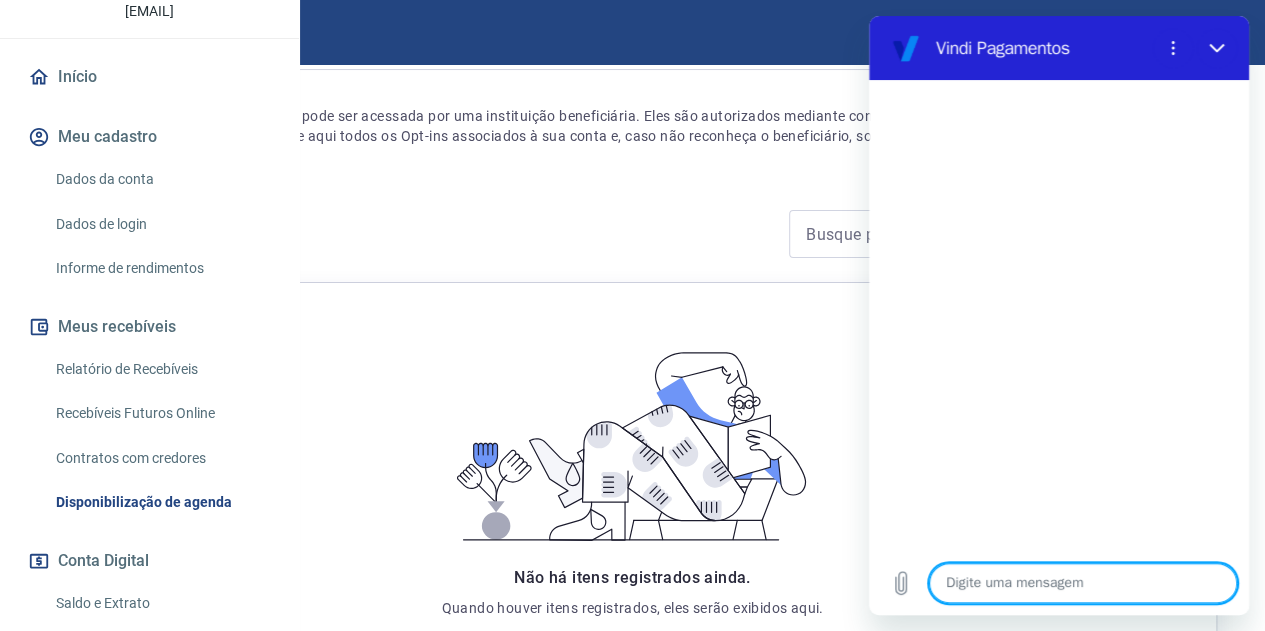 click at bounding box center (1083, 583) 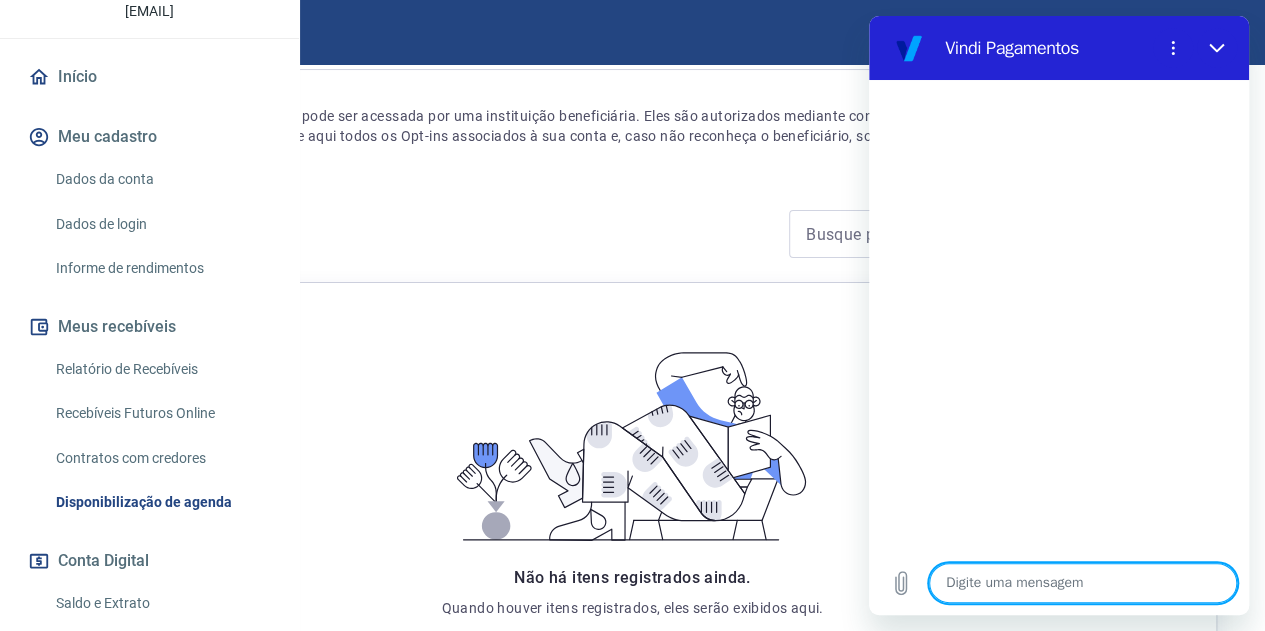 type on "B" 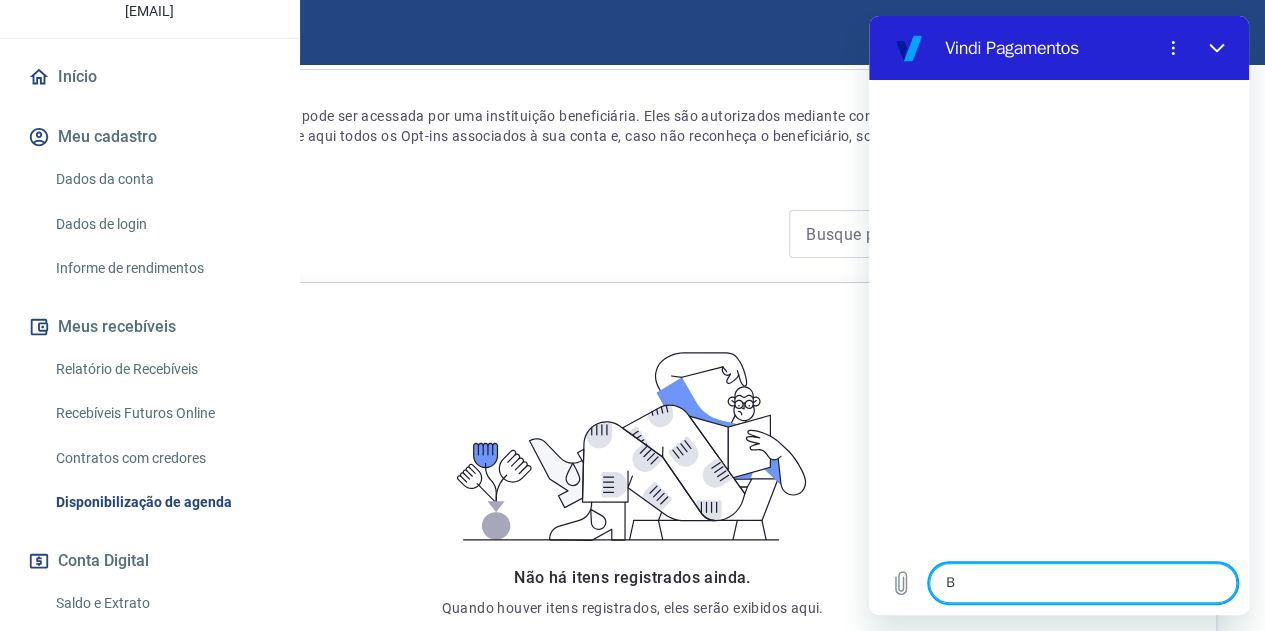 type on "BO" 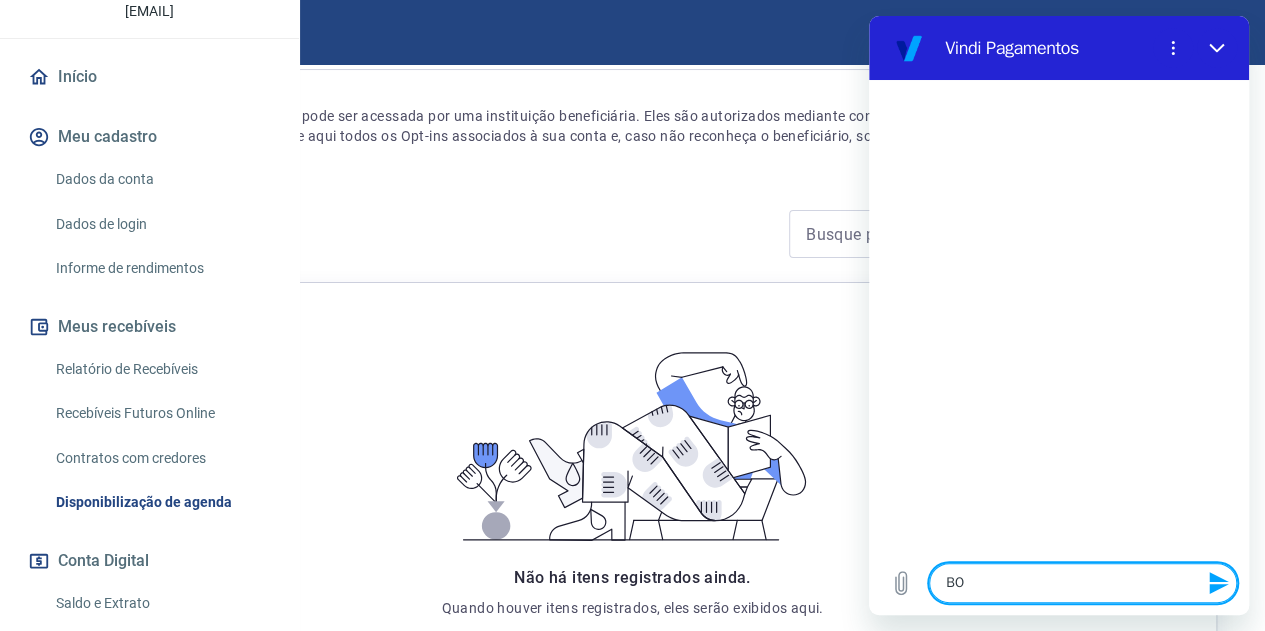 type on "BOA" 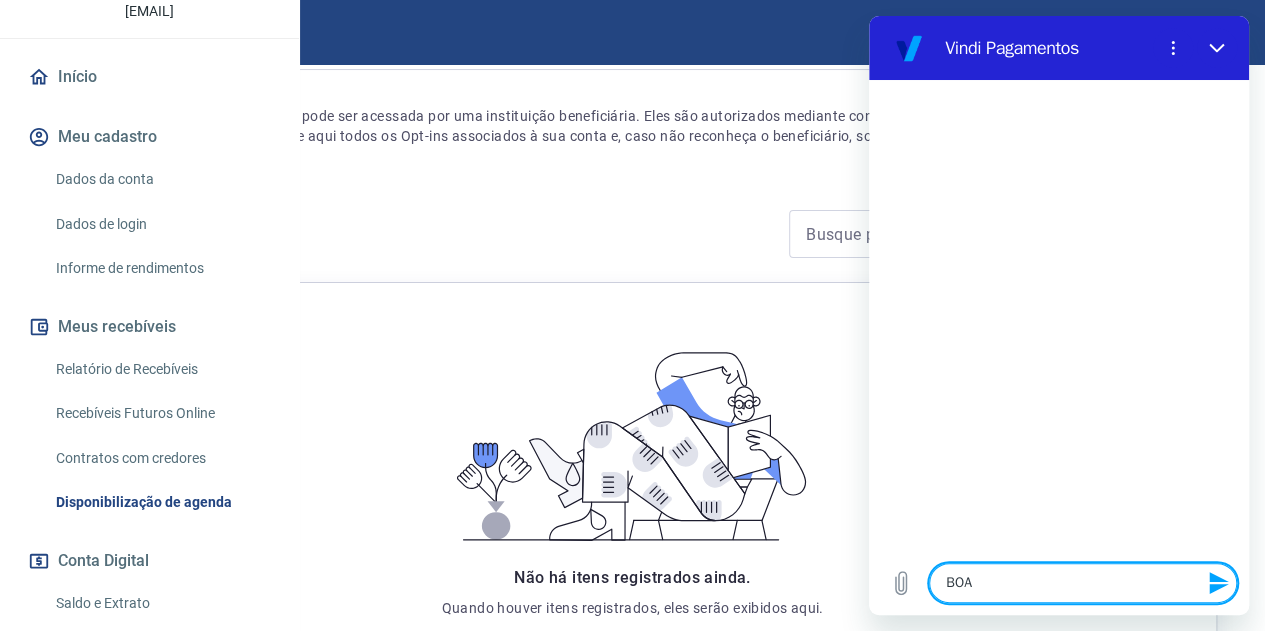 type on "BOA" 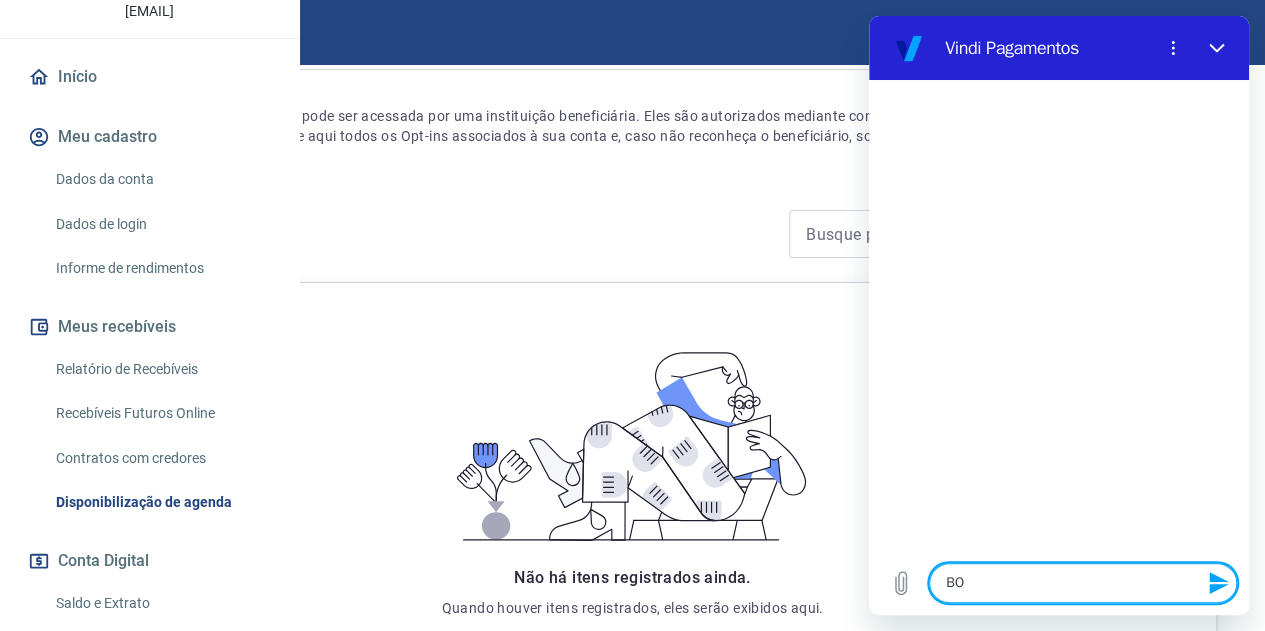 type on "B" 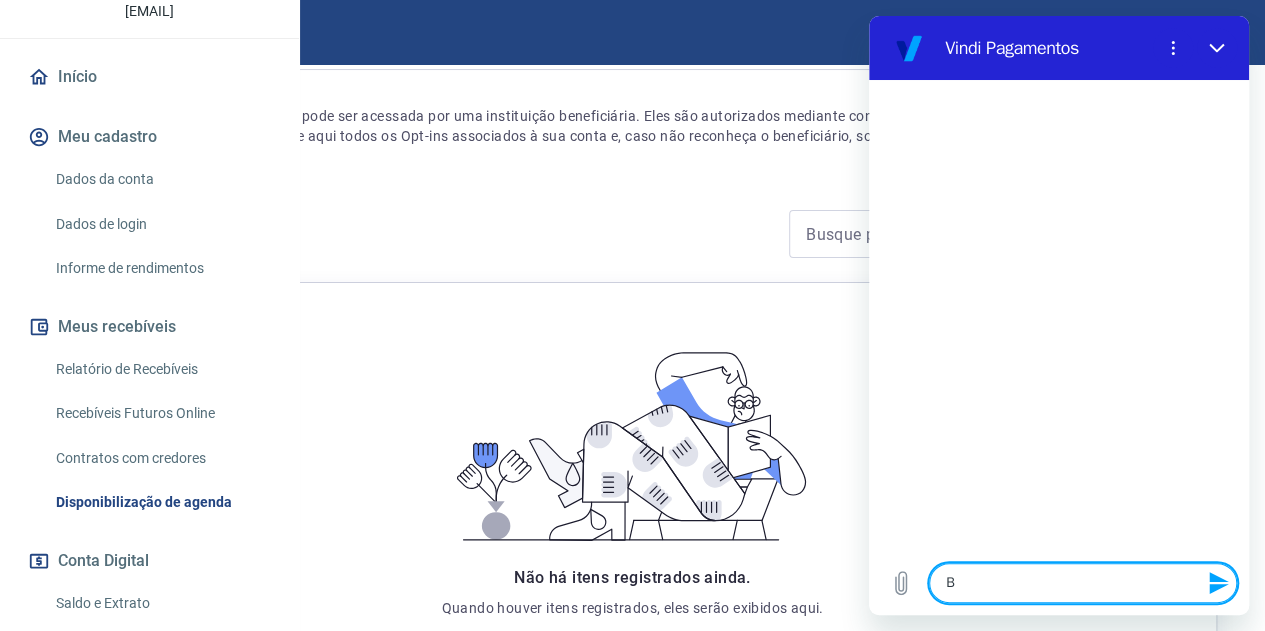 type 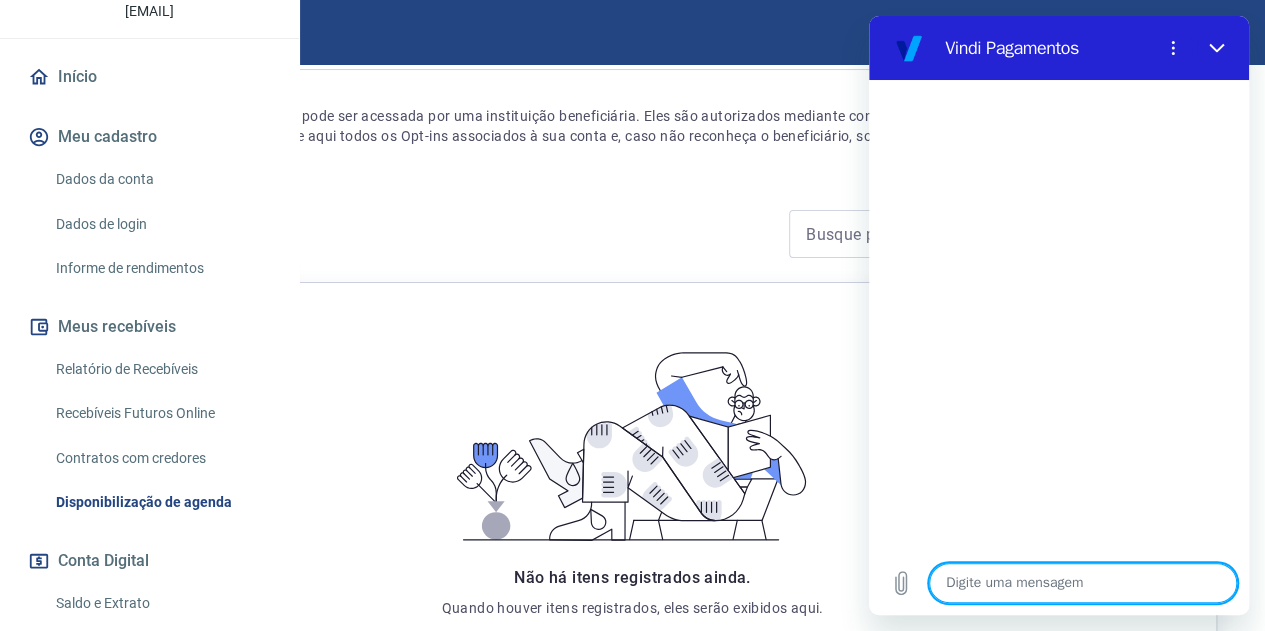 type on "b" 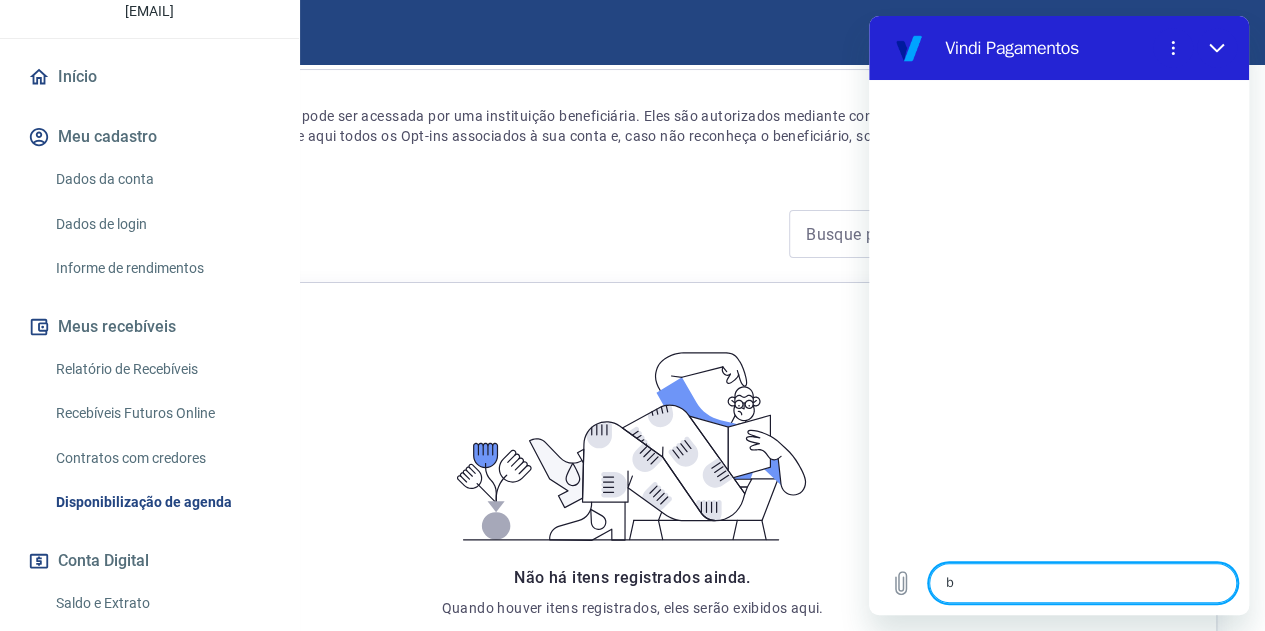 type on "bo" 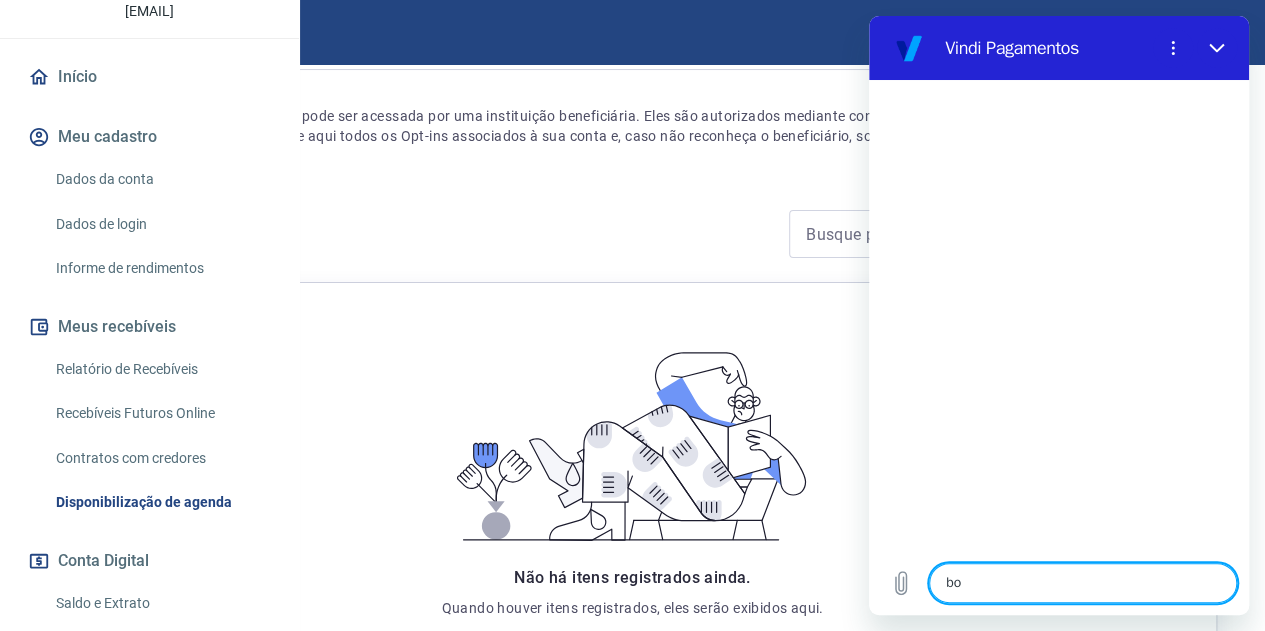 type on "boa" 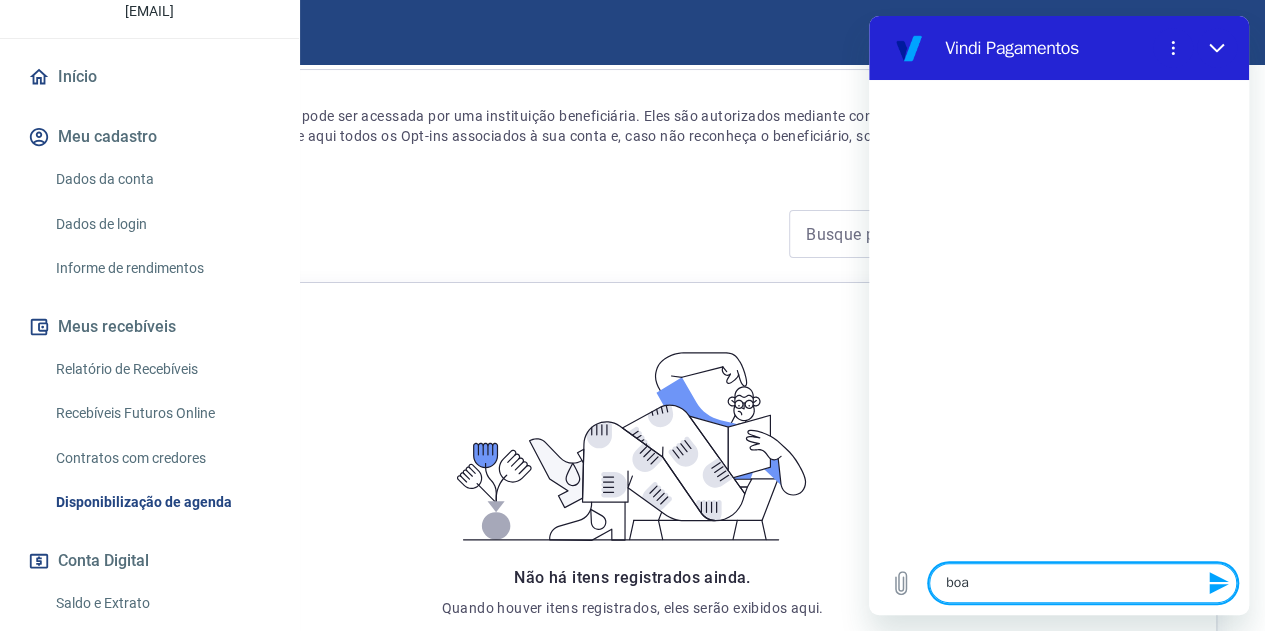 type on "boa" 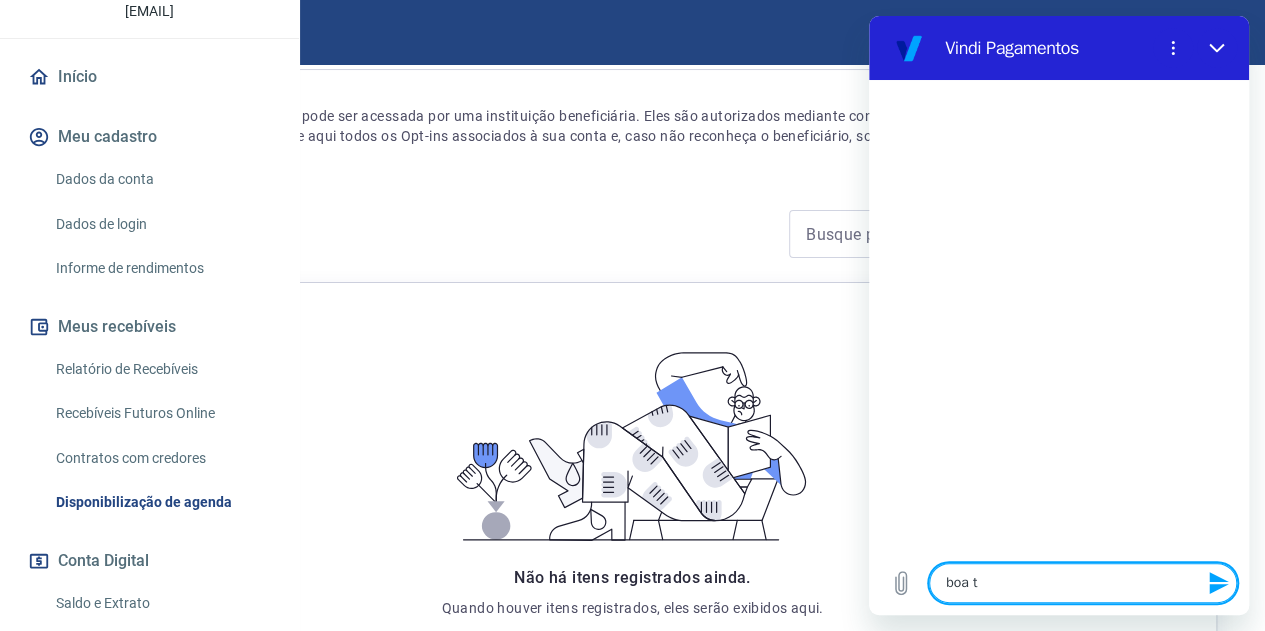 type on "boa ta" 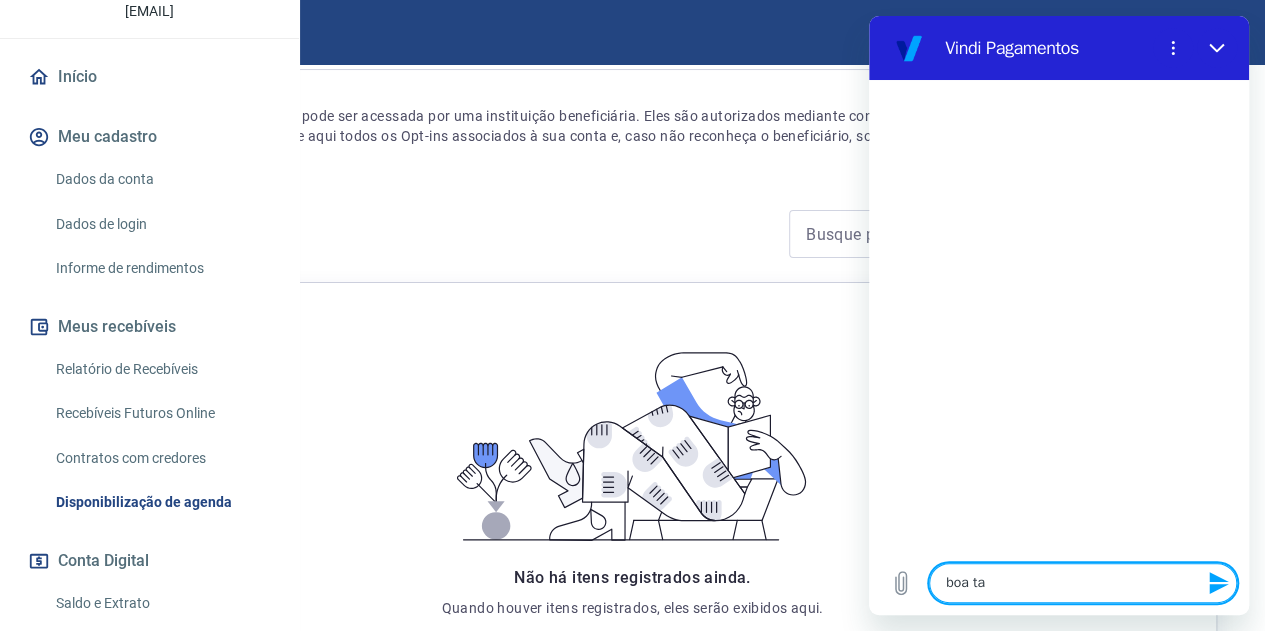 type on "boa tar" 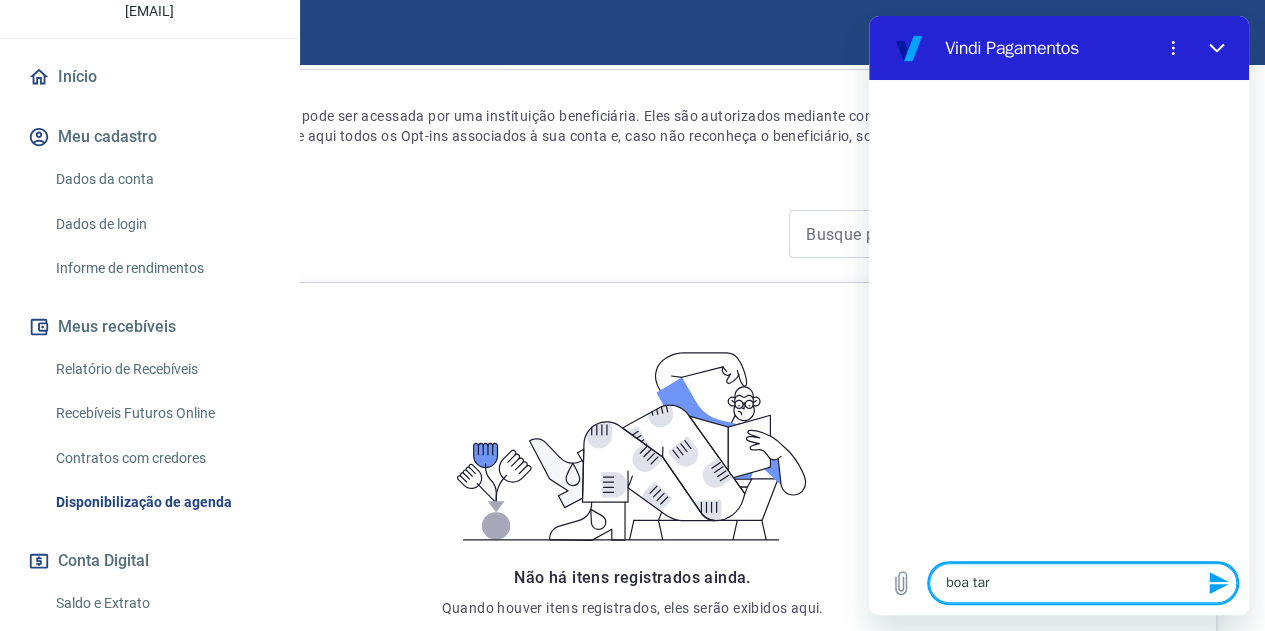 type on "boa tard" 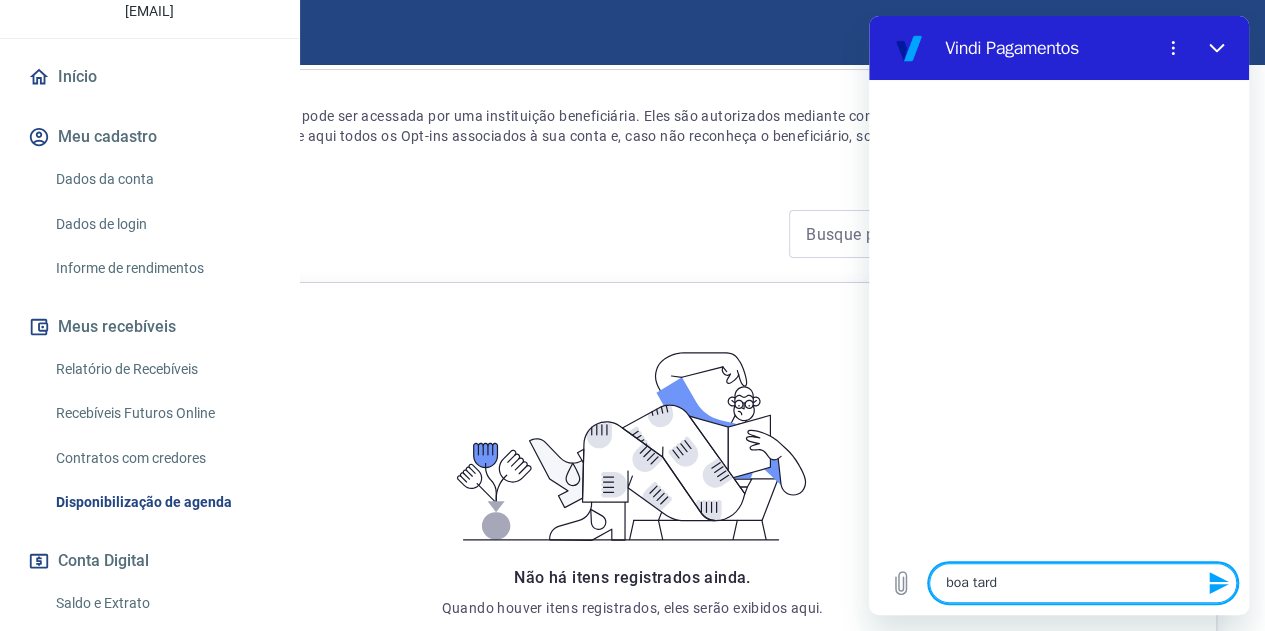 type on "boa tarde" 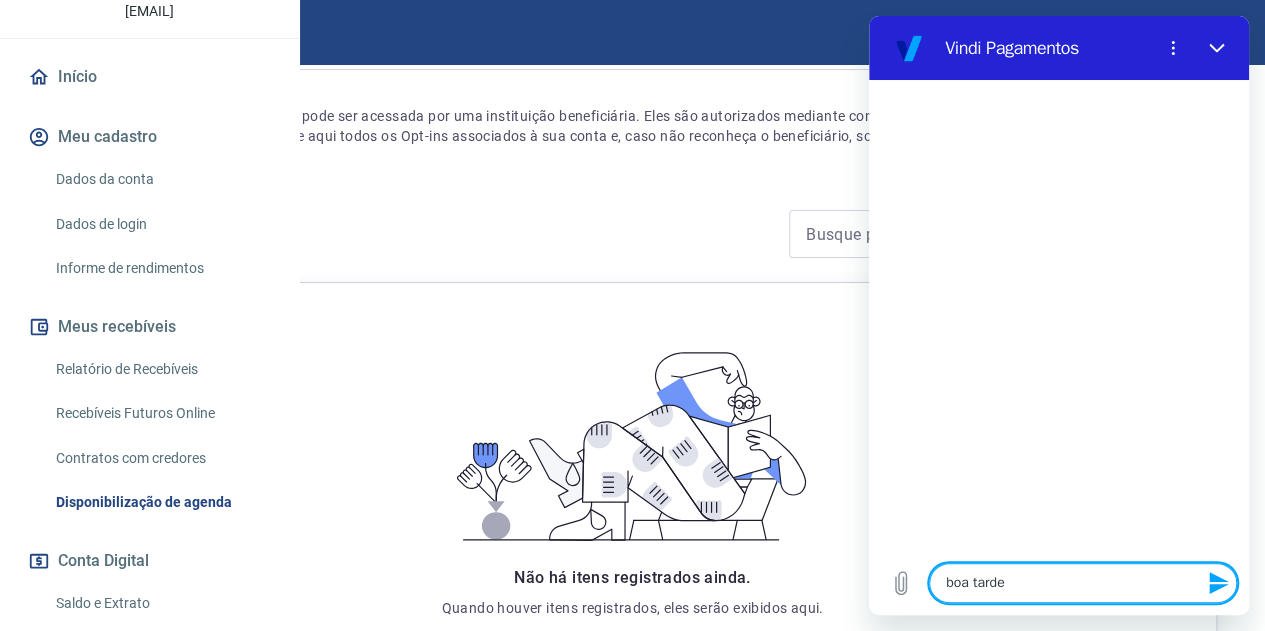 type 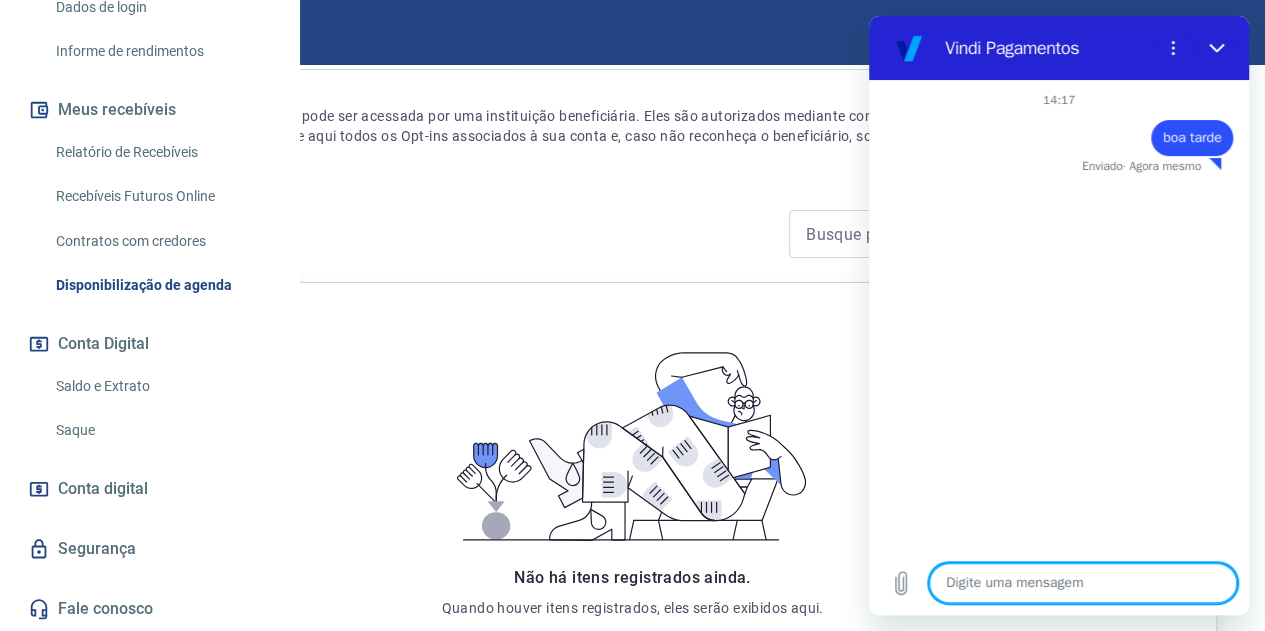scroll, scrollTop: 432, scrollLeft: 0, axis: vertical 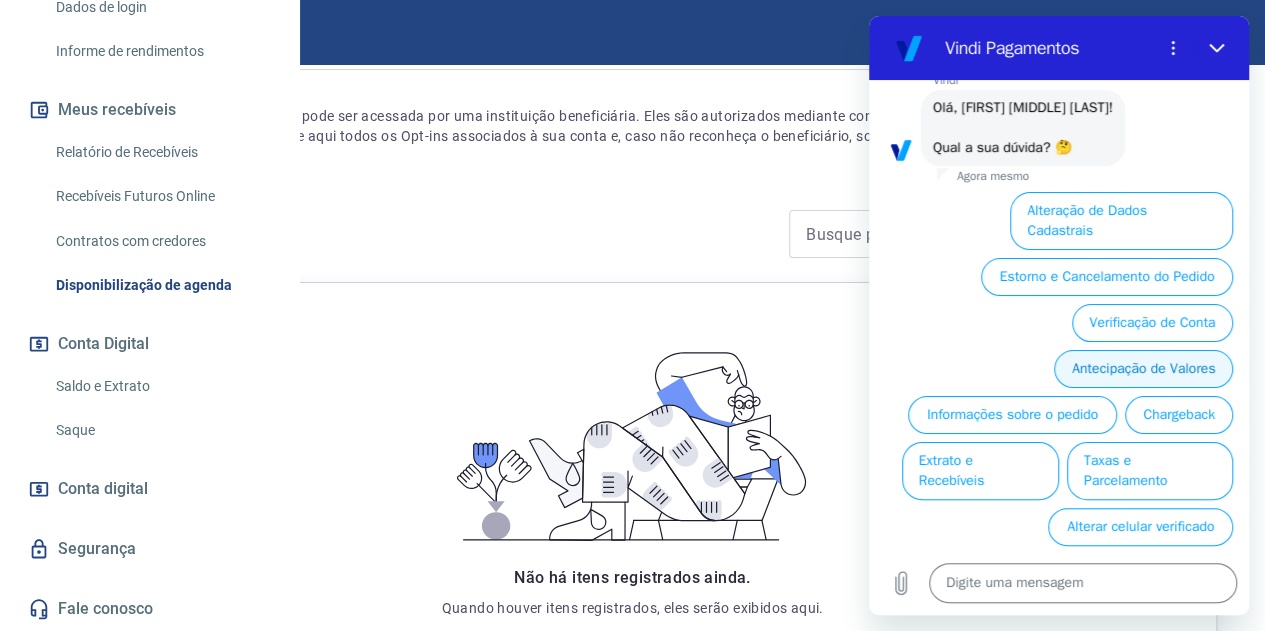 click on "Antecipação de Valores" at bounding box center [1143, 369] 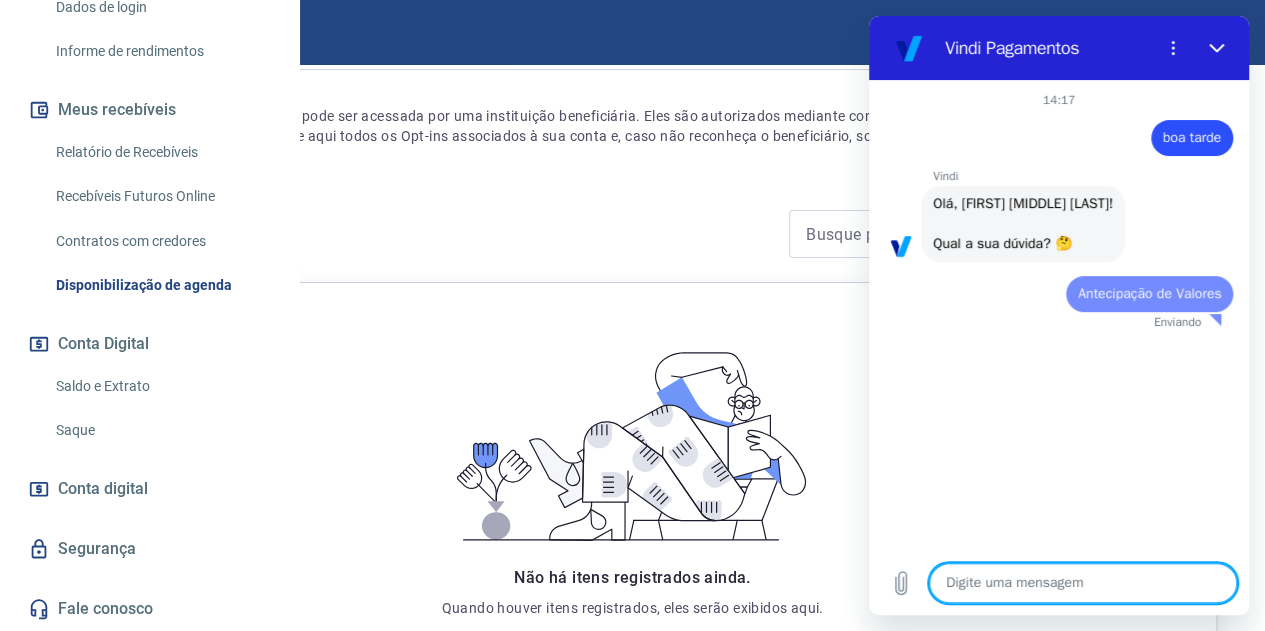 scroll, scrollTop: 0, scrollLeft: 0, axis: both 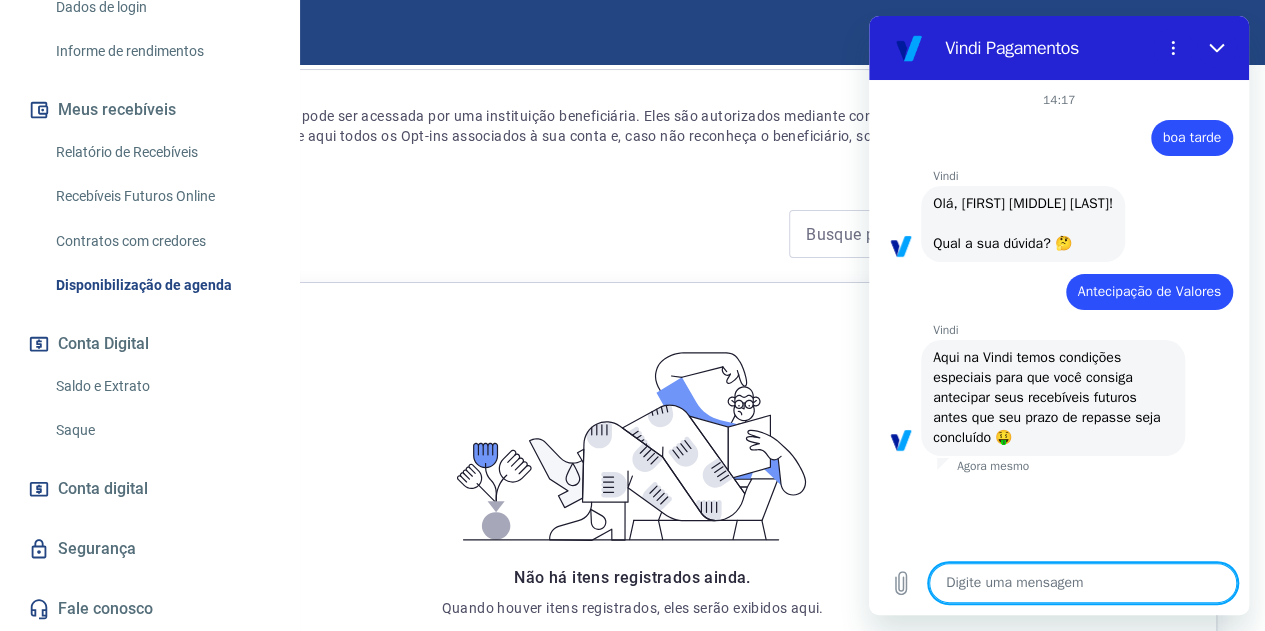 click at bounding box center (1083, 583) 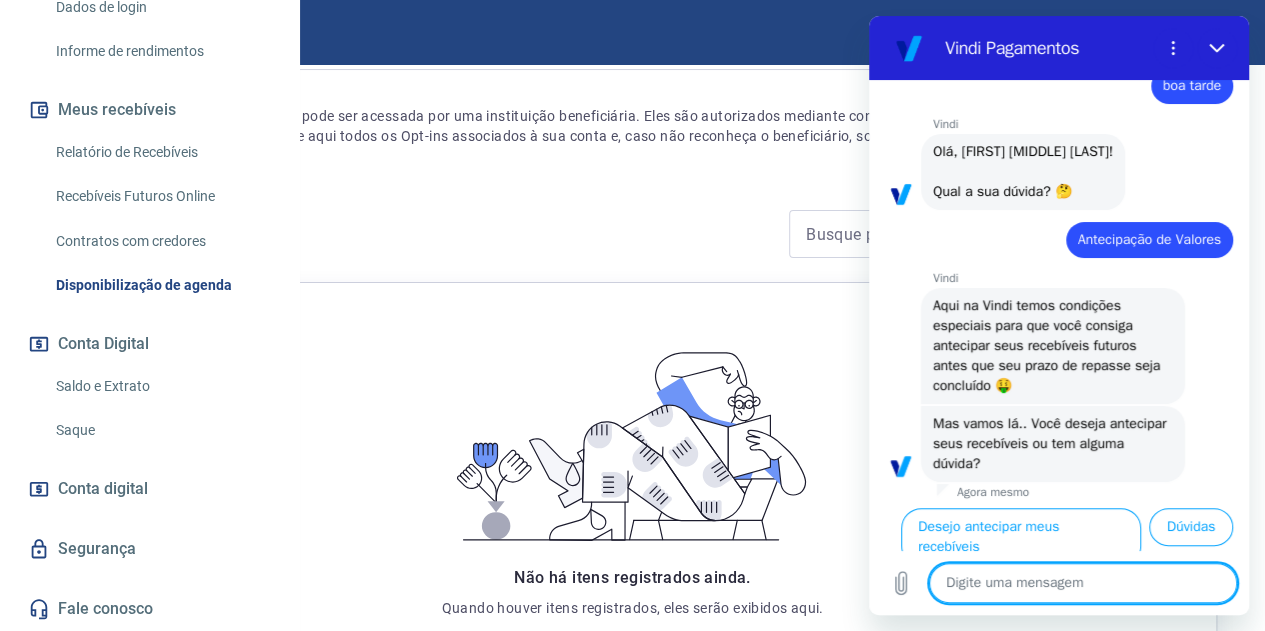 scroll, scrollTop: 96, scrollLeft: 0, axis: vertical 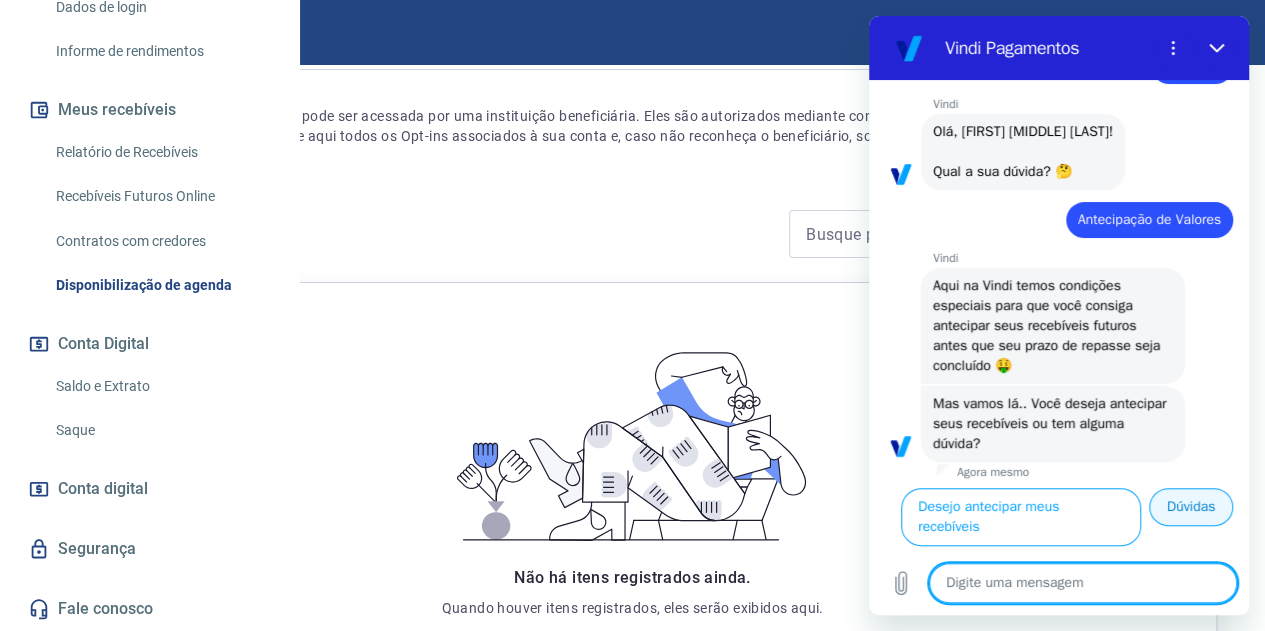 click on "Dúvidas" at bounding box center [1191, 507] 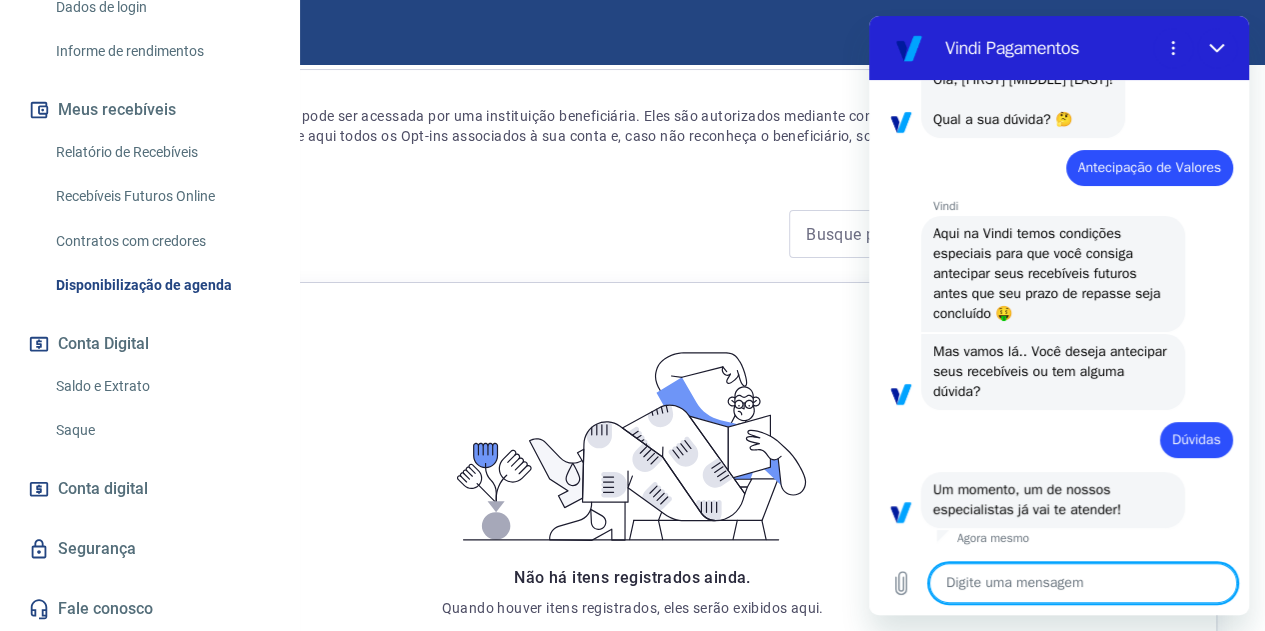 type on "x" 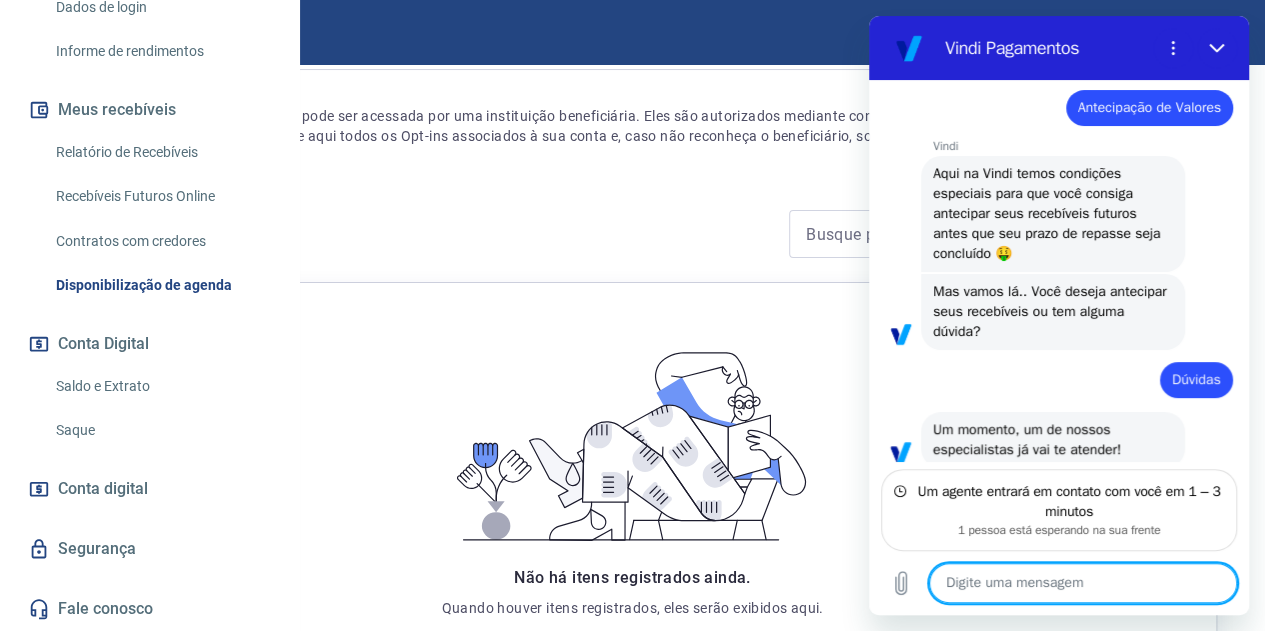 scroll, scrollTop: 213, scrollLeft: 0, axis: vertical 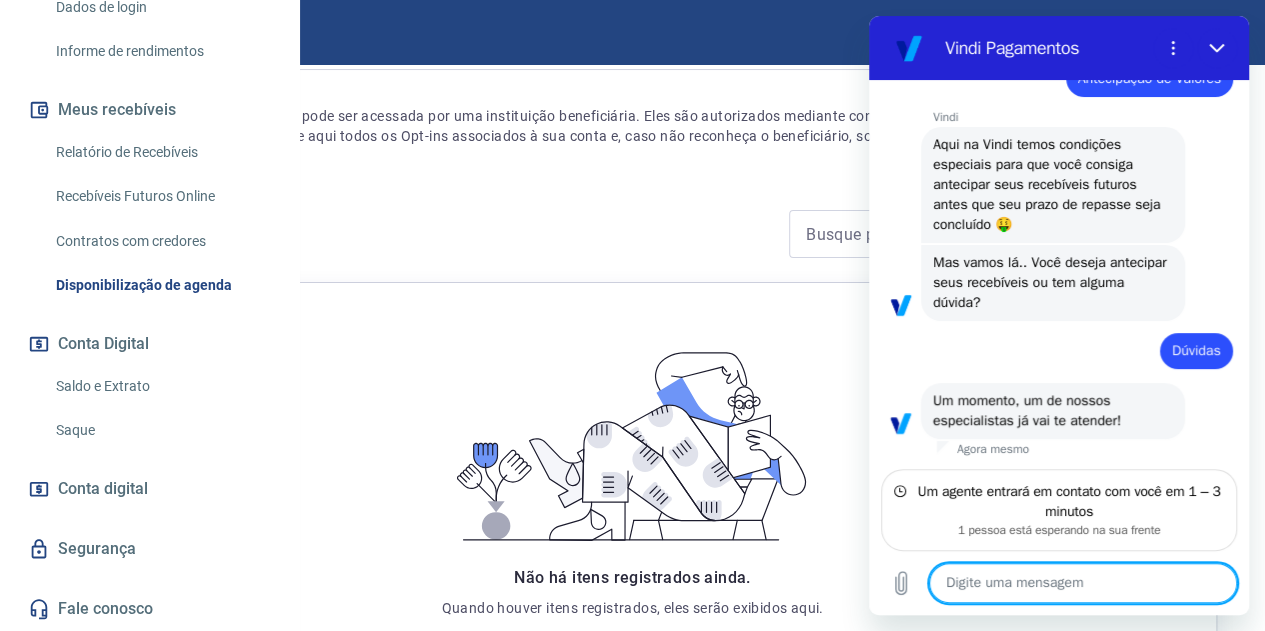 click at bounding box center (1083, 583) 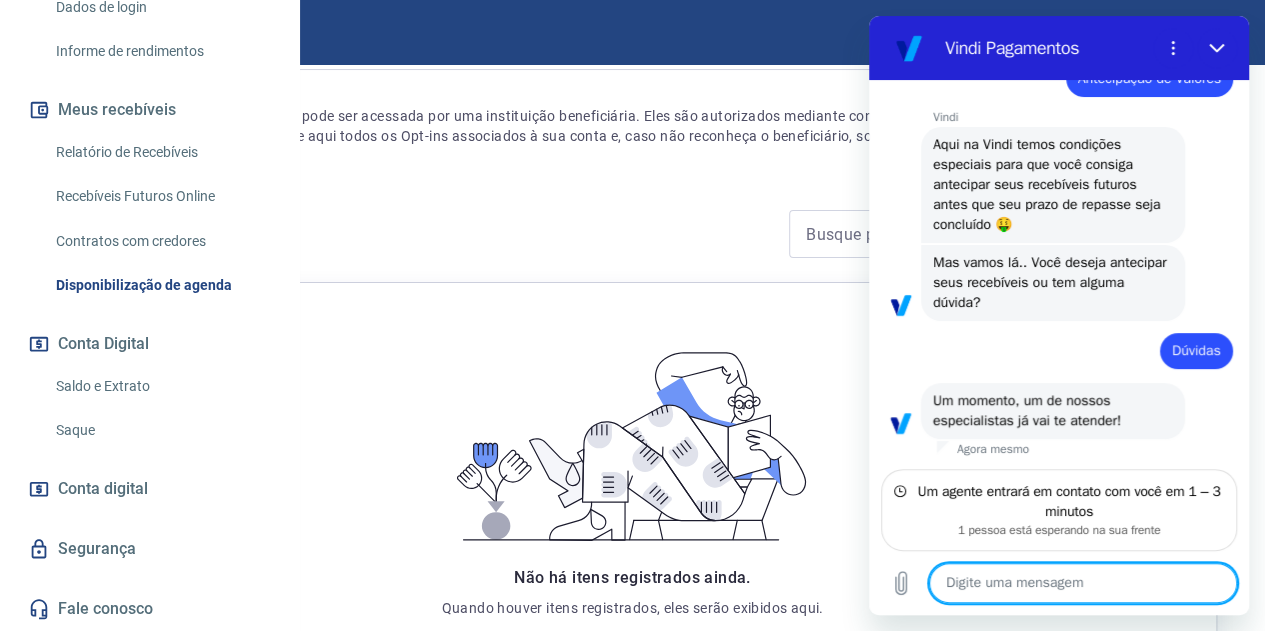 type on "p" 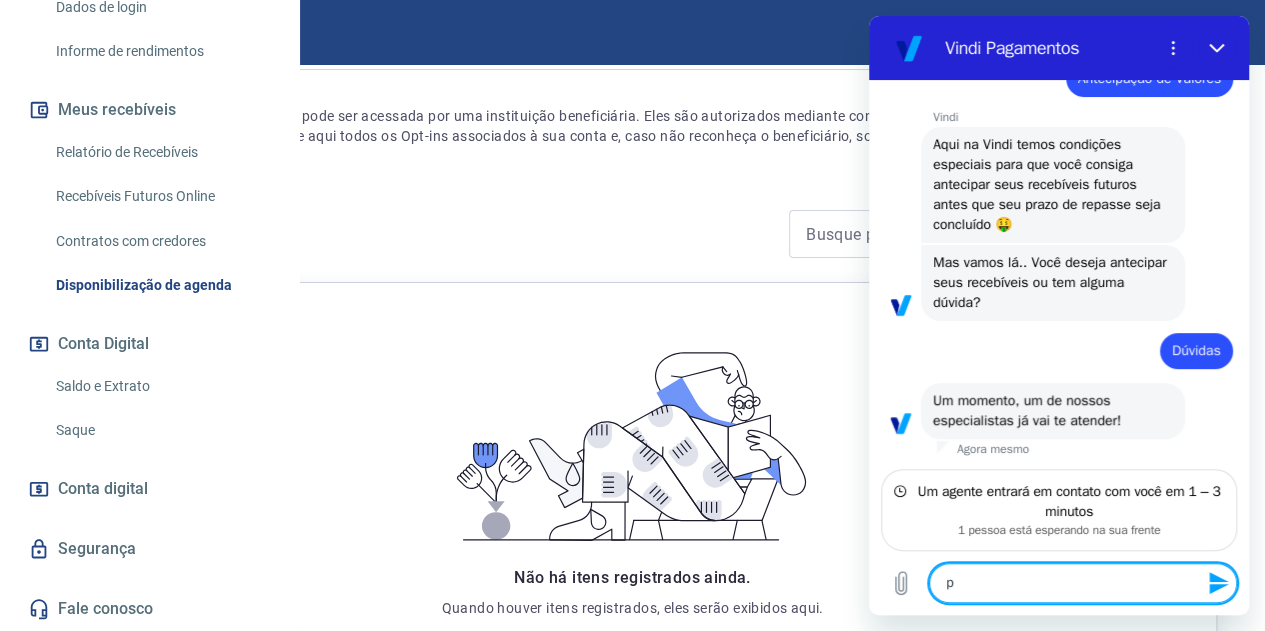 type 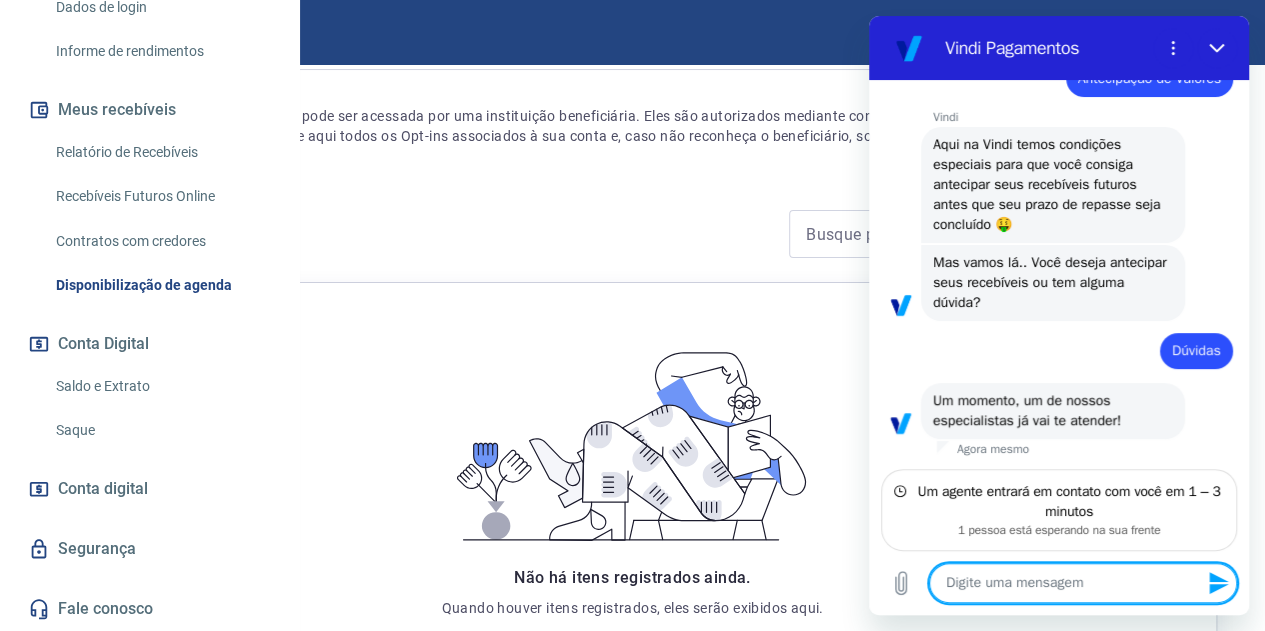 type on "f" 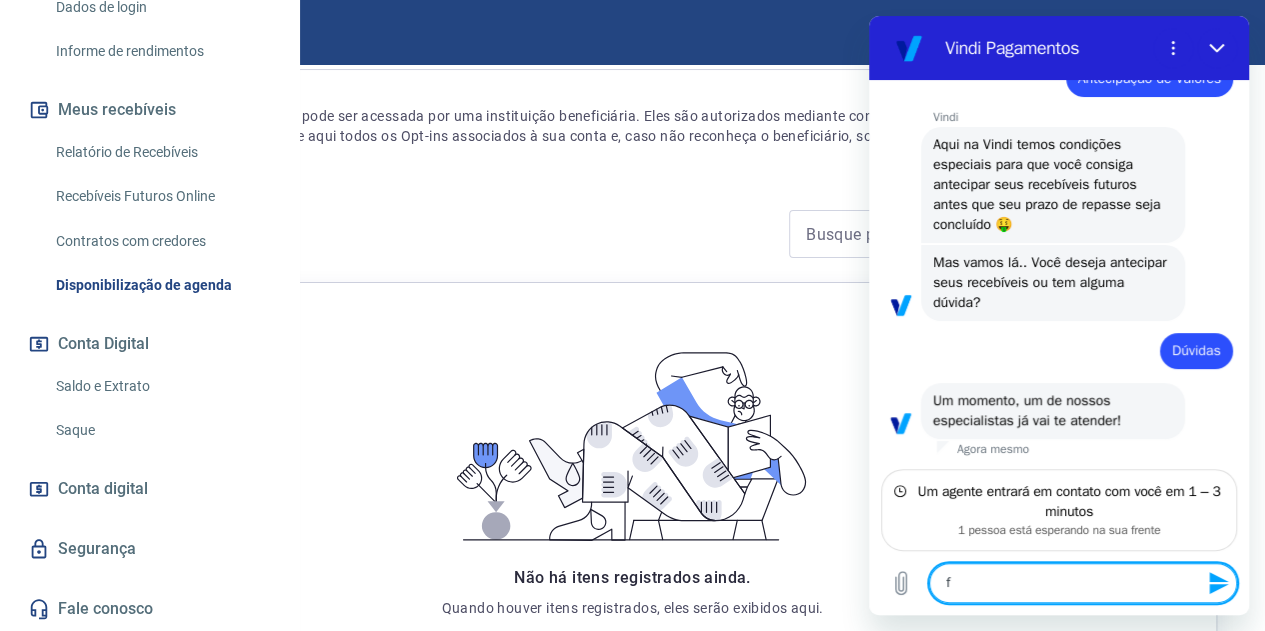 type on "fi" 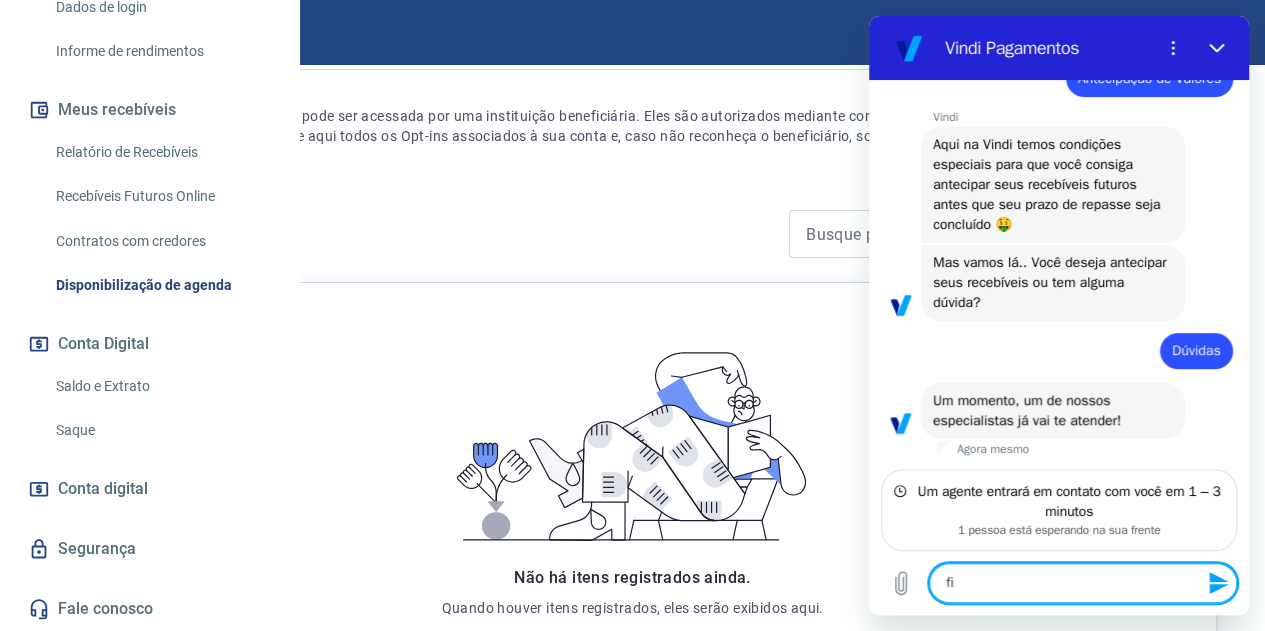 type on "fiz" 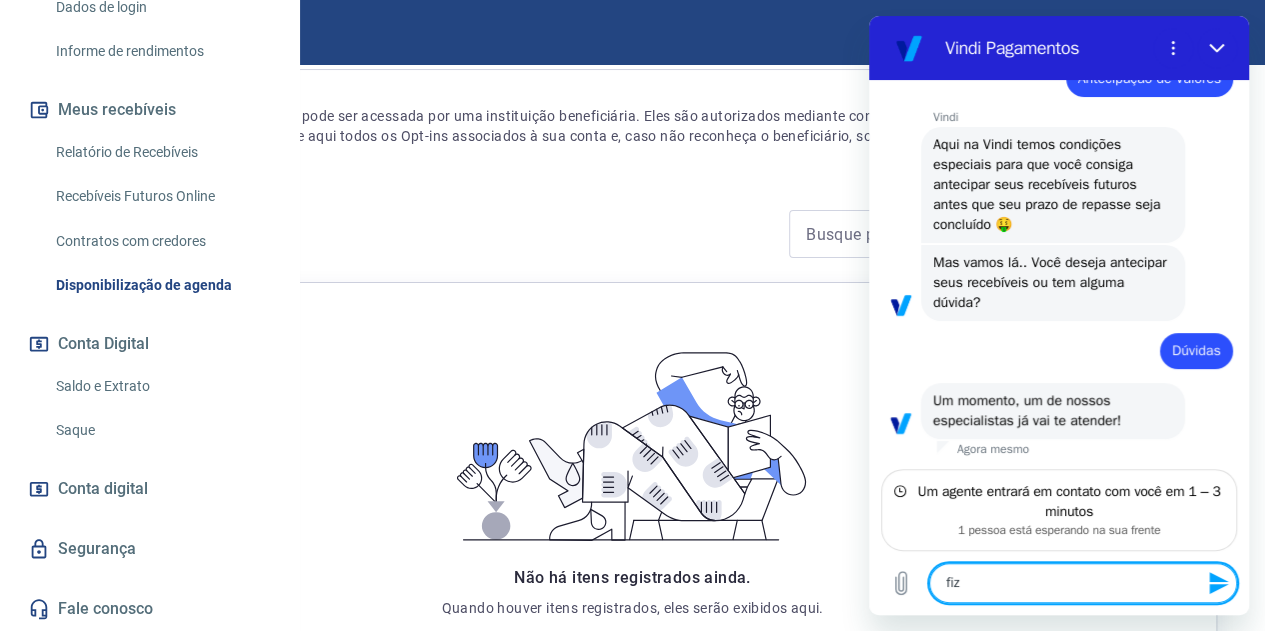 type on "fiz" 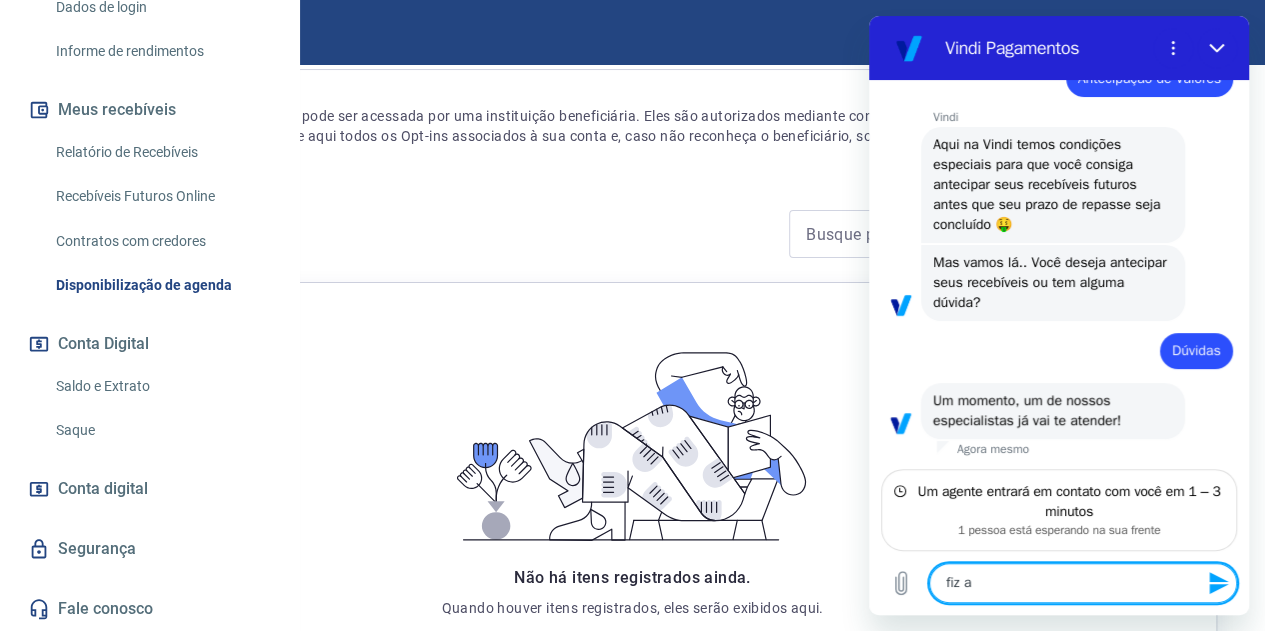 type on "fiz a" 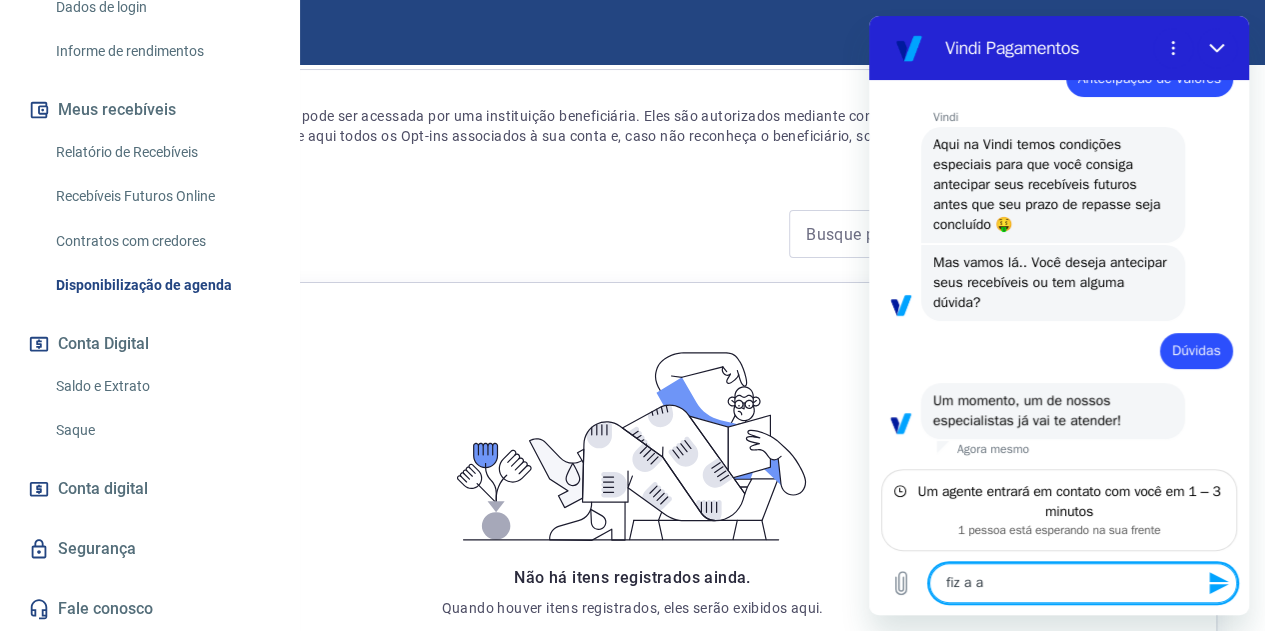type on "fiz a an" 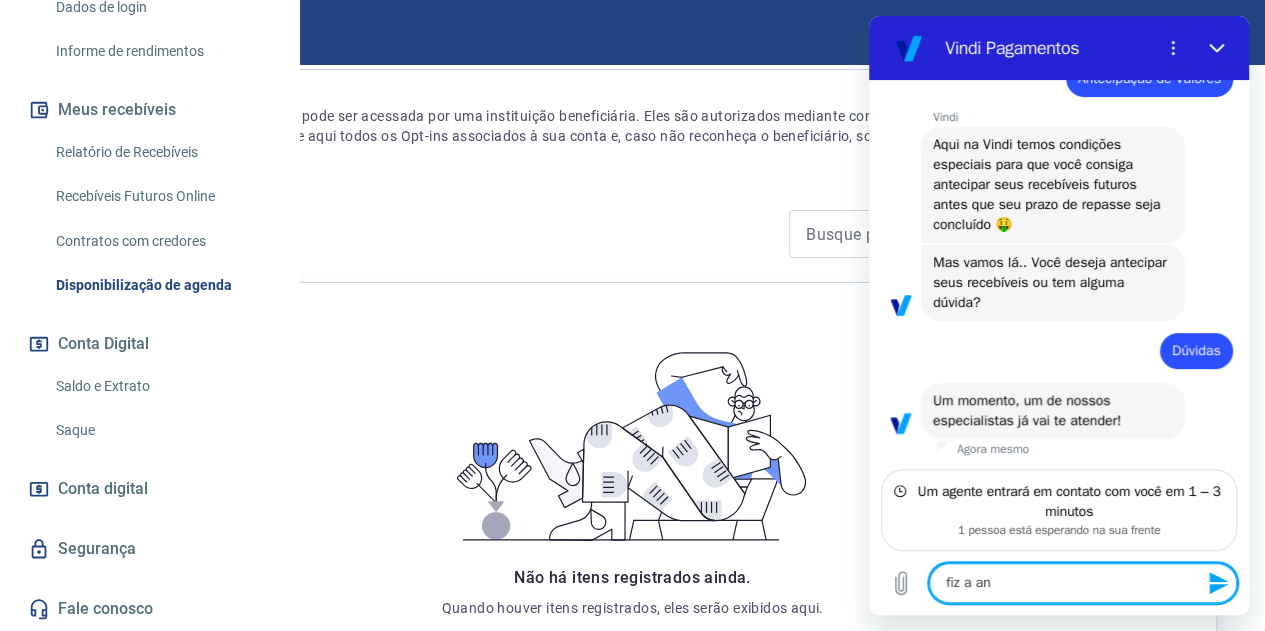 type on "fiz a ant" 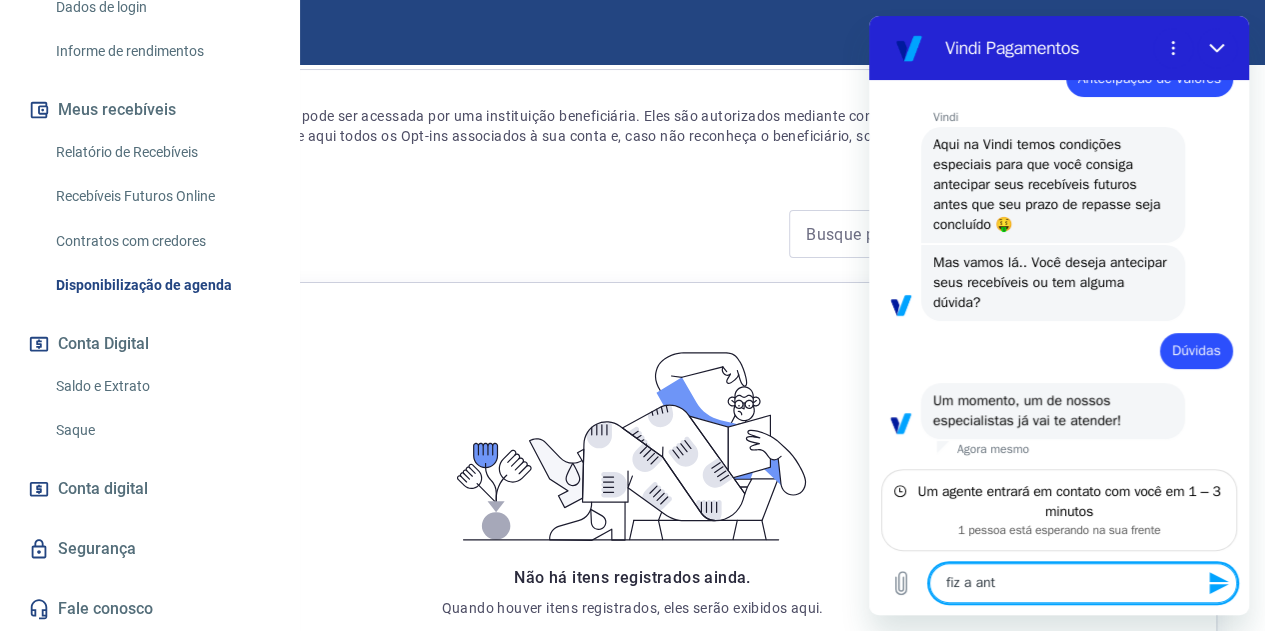 type on "fiz a ante" 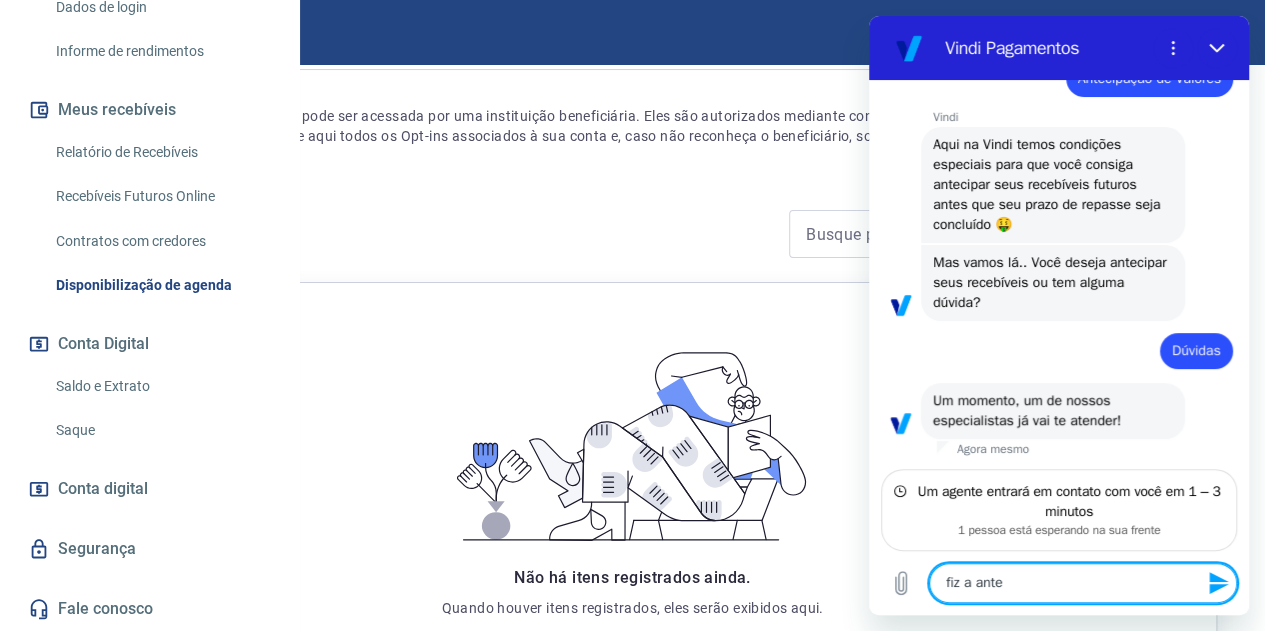 type on "fiz a antec" 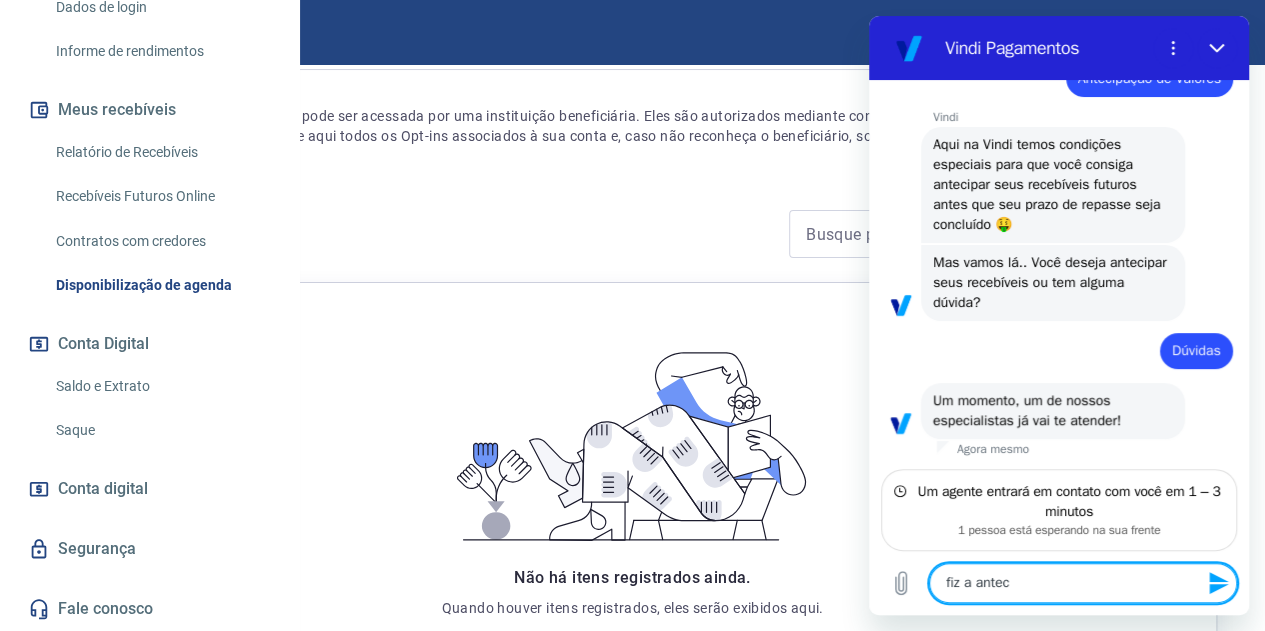type on "fiz a anteci" 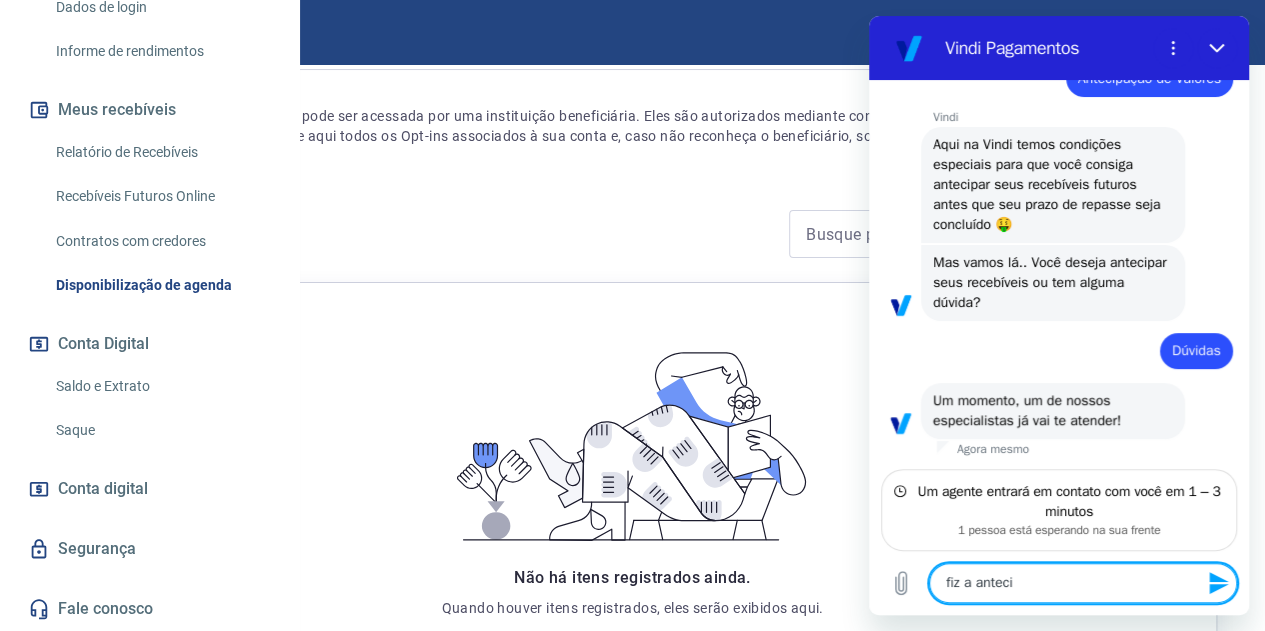 type on "fiz a antecip" 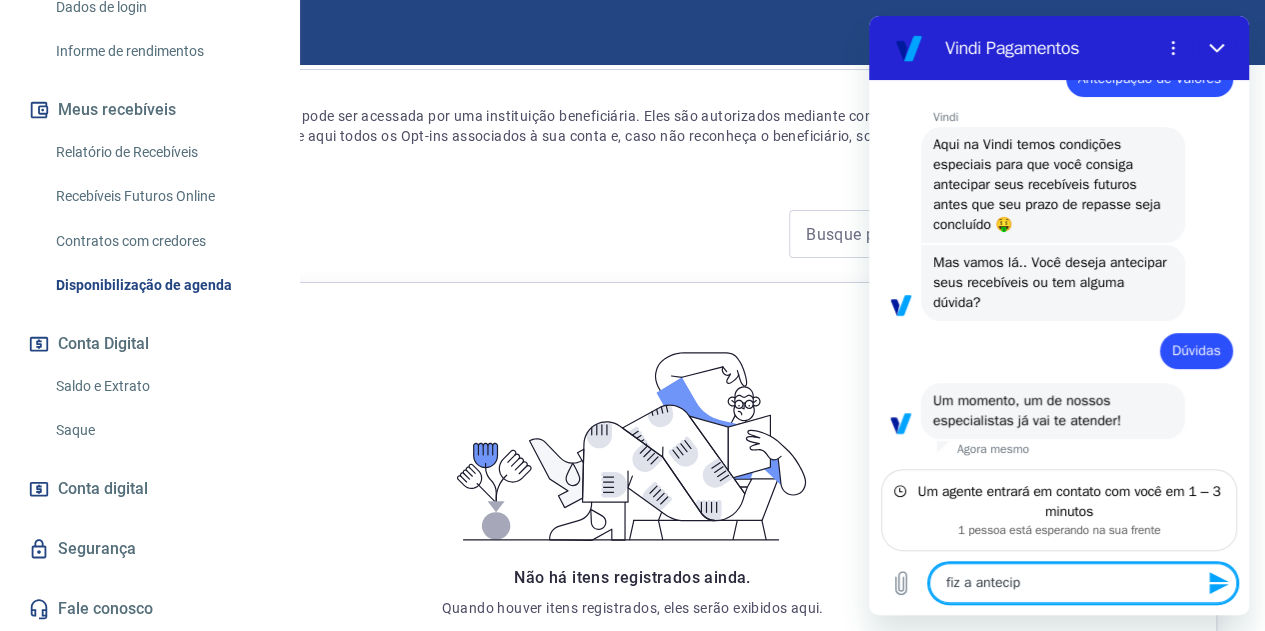 type on "fiz a antecipa" 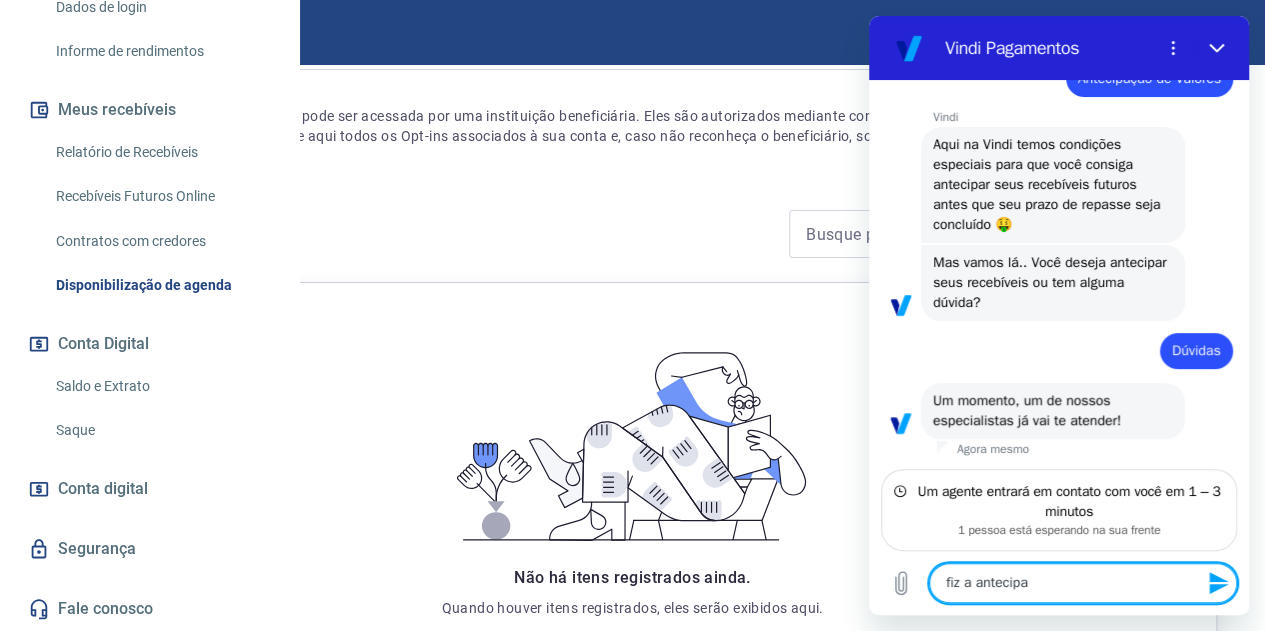 type on "fiz a antecipaç" 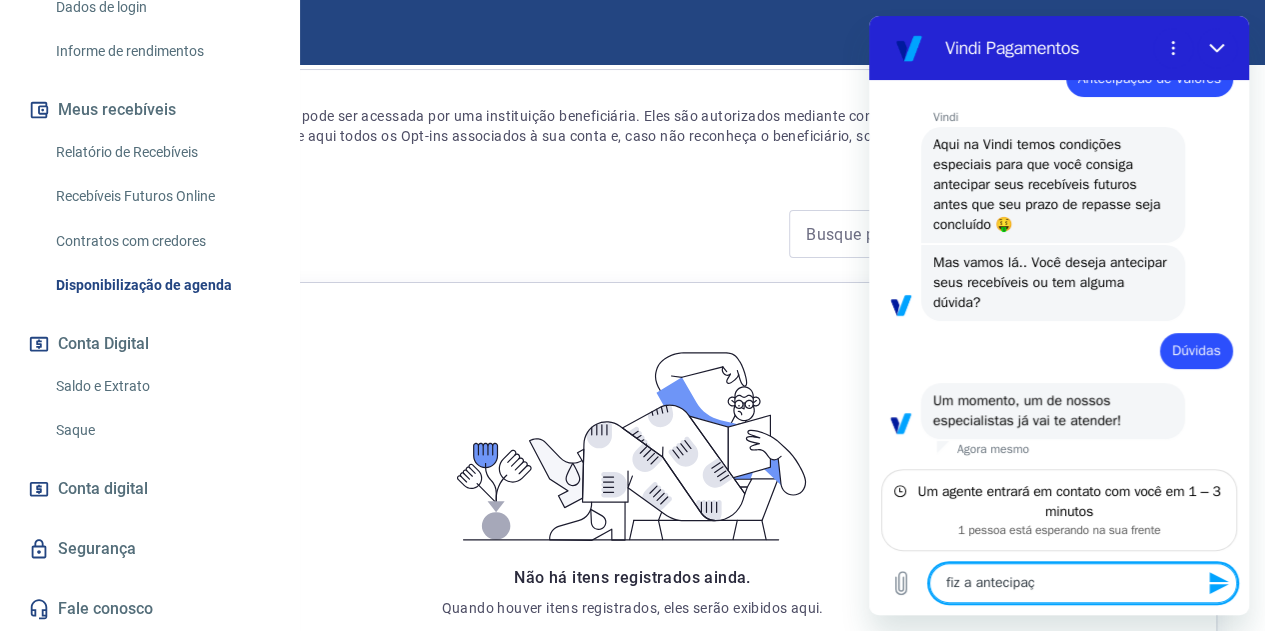 type on "fiz a antecipaçã" 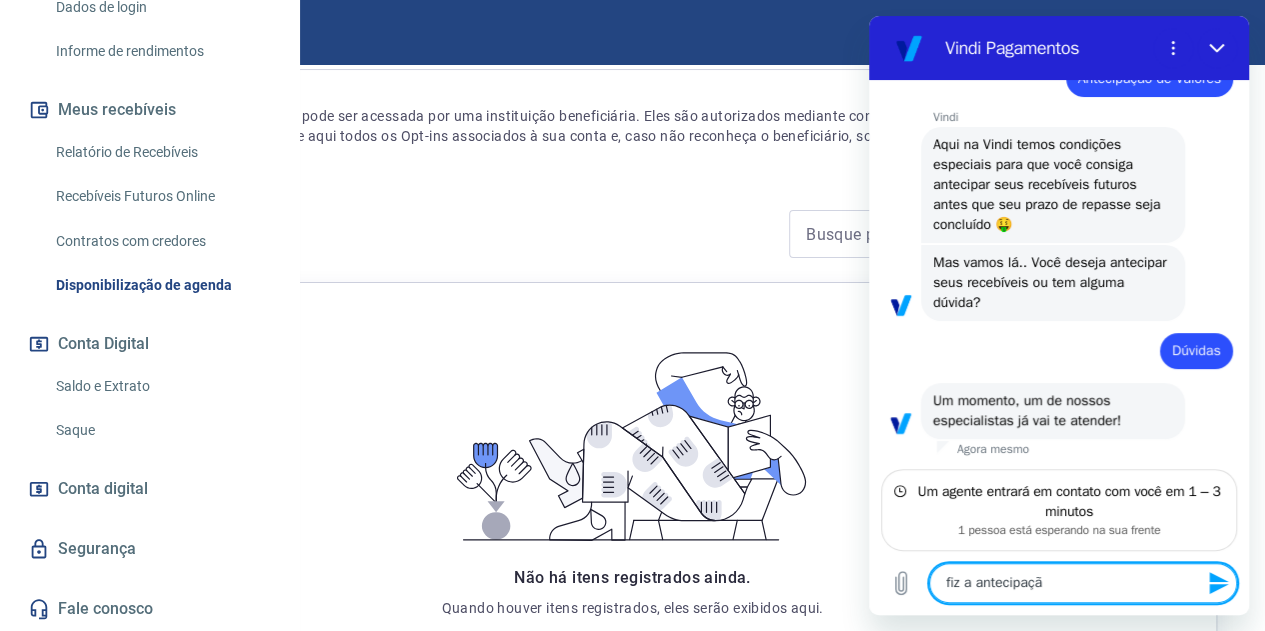 type on "fiz a antecipação" 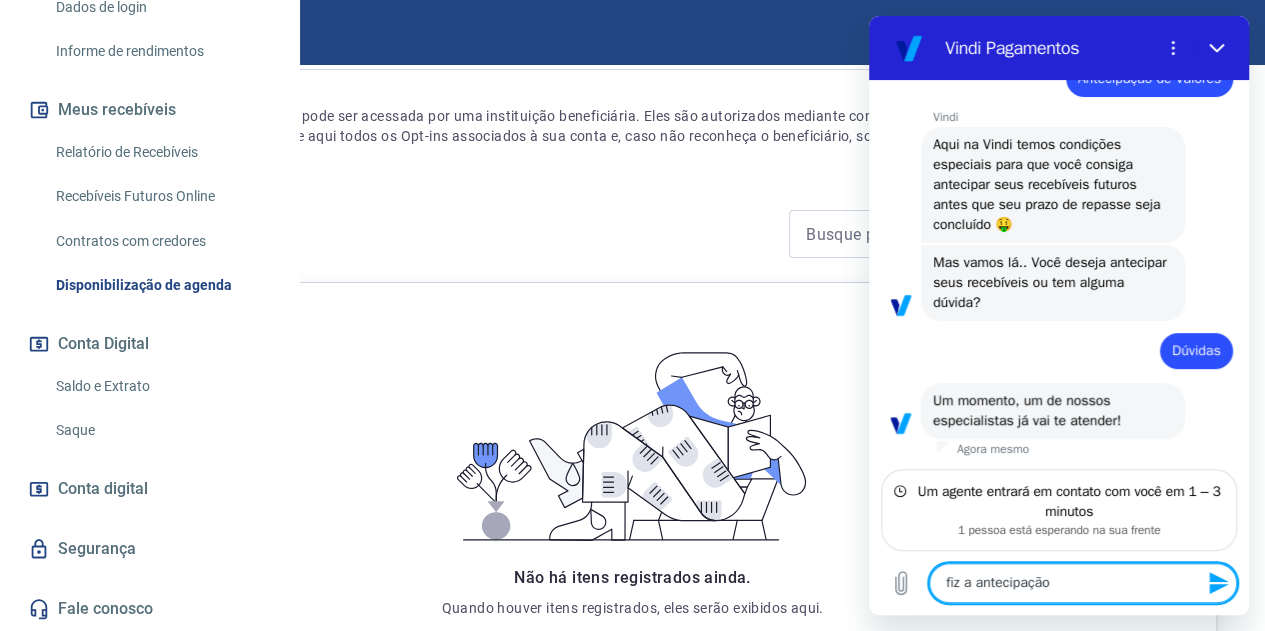 type on "fiz a antecipação" 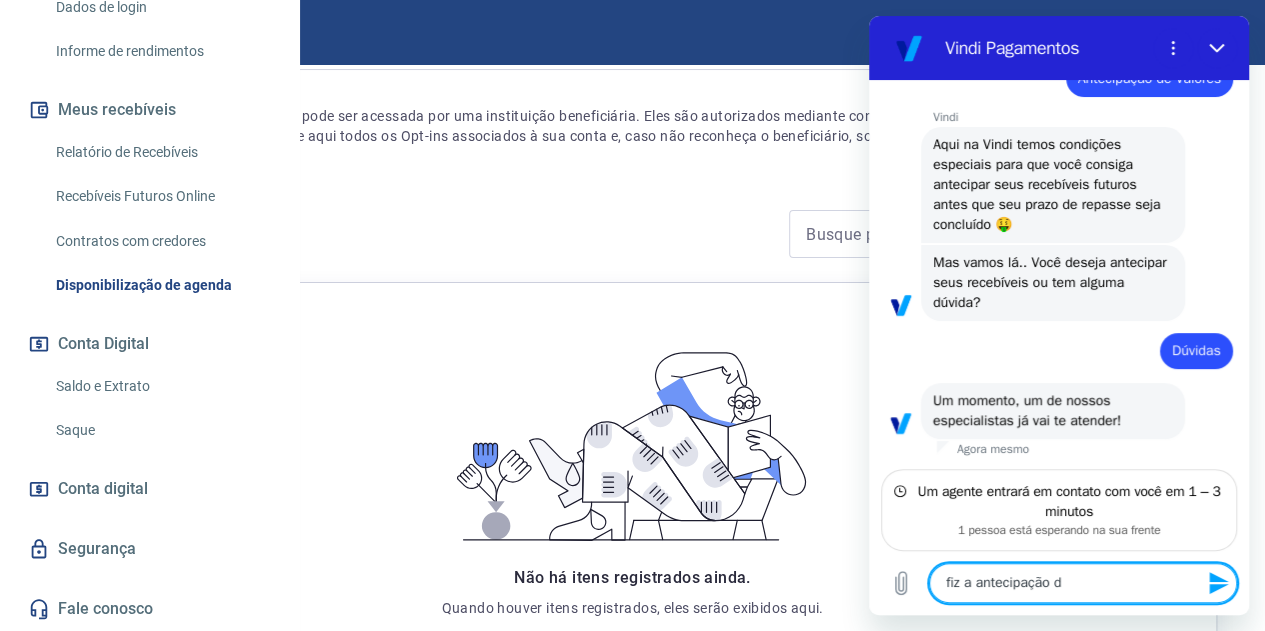 type on "fiz a antecipação de" 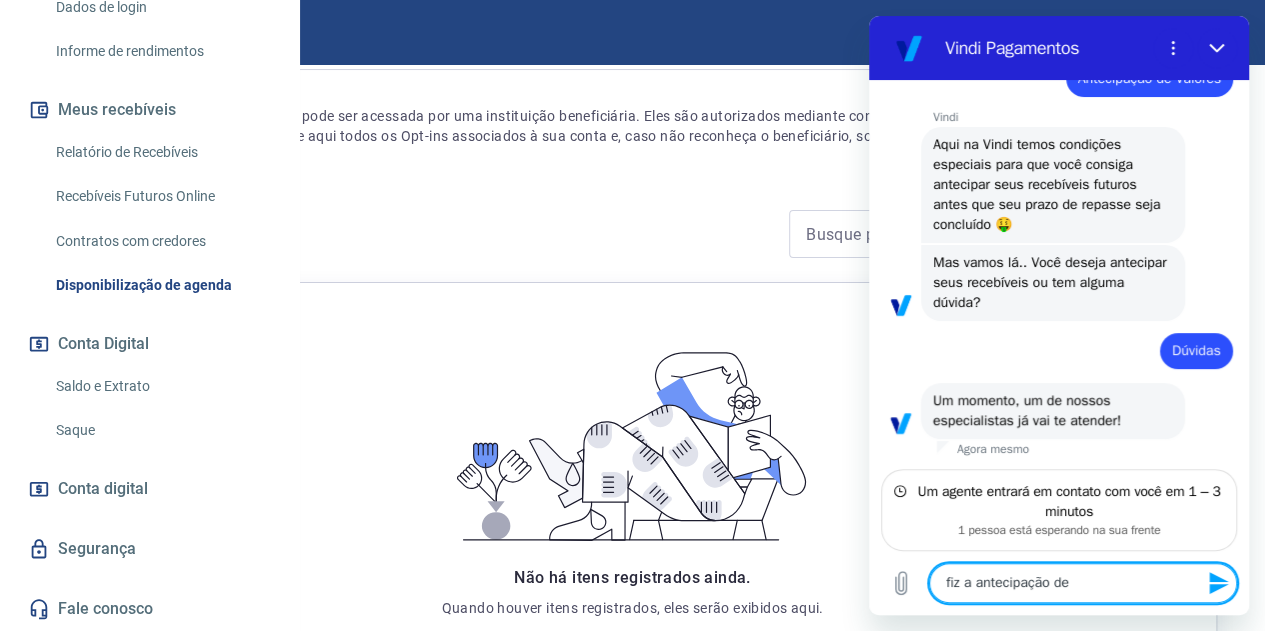 type on "fiz a antecipação de" 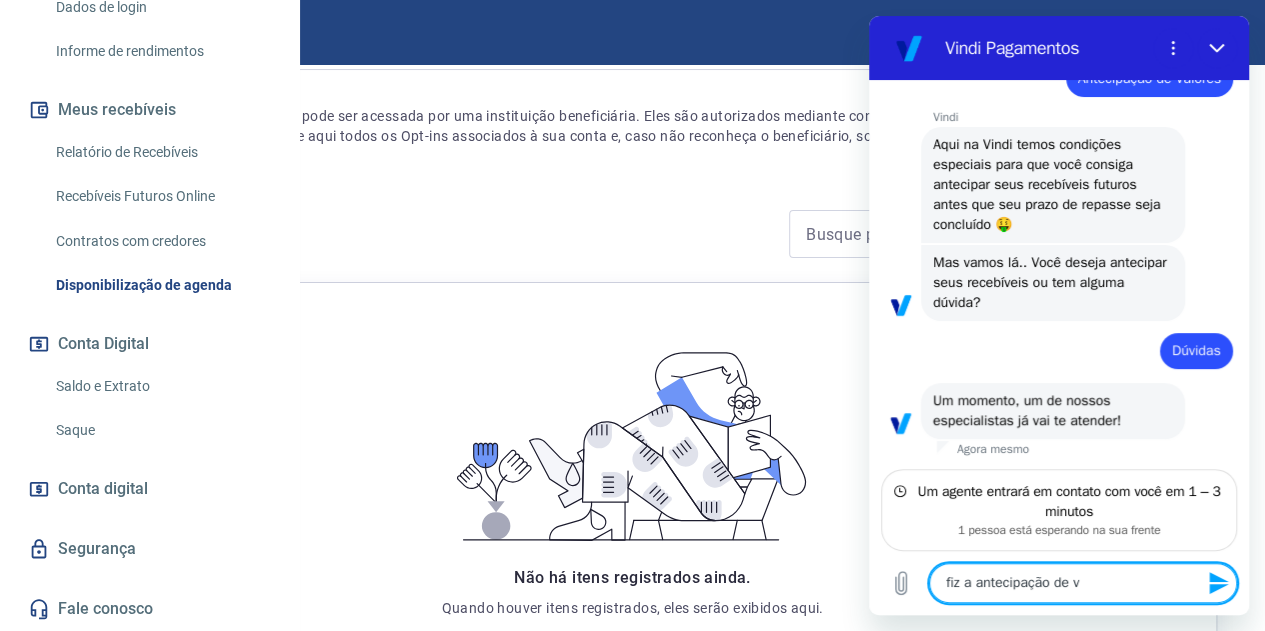 type on "fiz a antecipação de va" 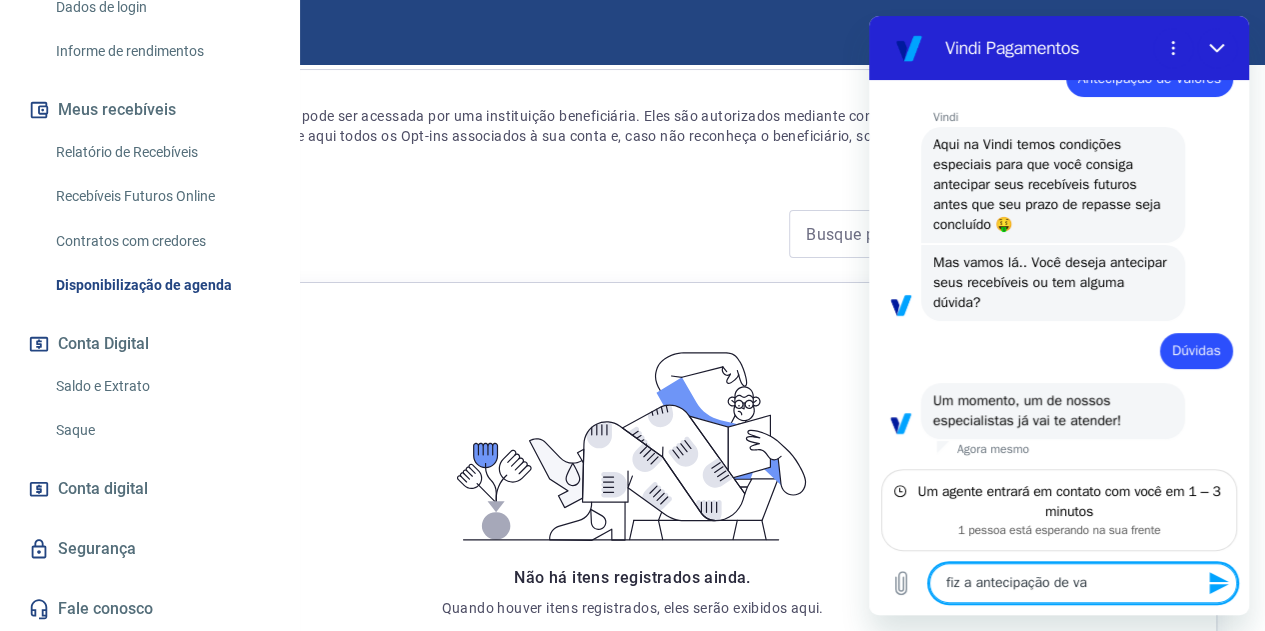 type on "fiz a antecipação de val" 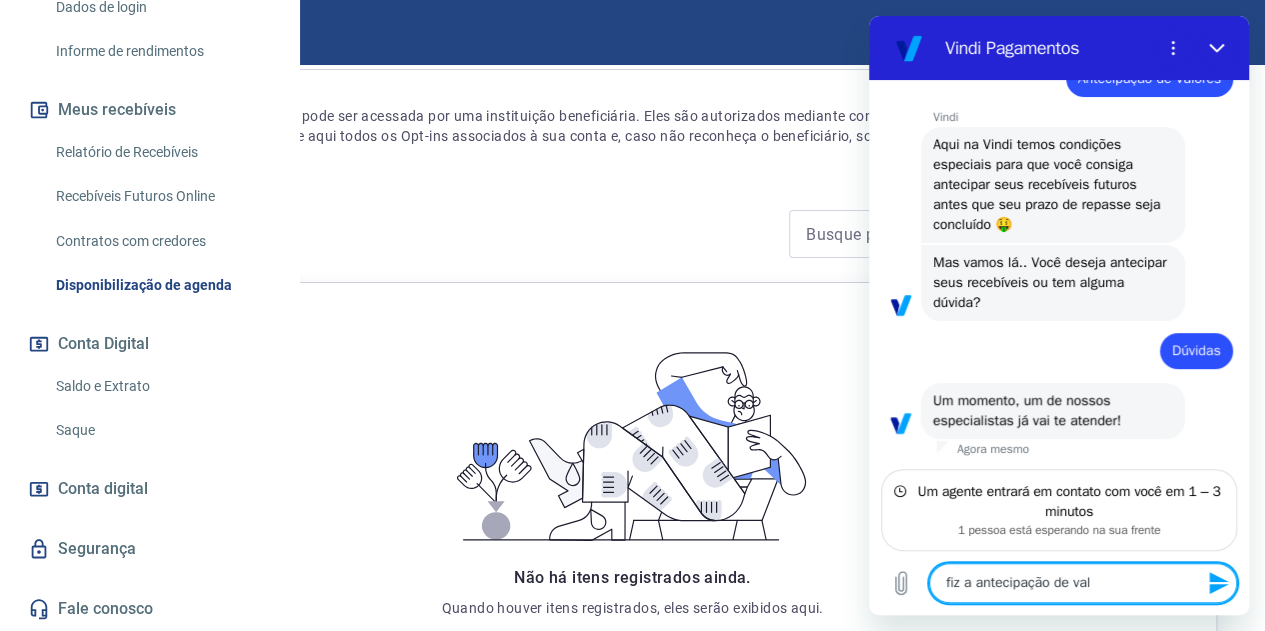 type on "fiz a antecipação de valo" 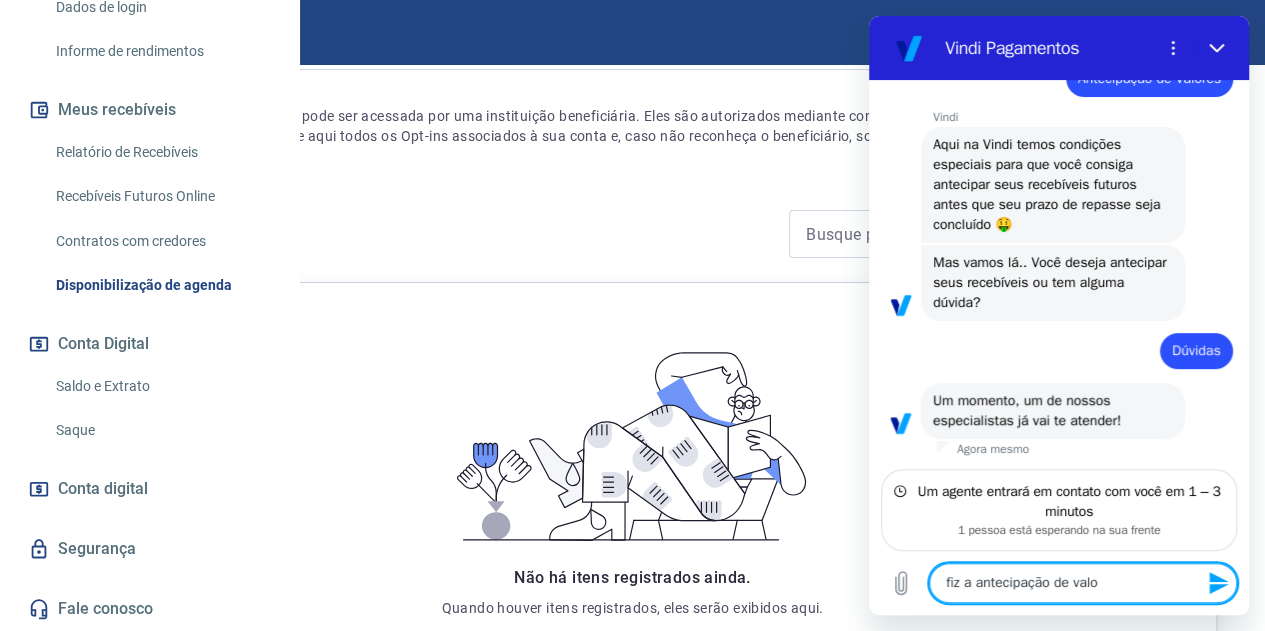 type on "x" 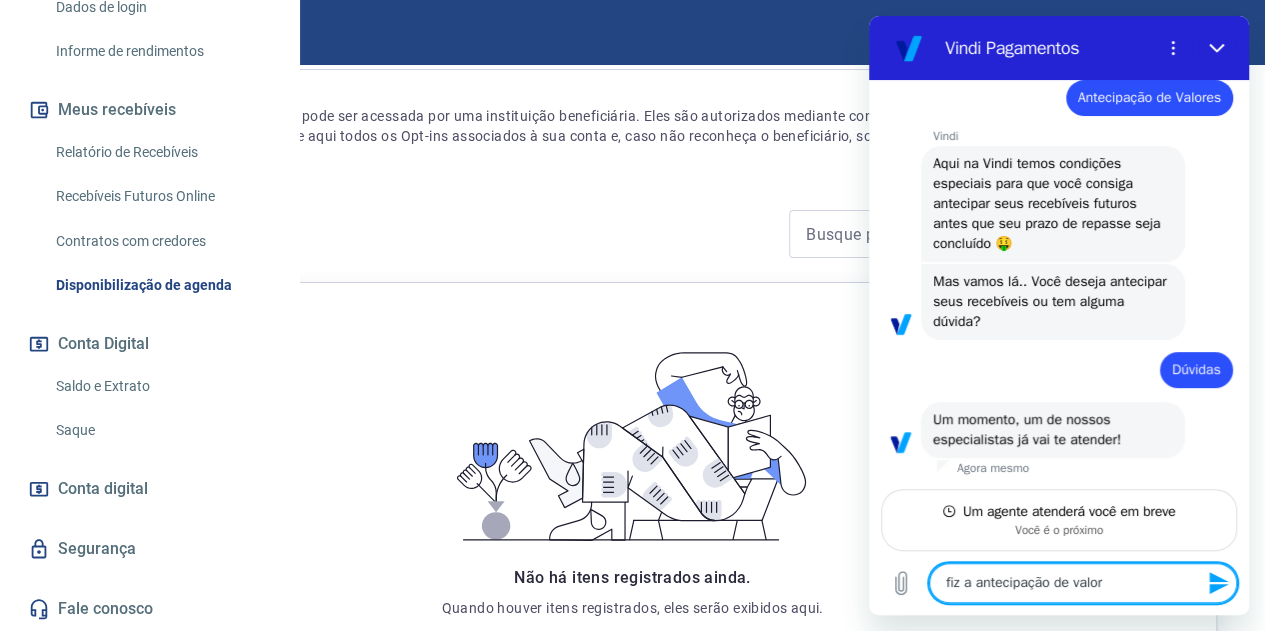 scroll, scrollTop: 193, scrollLeft: 0, axis: vertical 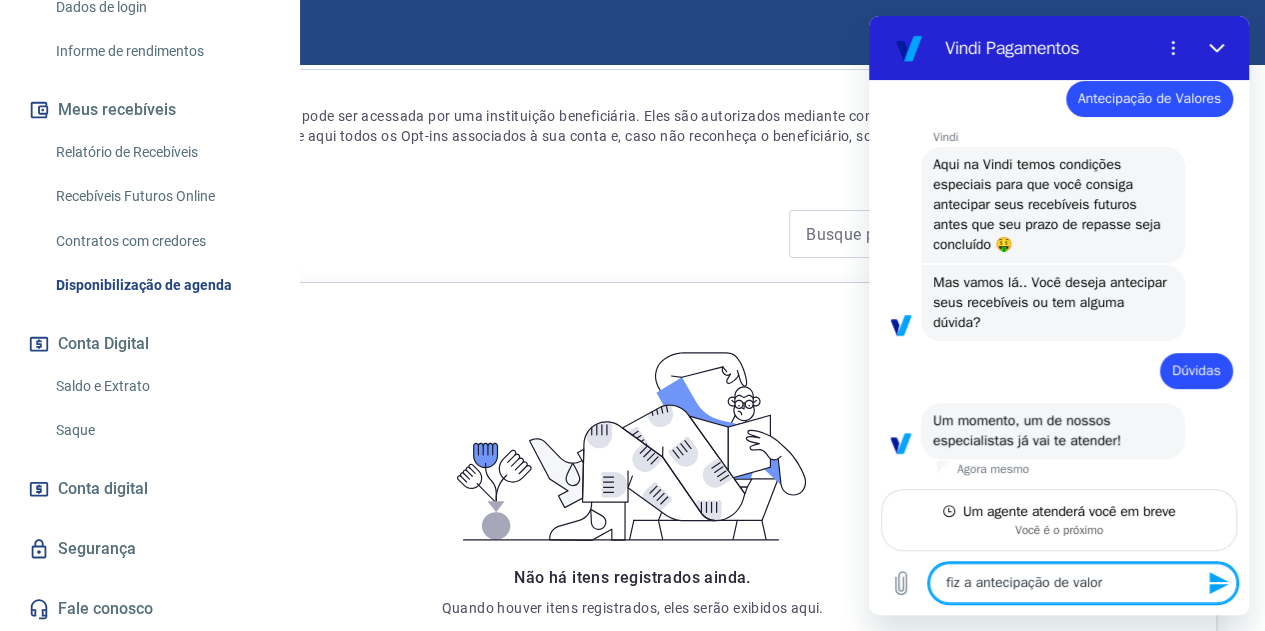 type on "fiz a antecipação de valore" 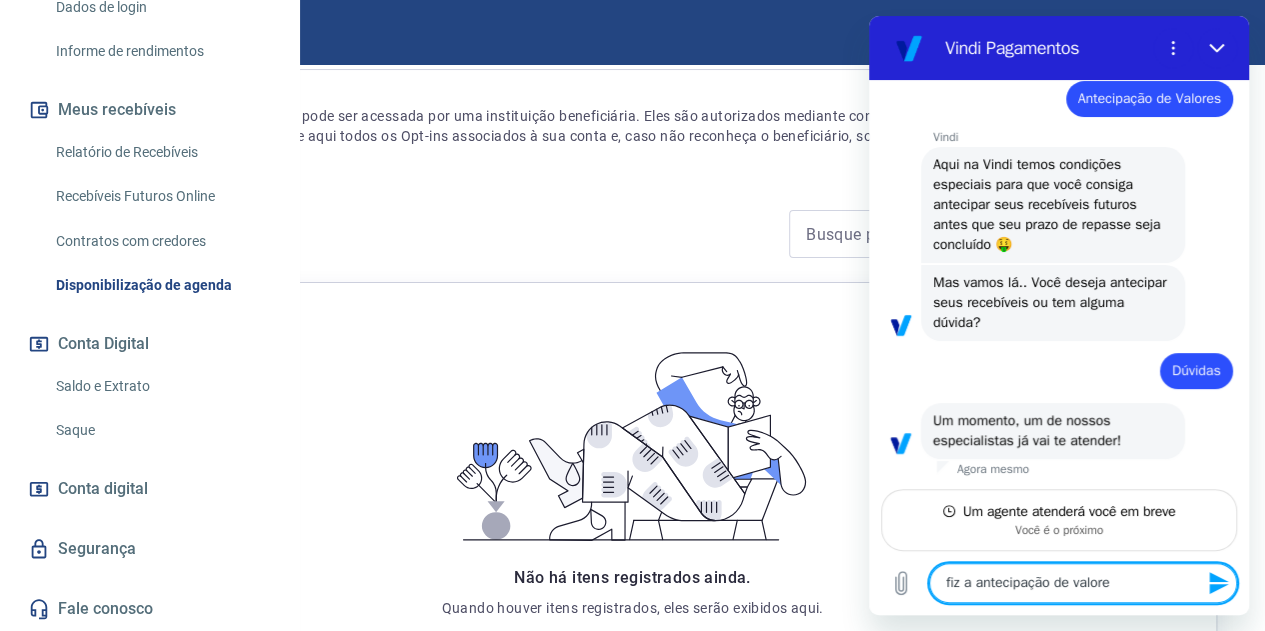 type on "fiz a antecipação de valores" 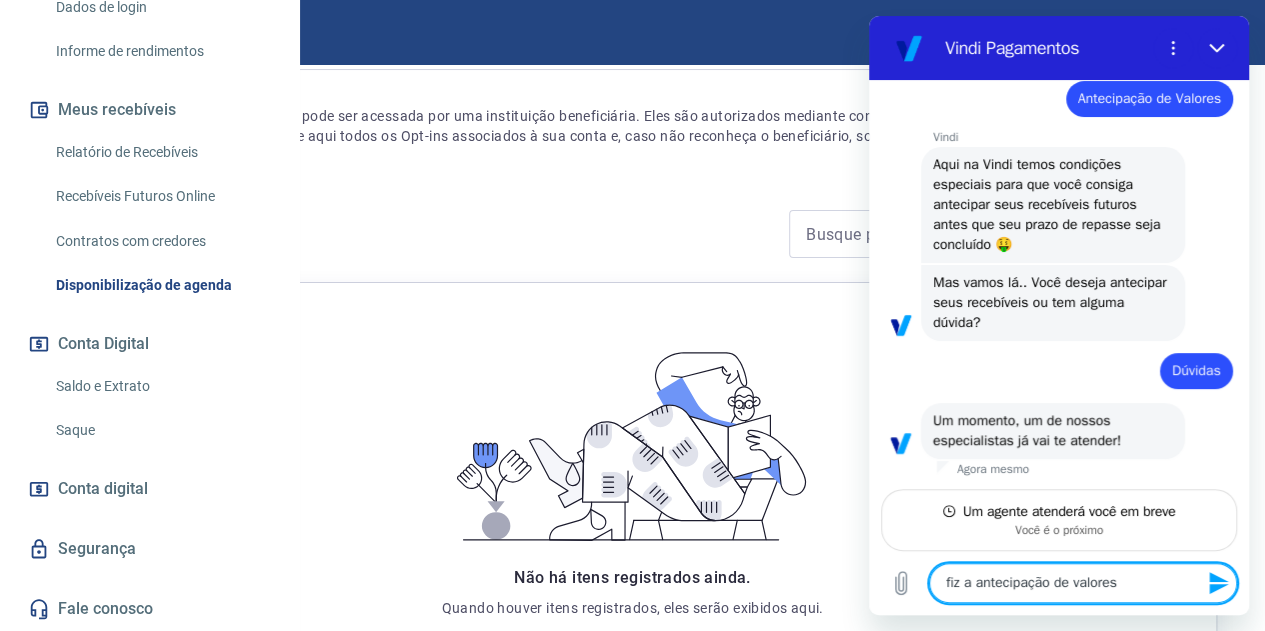 type on "fiz a antecipação de valores" 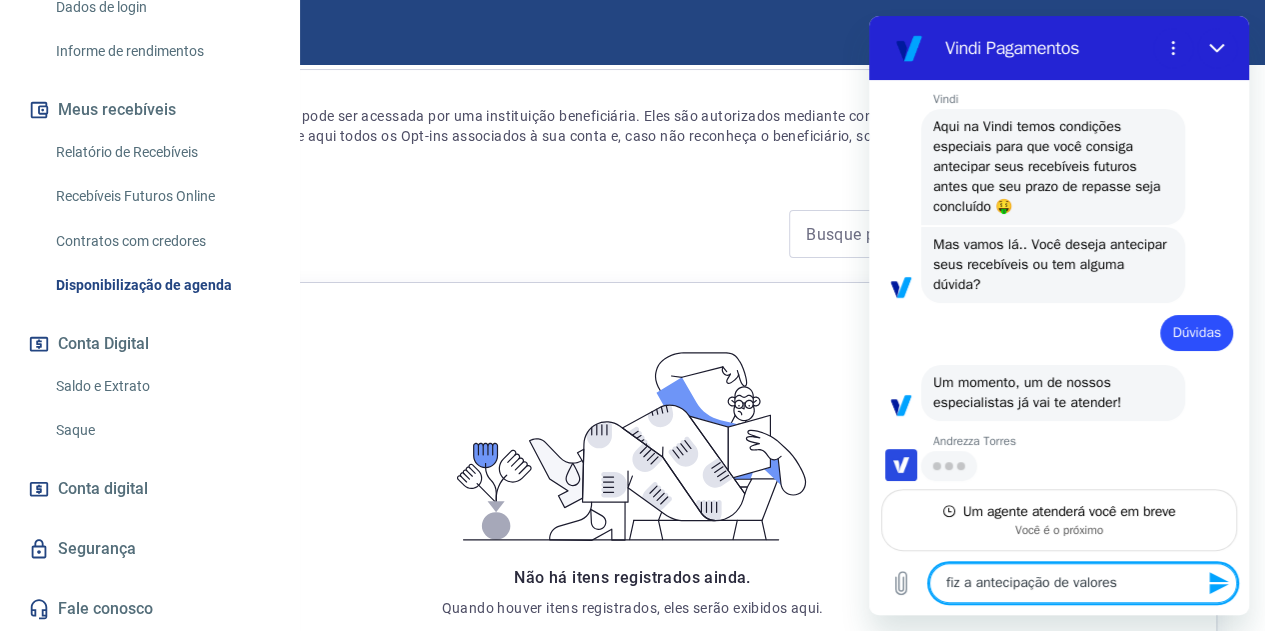 type on "x" 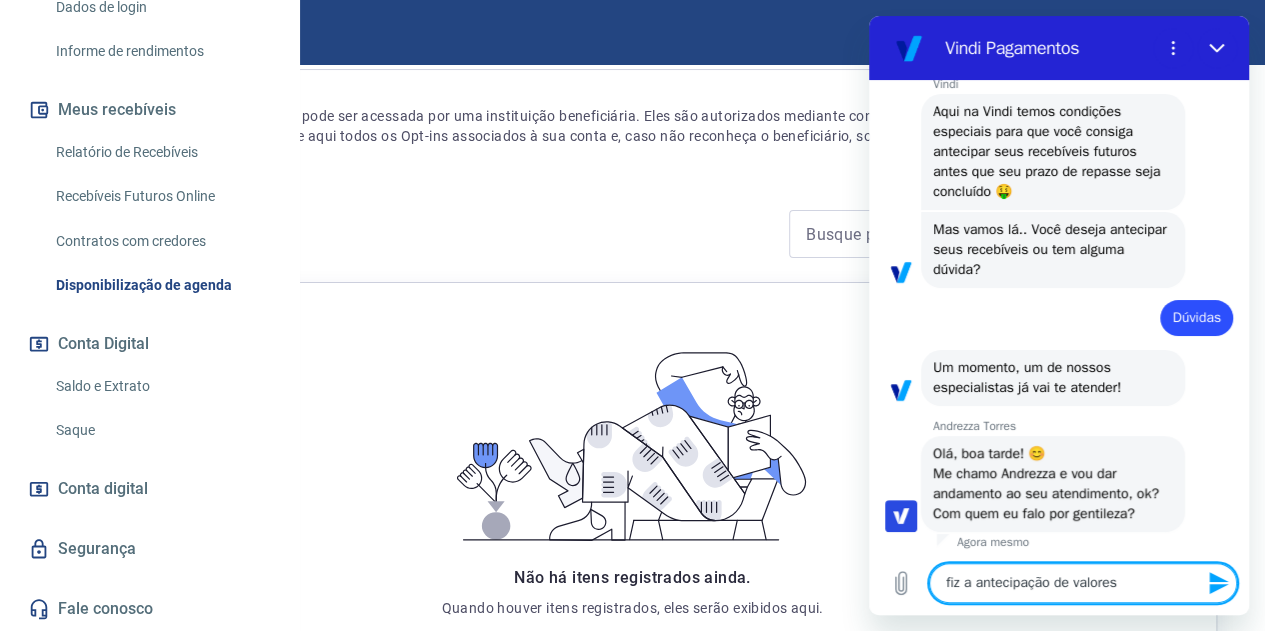 scroll, scrollTop: 270, scrollLeft: 0, axis: vertical 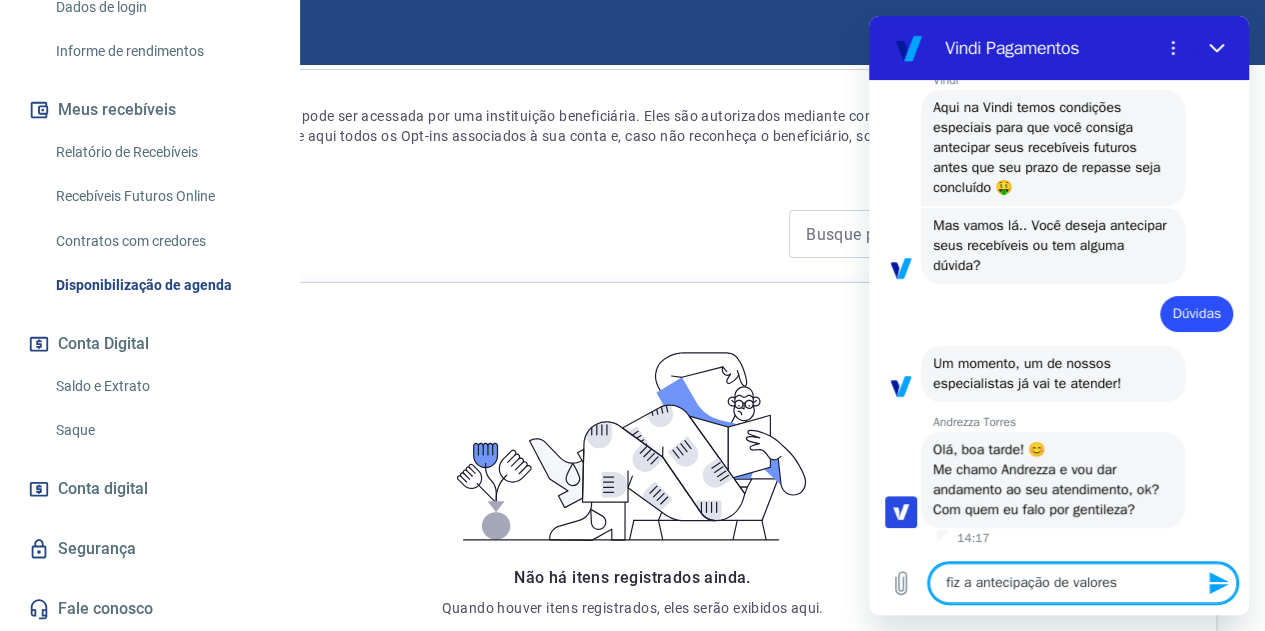 type 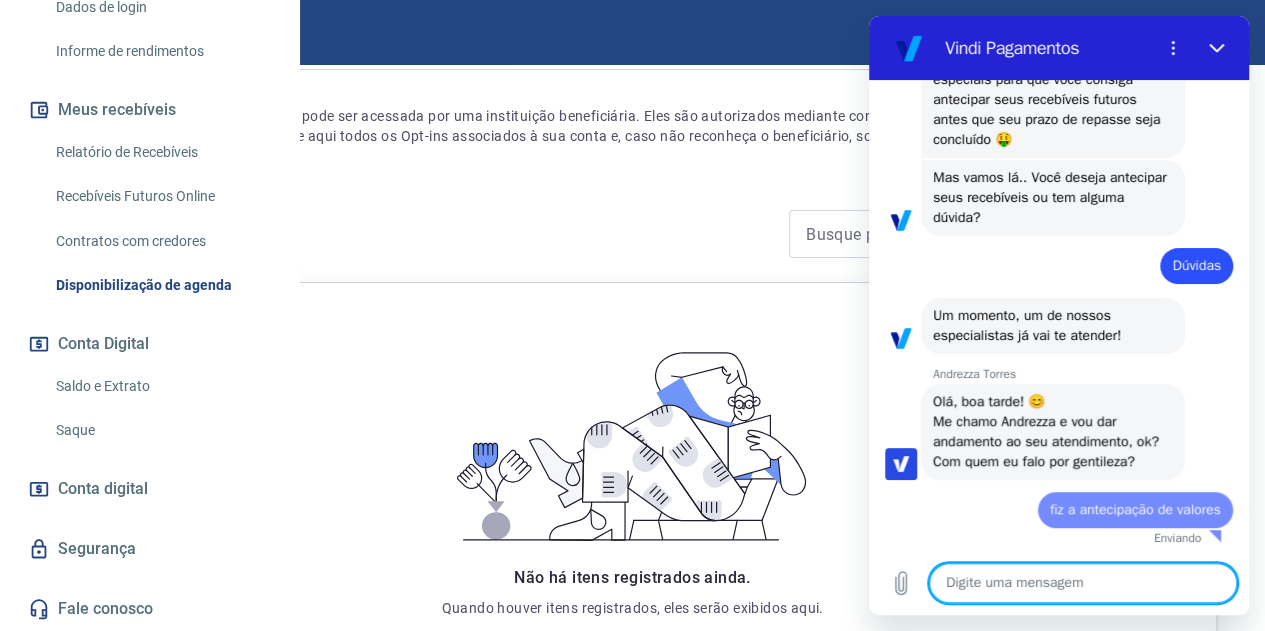 scroll, scrollTop: 318, scrollLeft: 0, axis: vertical 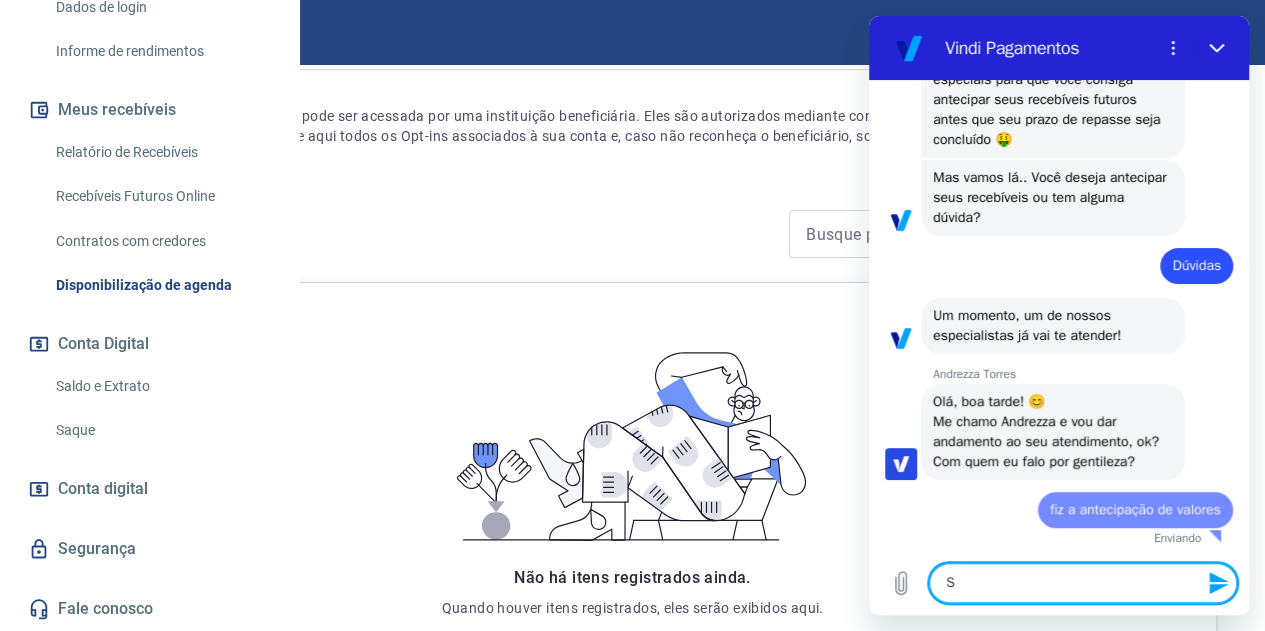 type on "Sa" 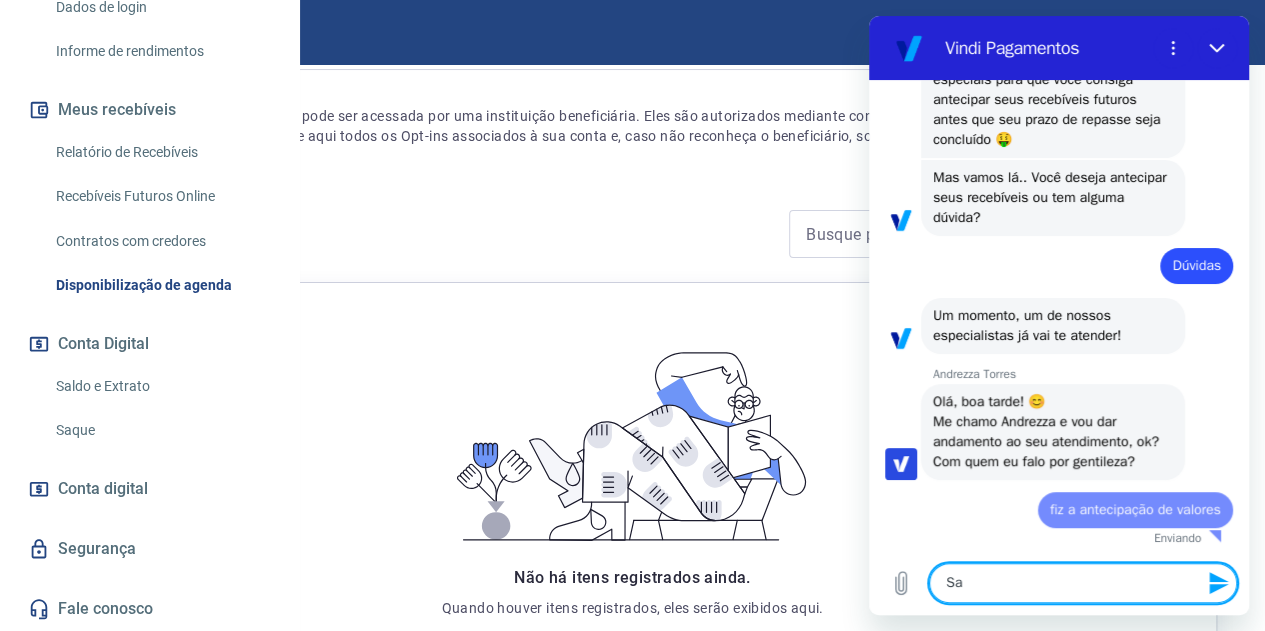 type on "Sam" 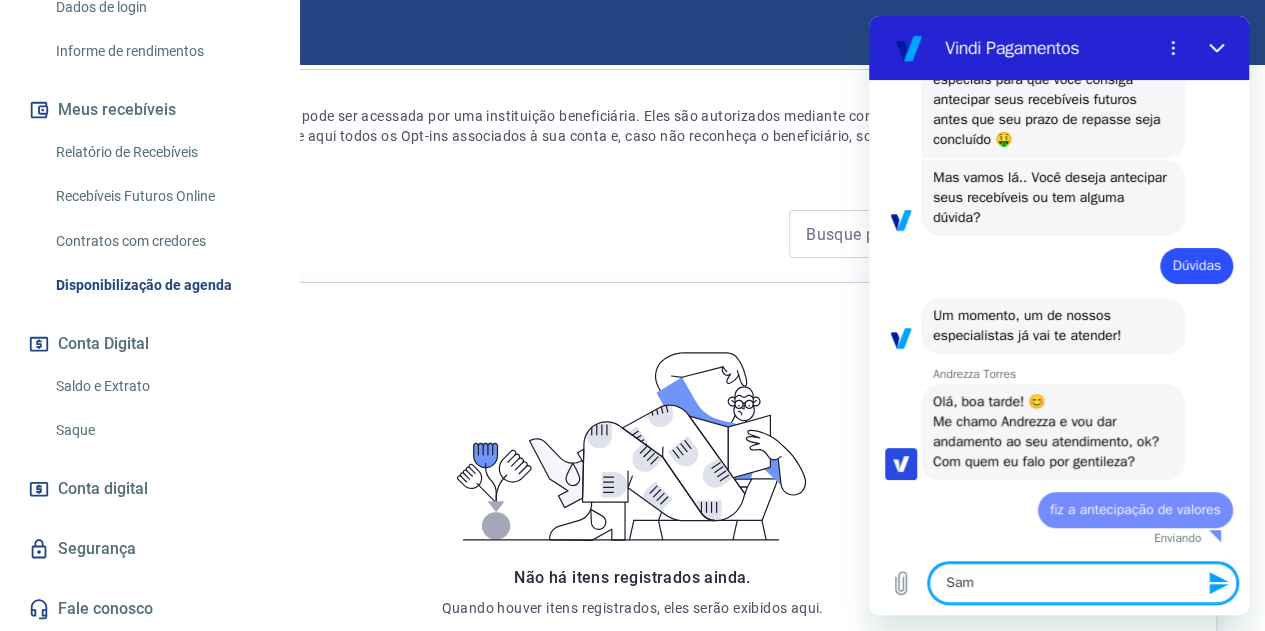 type on "Samu" 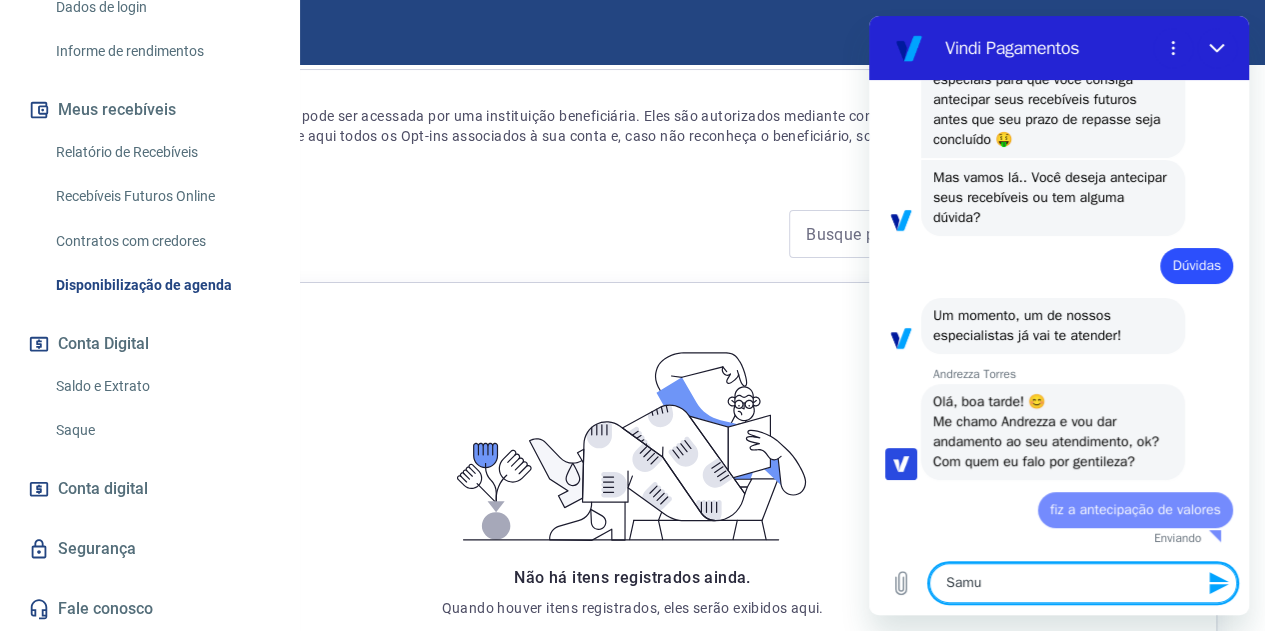 type on "Samue" 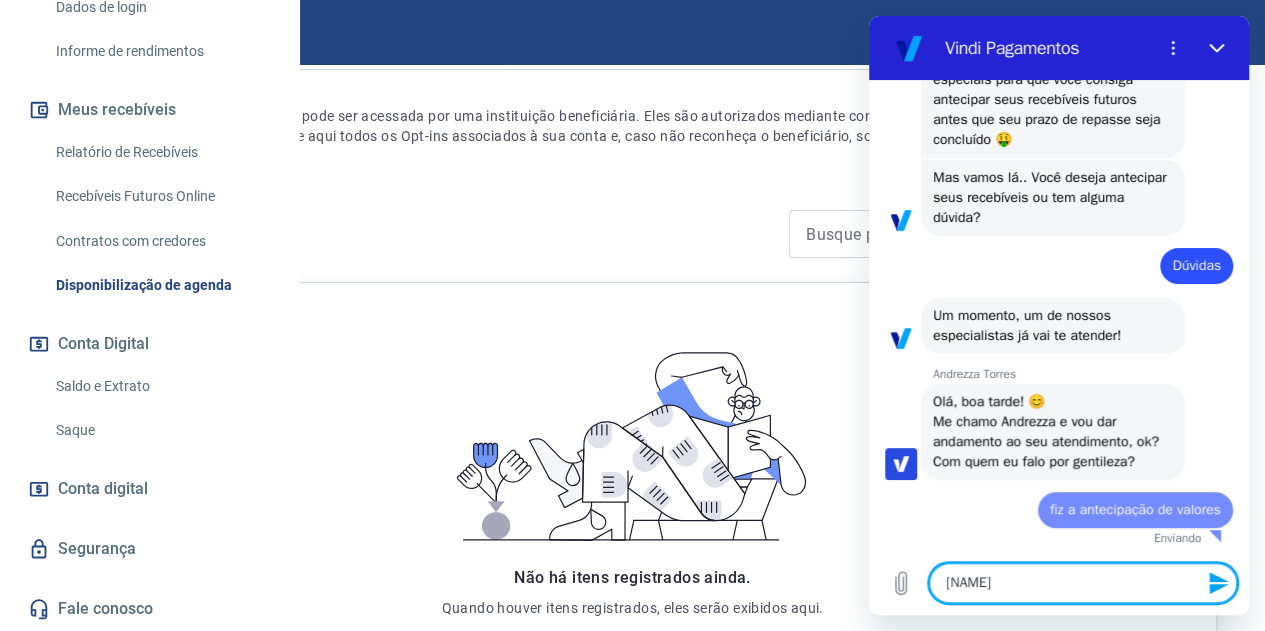 type on "Samuel" 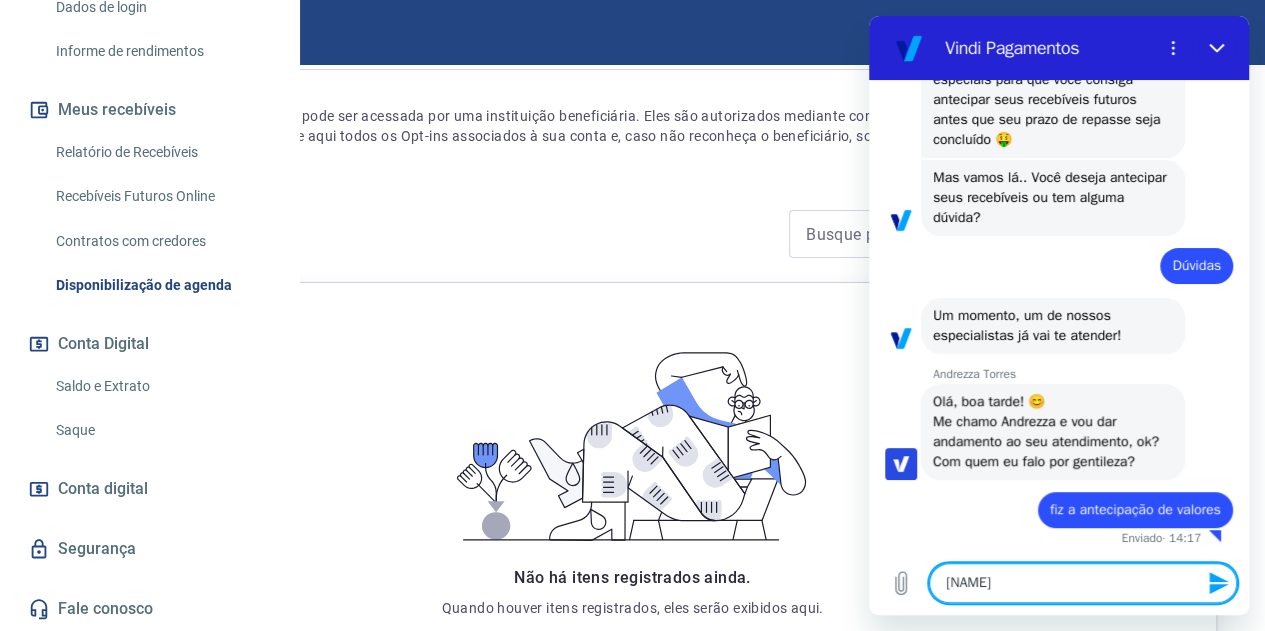 type on "M" 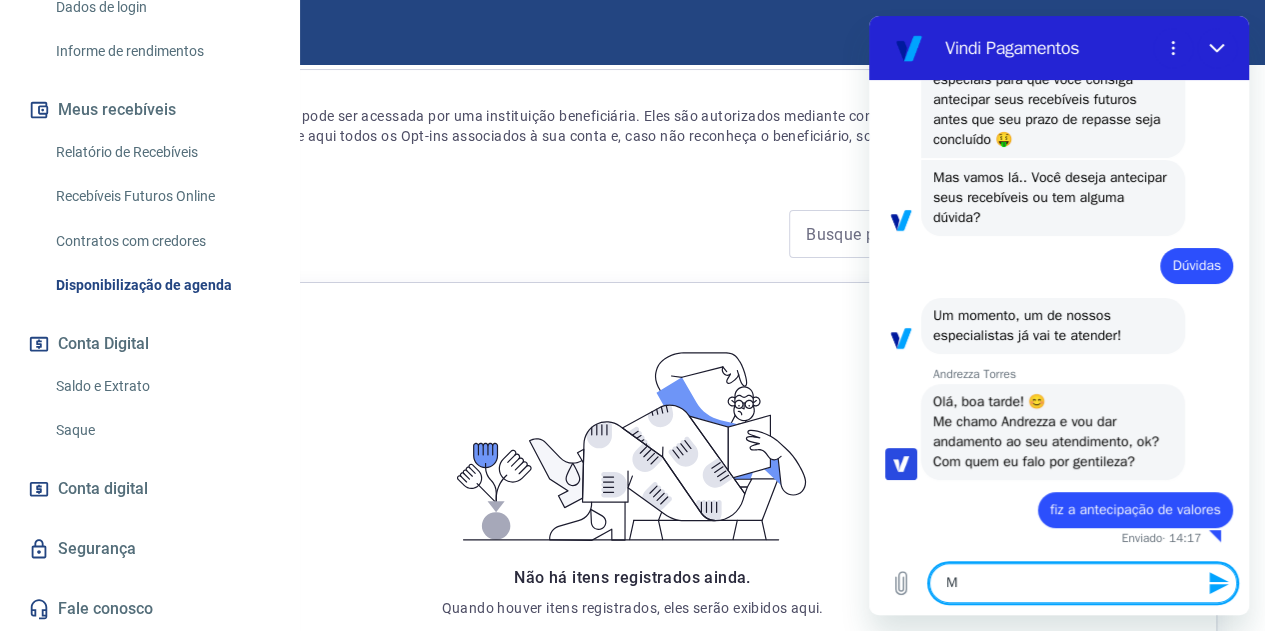 type on "Mi" 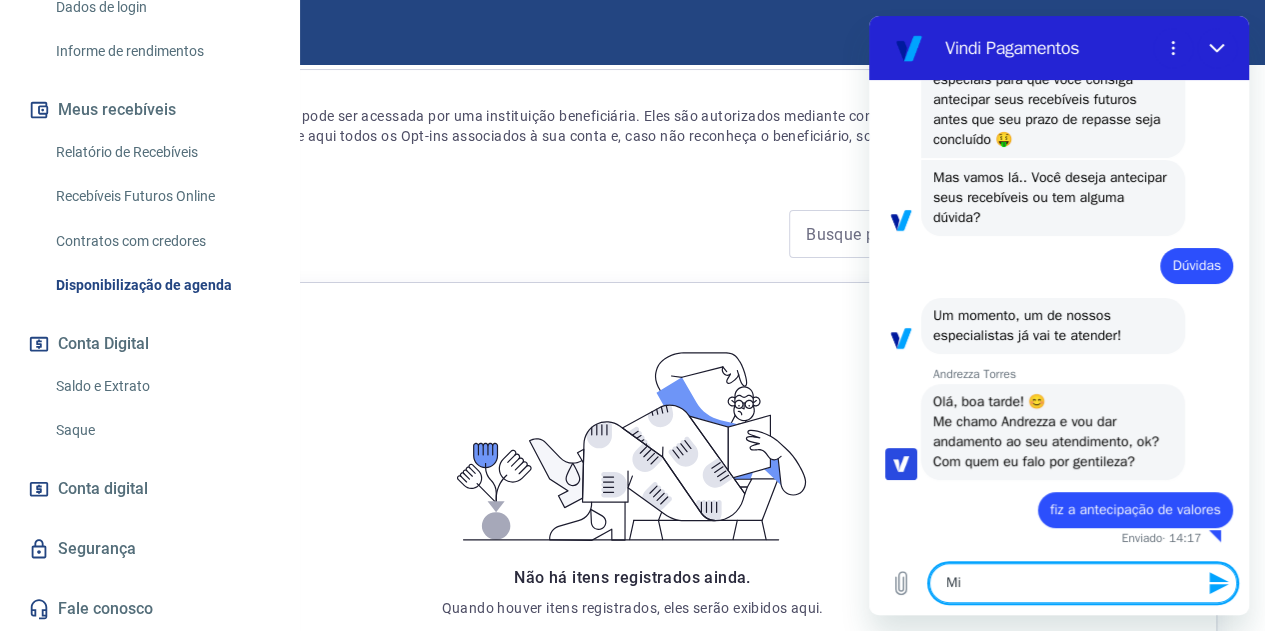 type on "Mic" 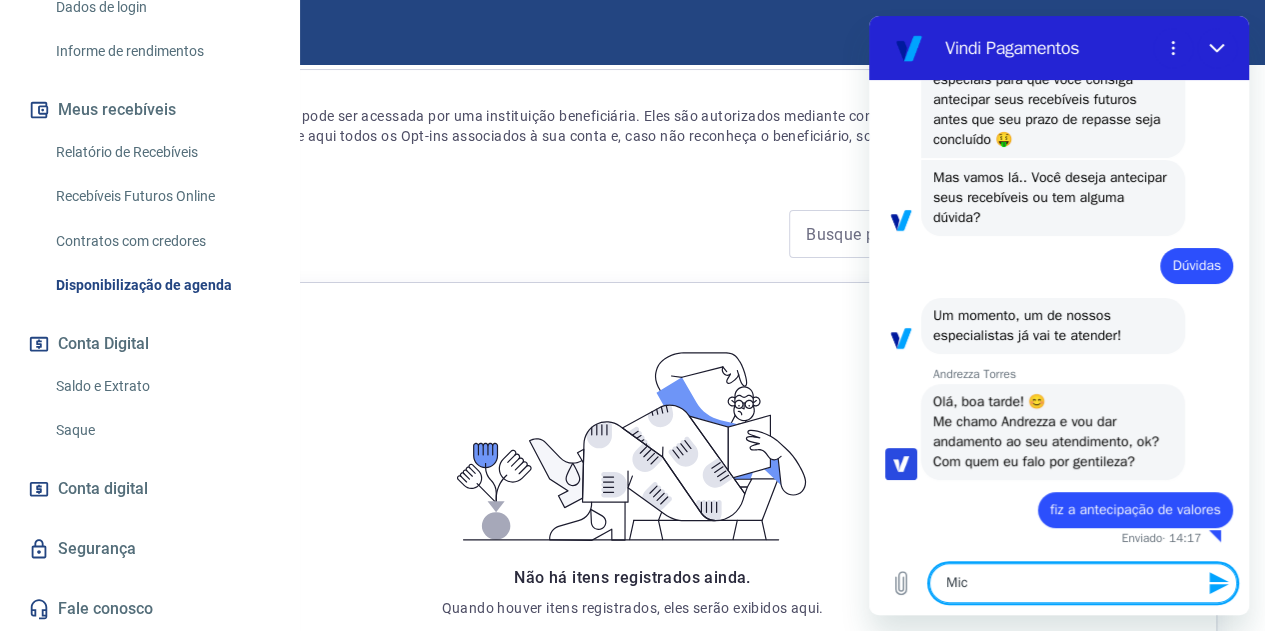 type on "Mich" 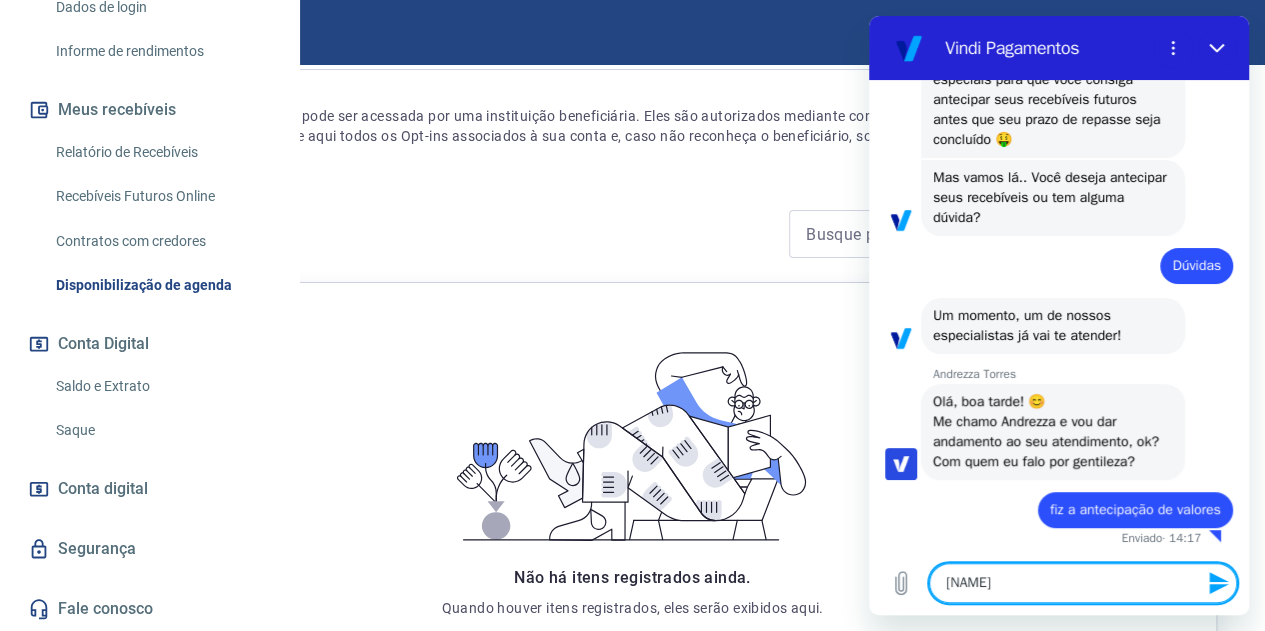 type on "Miche" 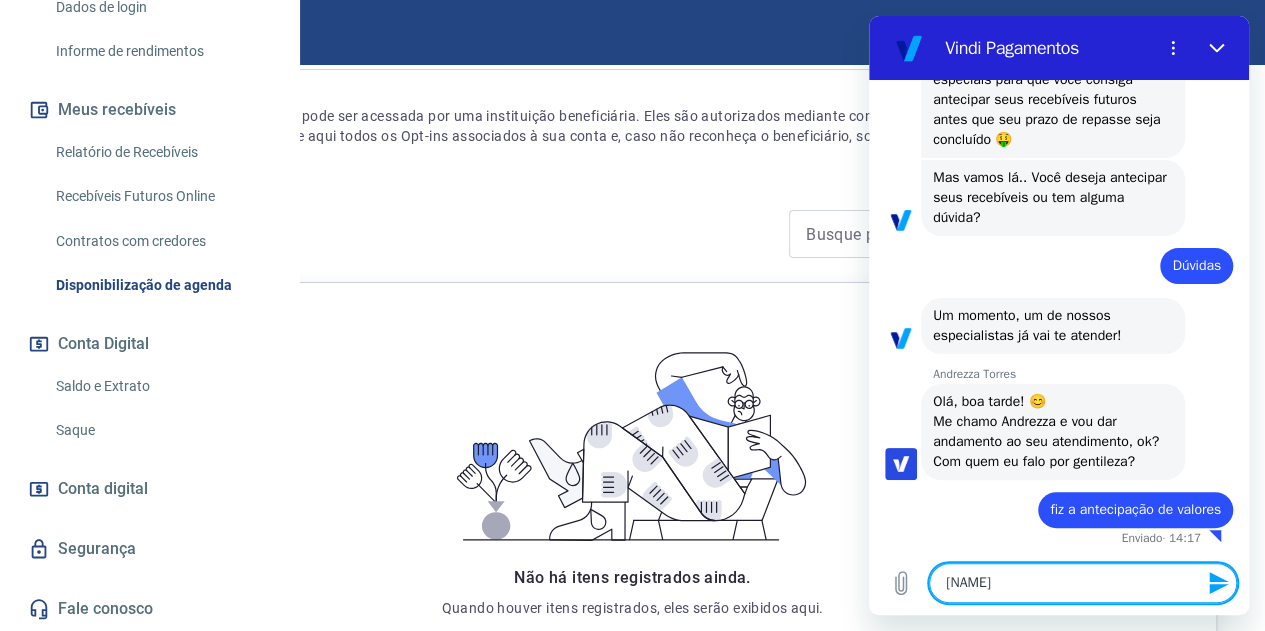 type 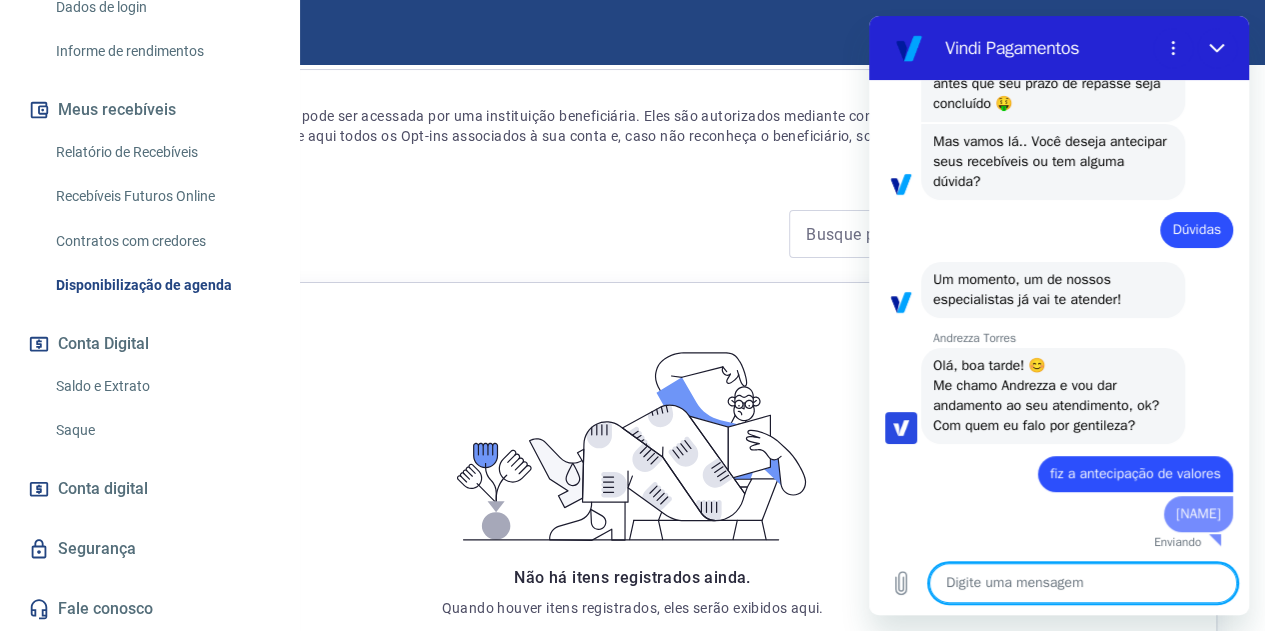 type on "x" 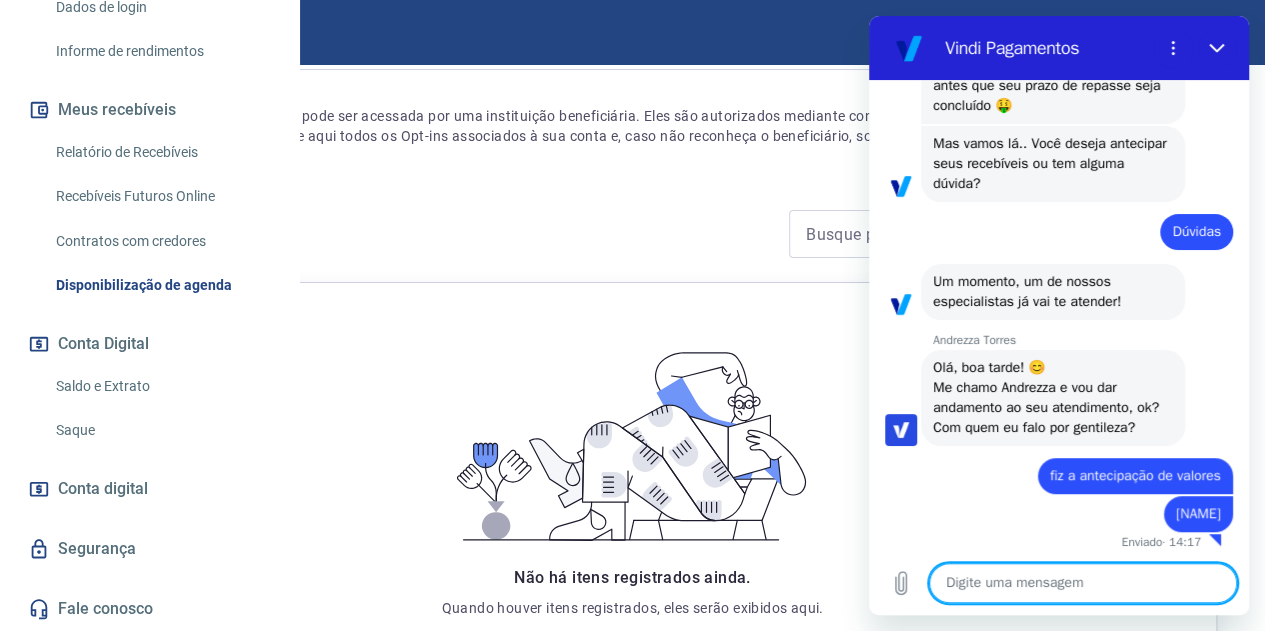 type on "e" 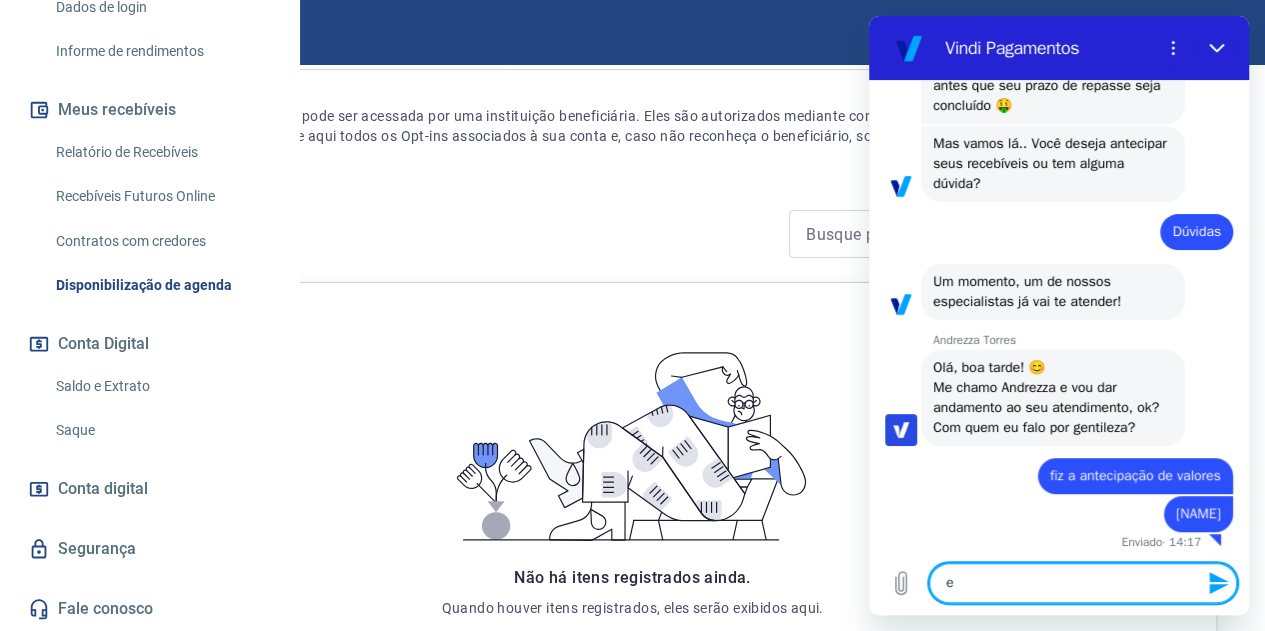type on "e" 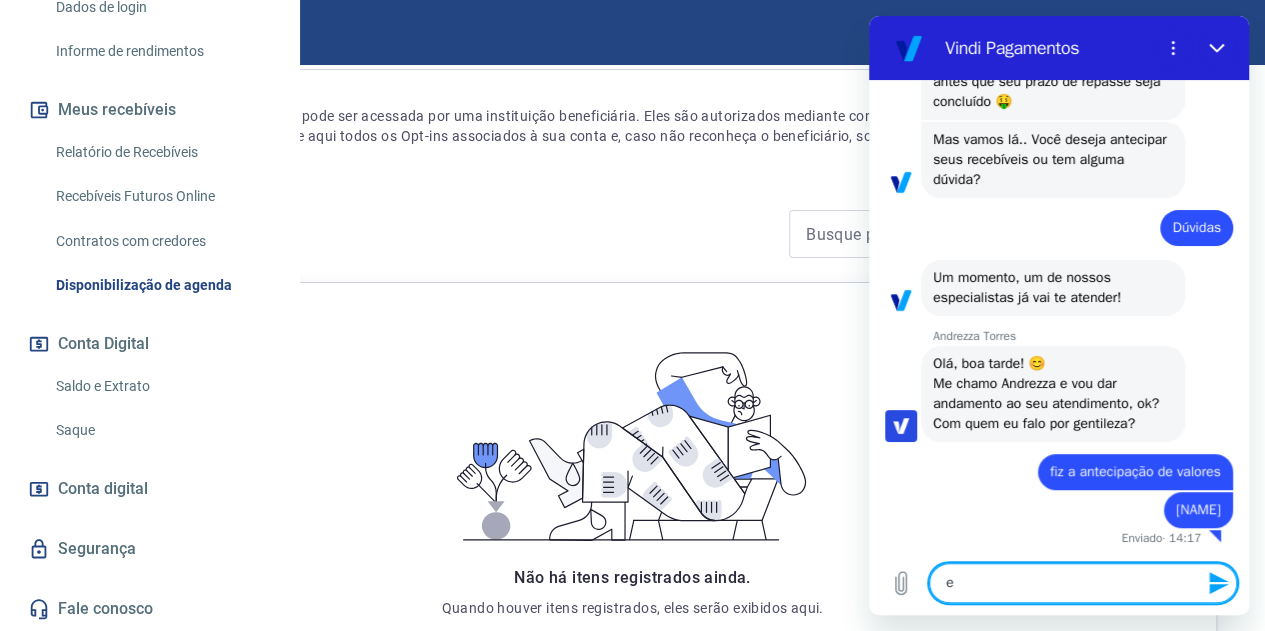 type on "e e" 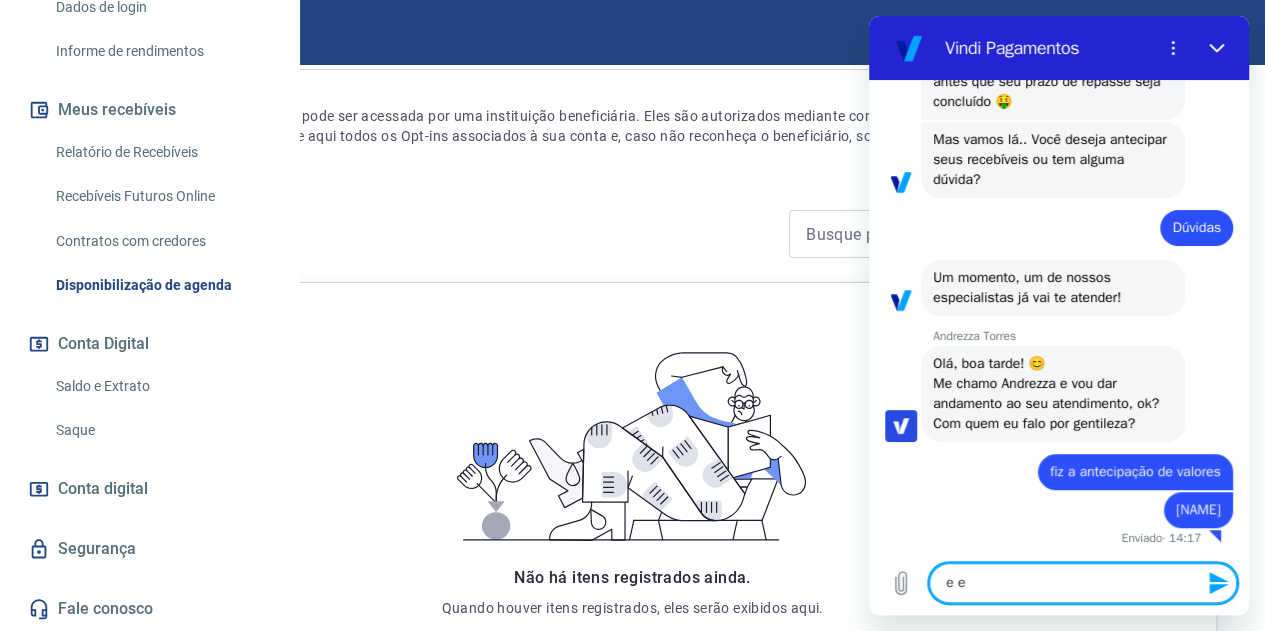 type on "e es" 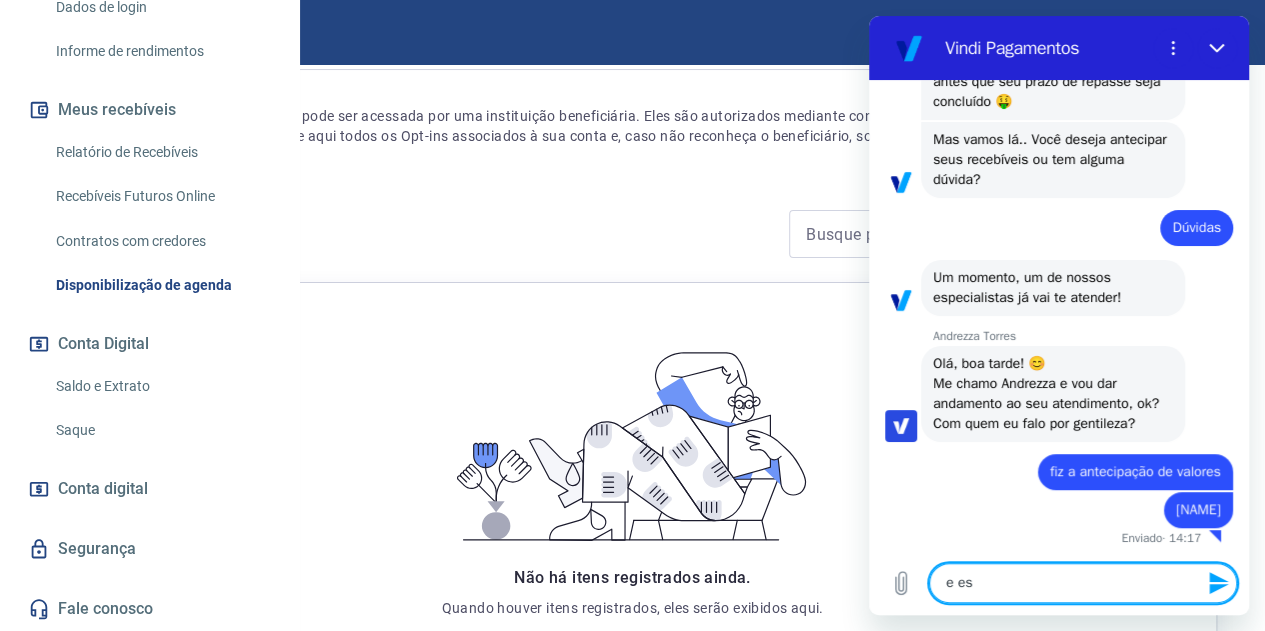 type on "e ess" 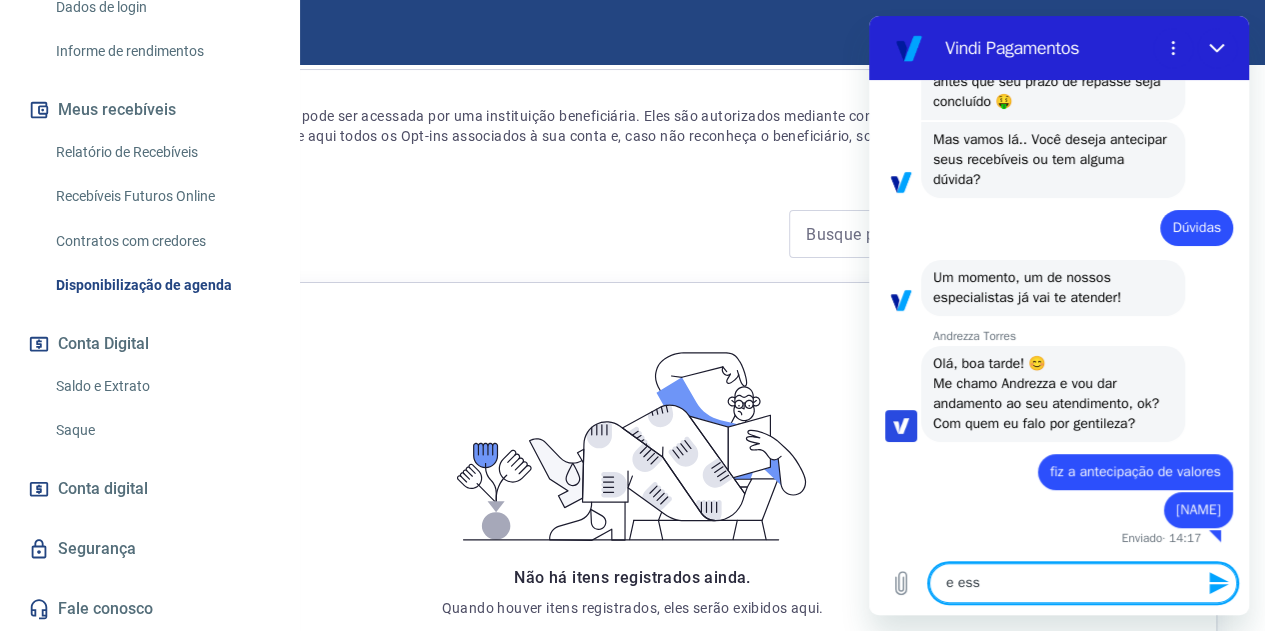 type on "e esse" 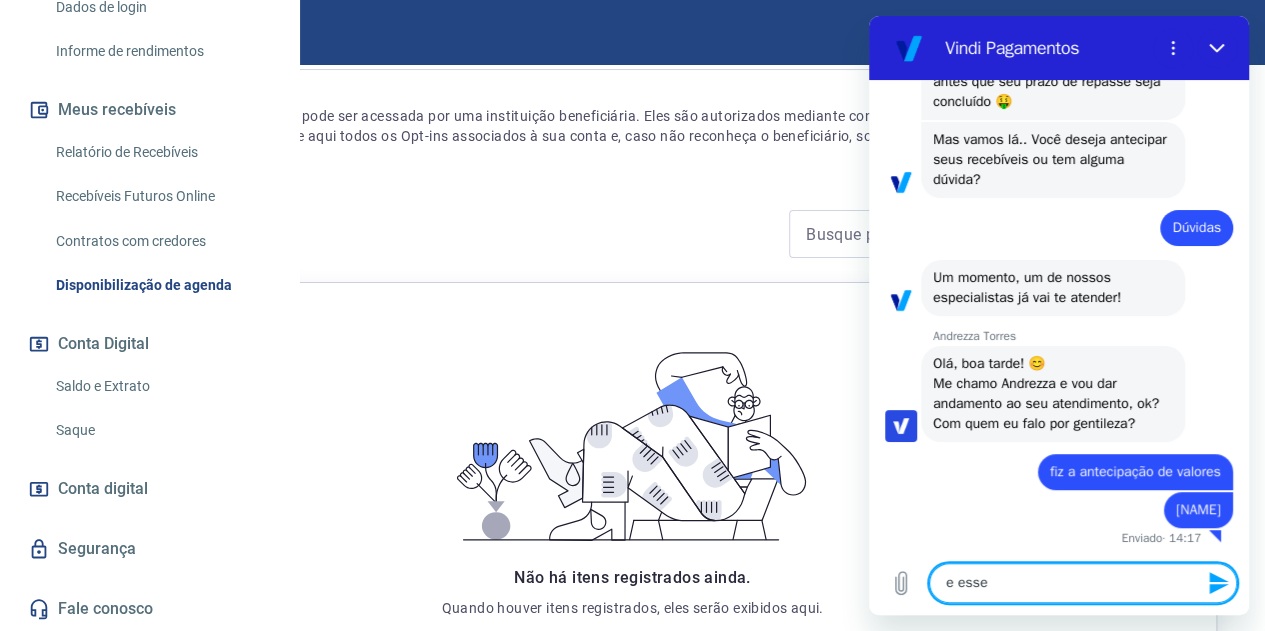 type on "e esse" 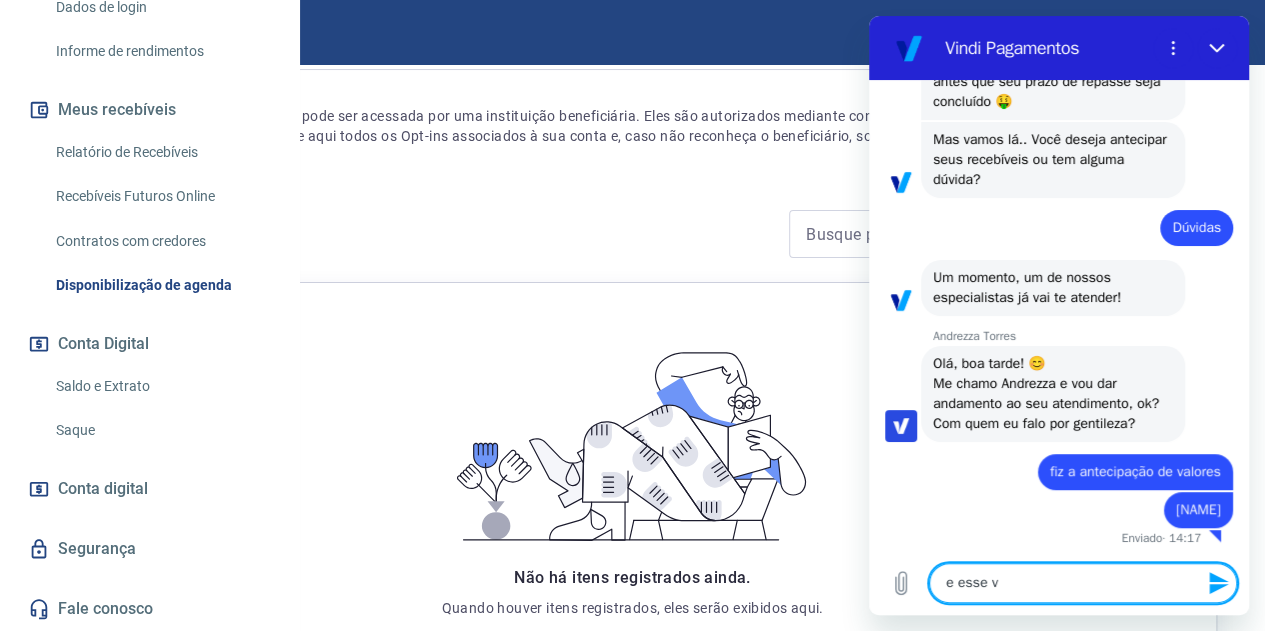 type on "e esse va" 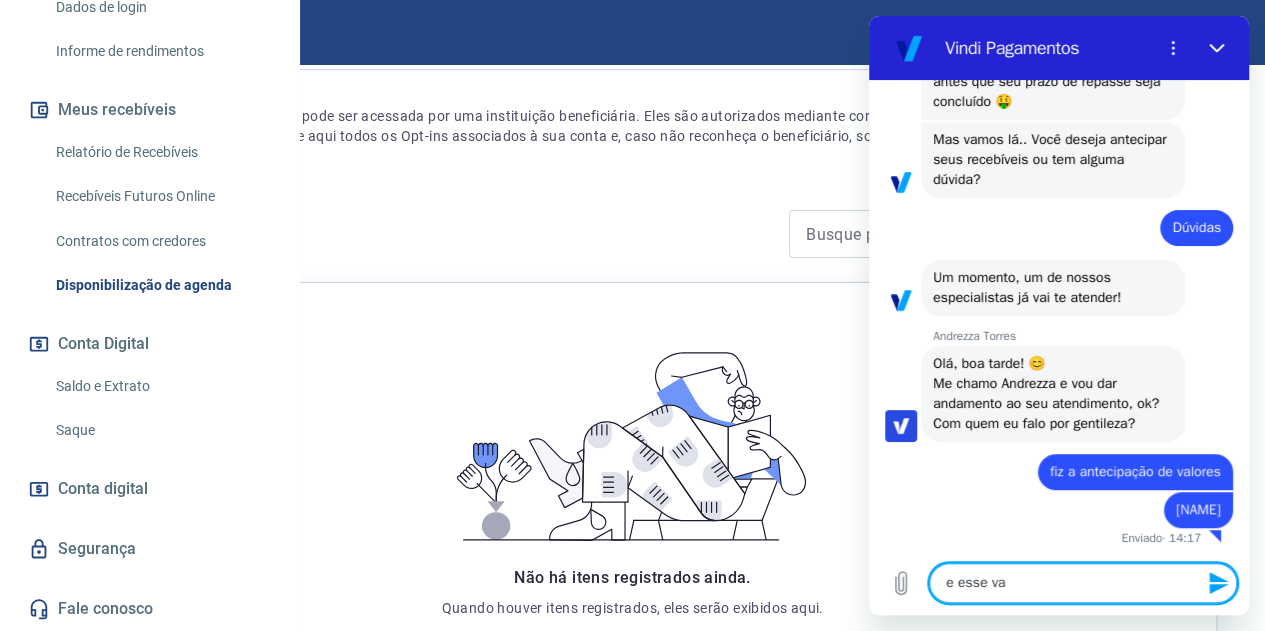 type on "e esse val" 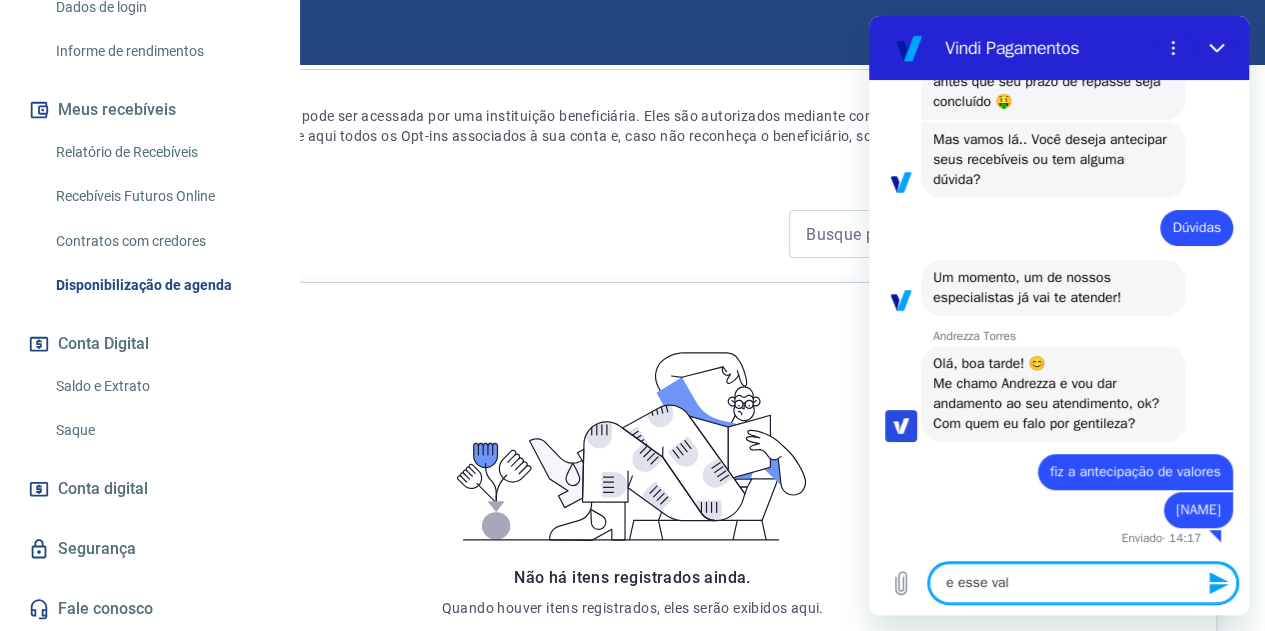 type on "e esse va" 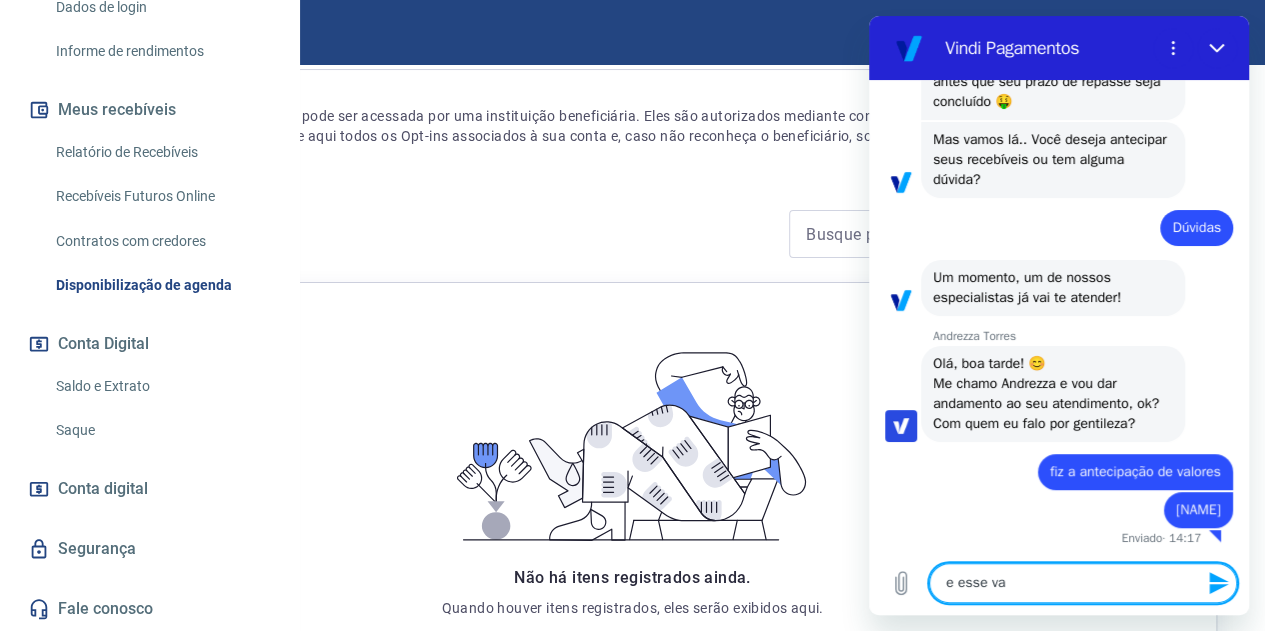 type on "e esse v" 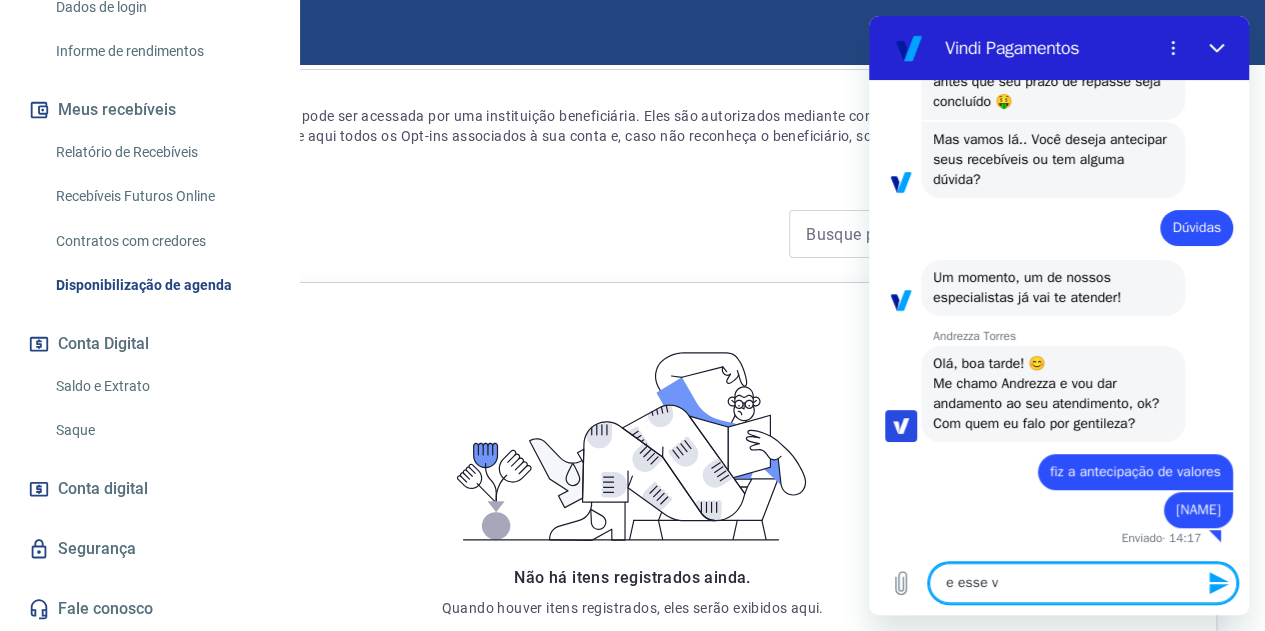 type on "e esse" 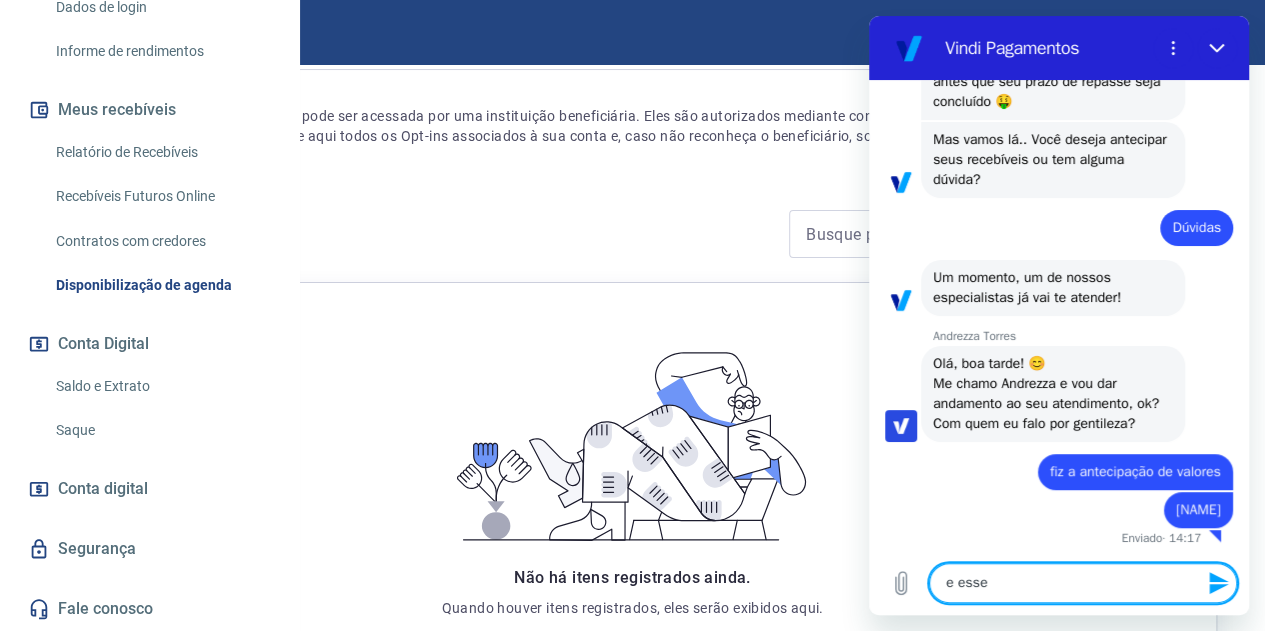 type on "e esse" 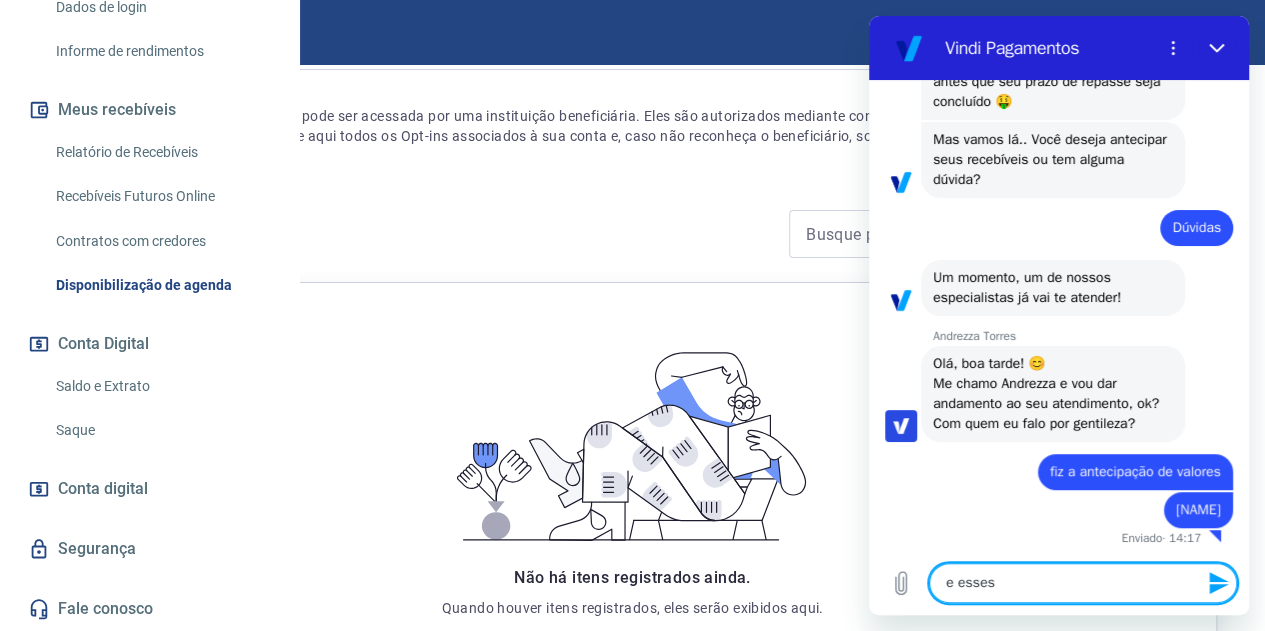 type on "e esses" 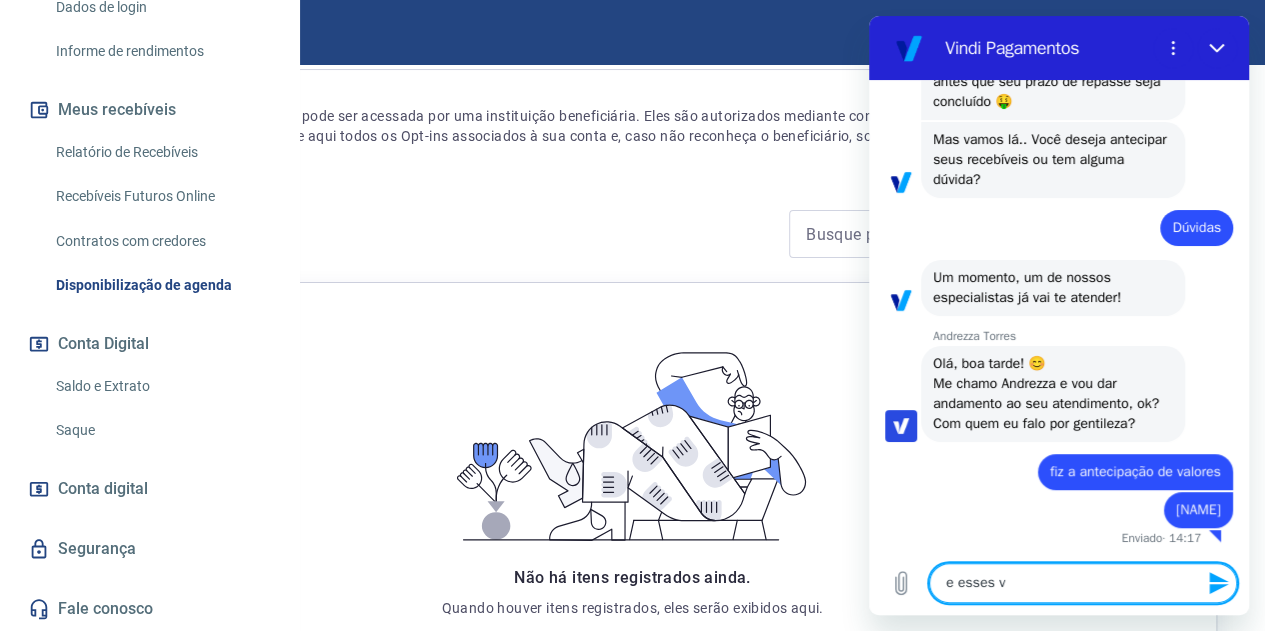 type on "e esses va" 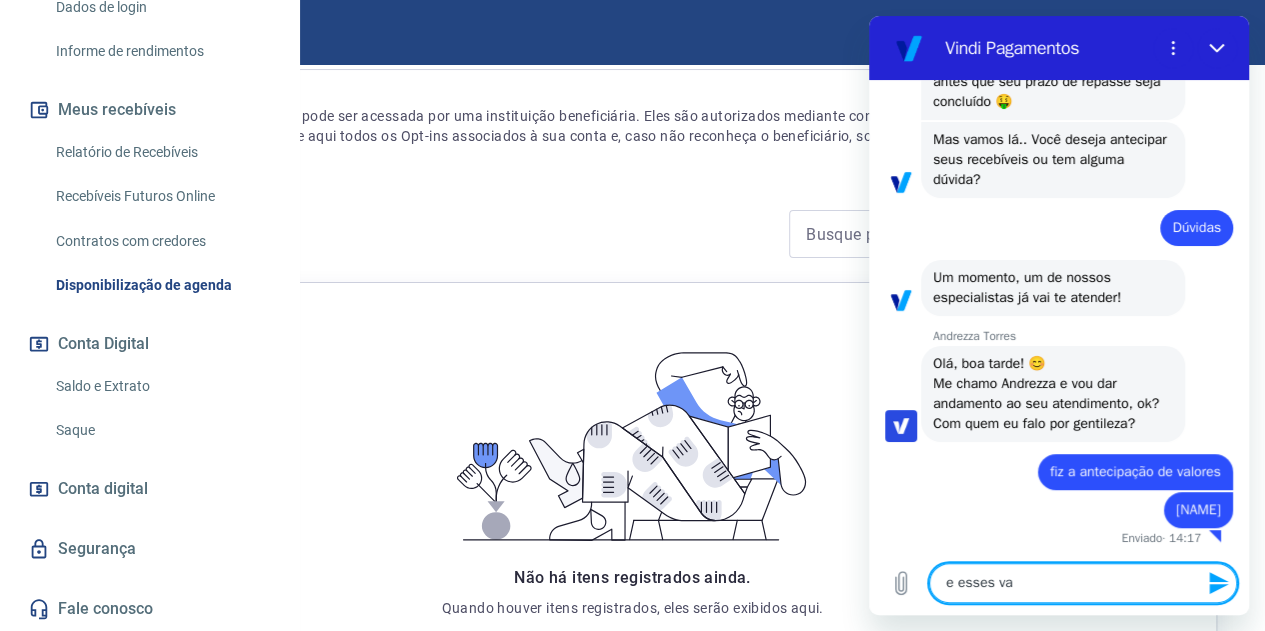type on "e esses val" 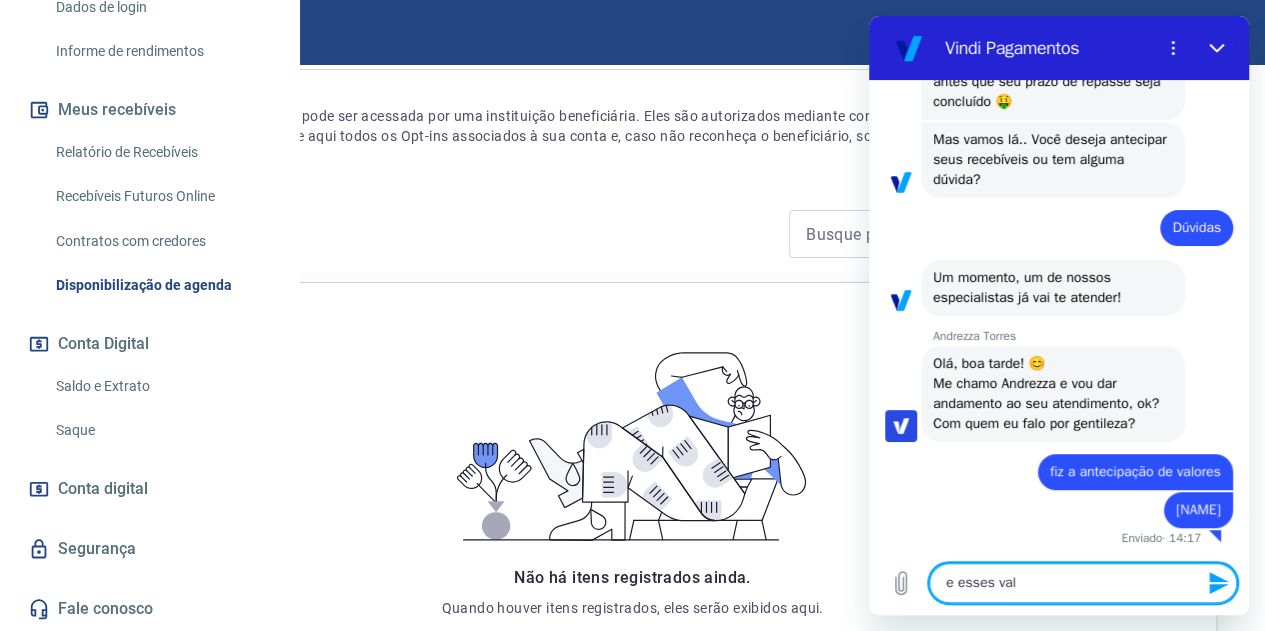 type on "e esses valo" 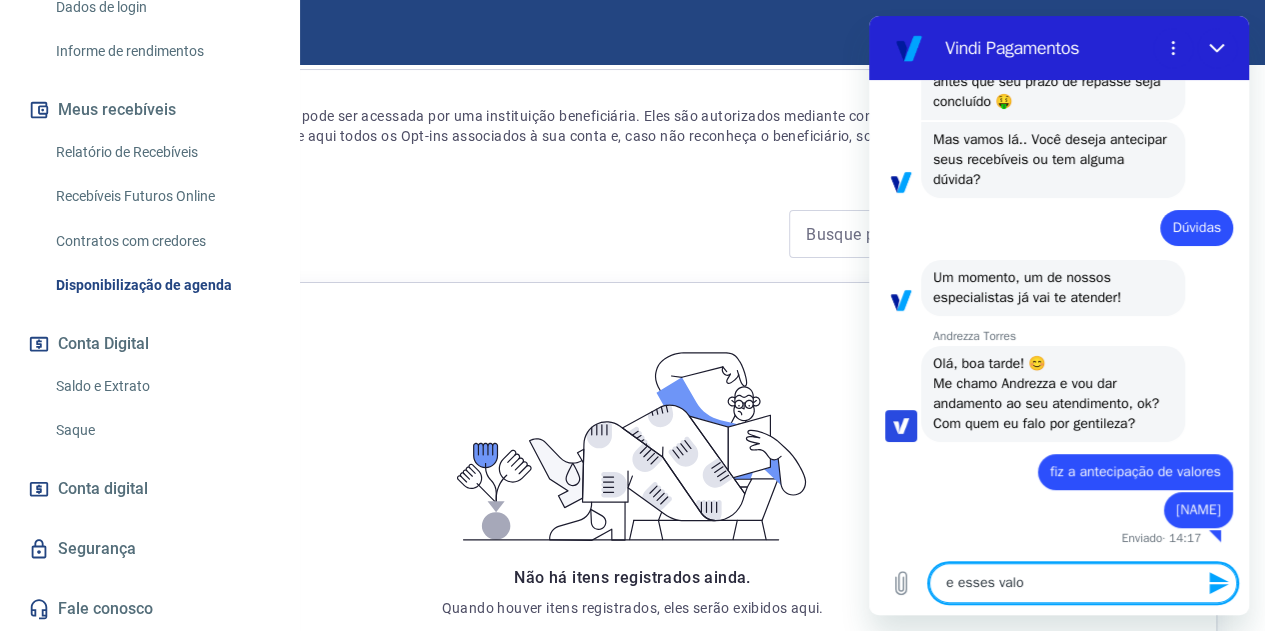 type on "e esses valor" 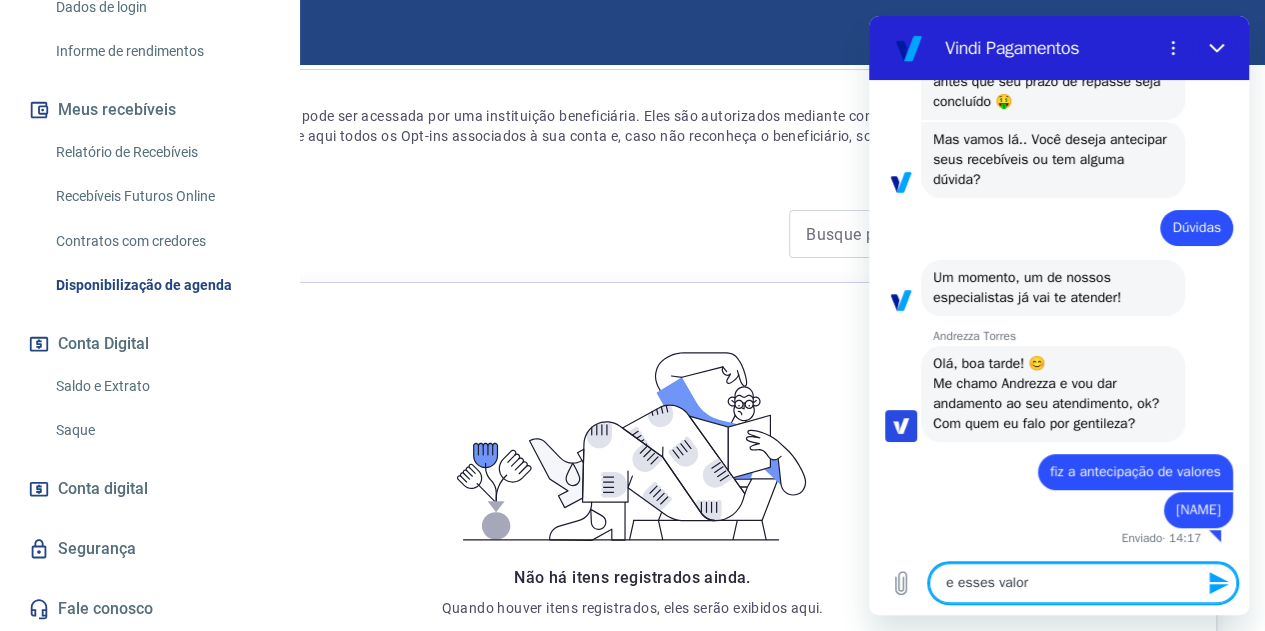 type on "e esses valore" 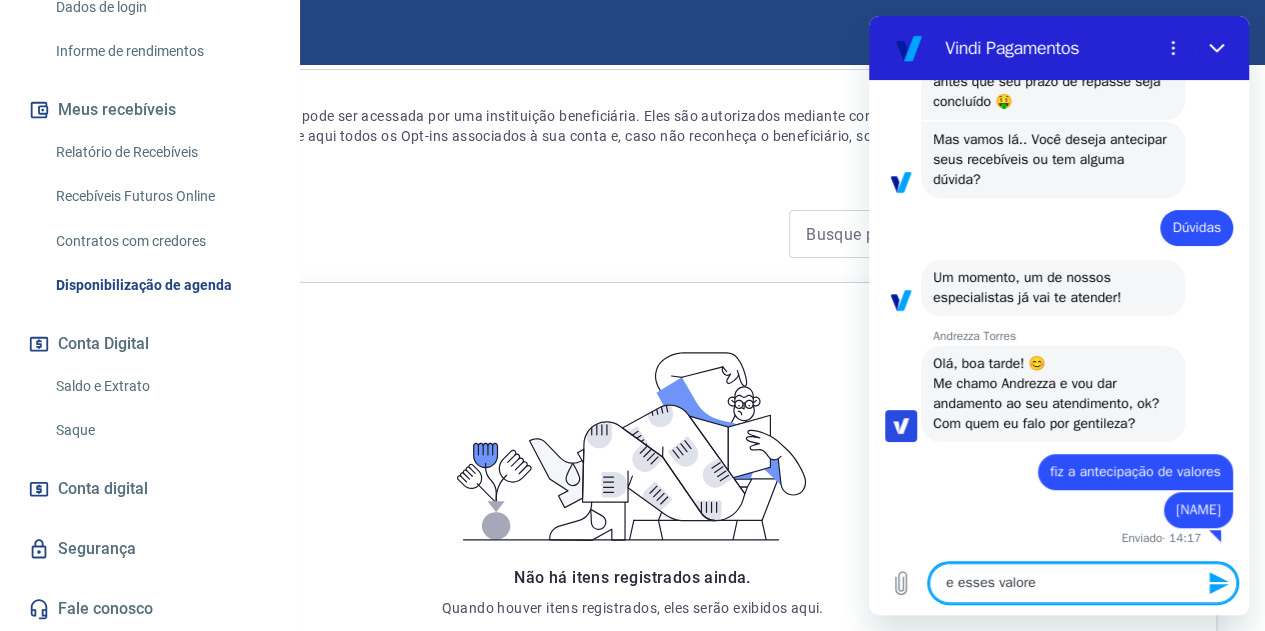 type on "e esses valores" 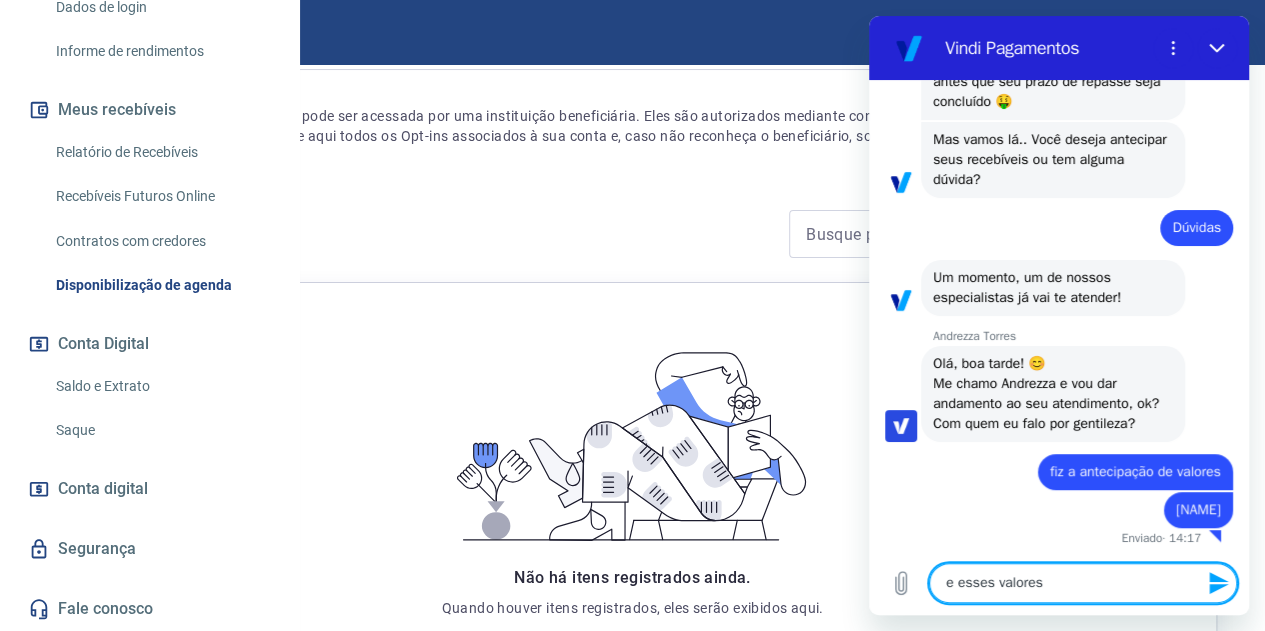 type on "e esses valores" 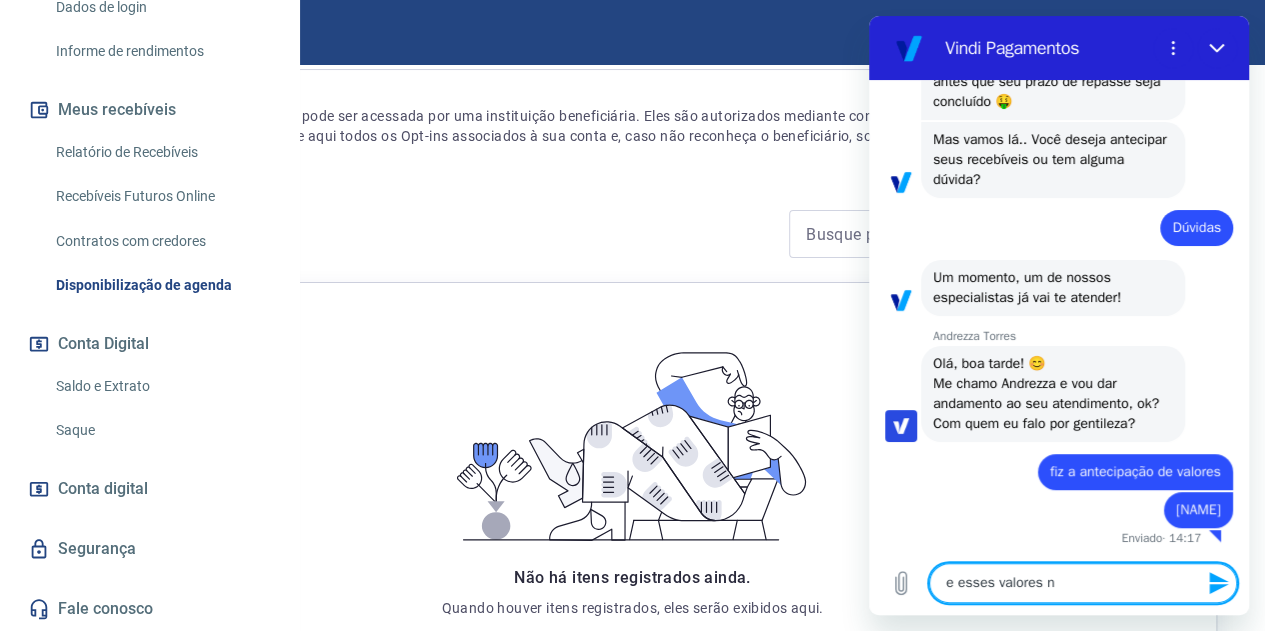 type on "e esses valores nã" 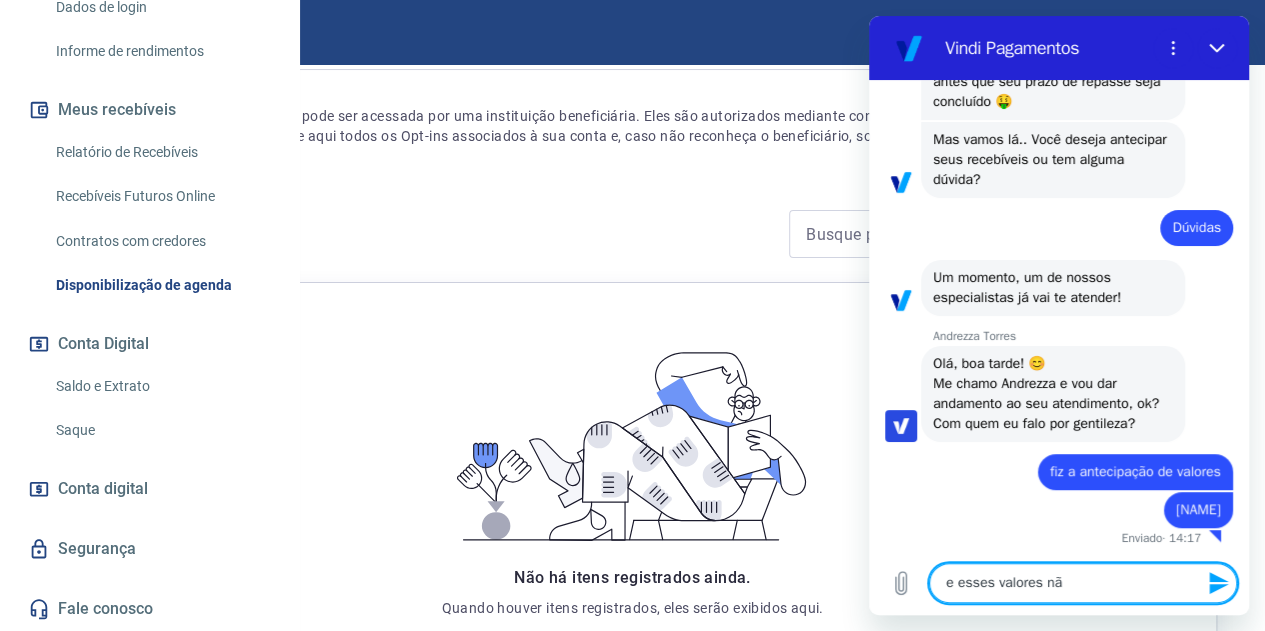 type on "e esses valores não" 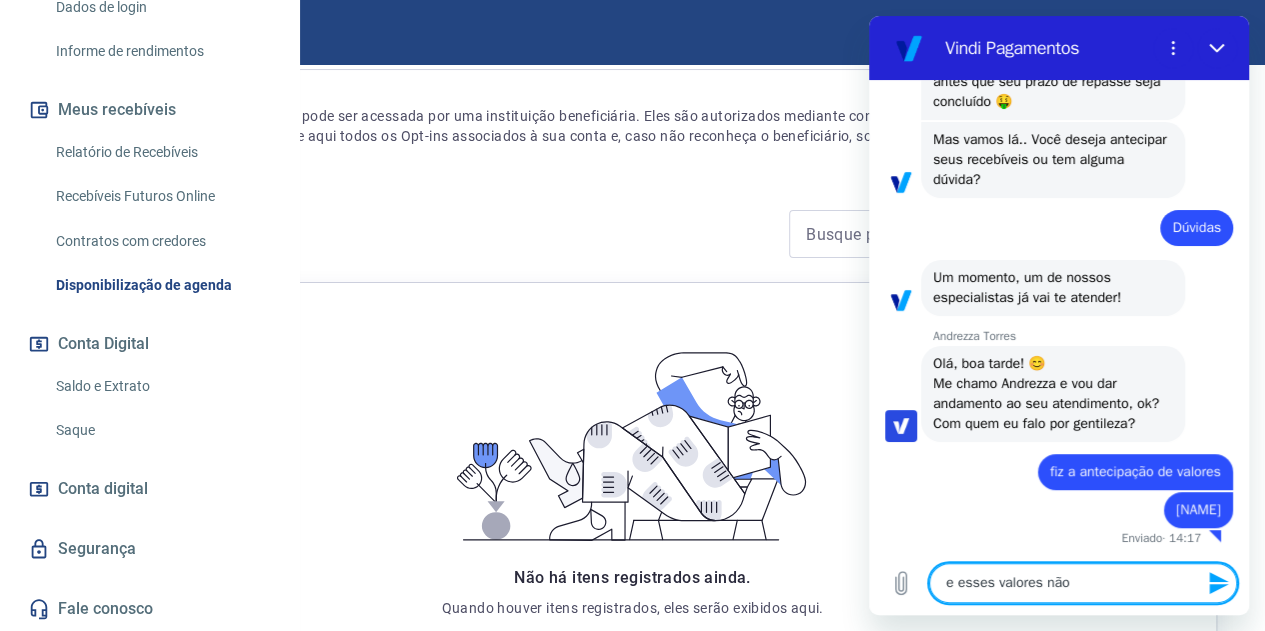type on "e esses valores não" 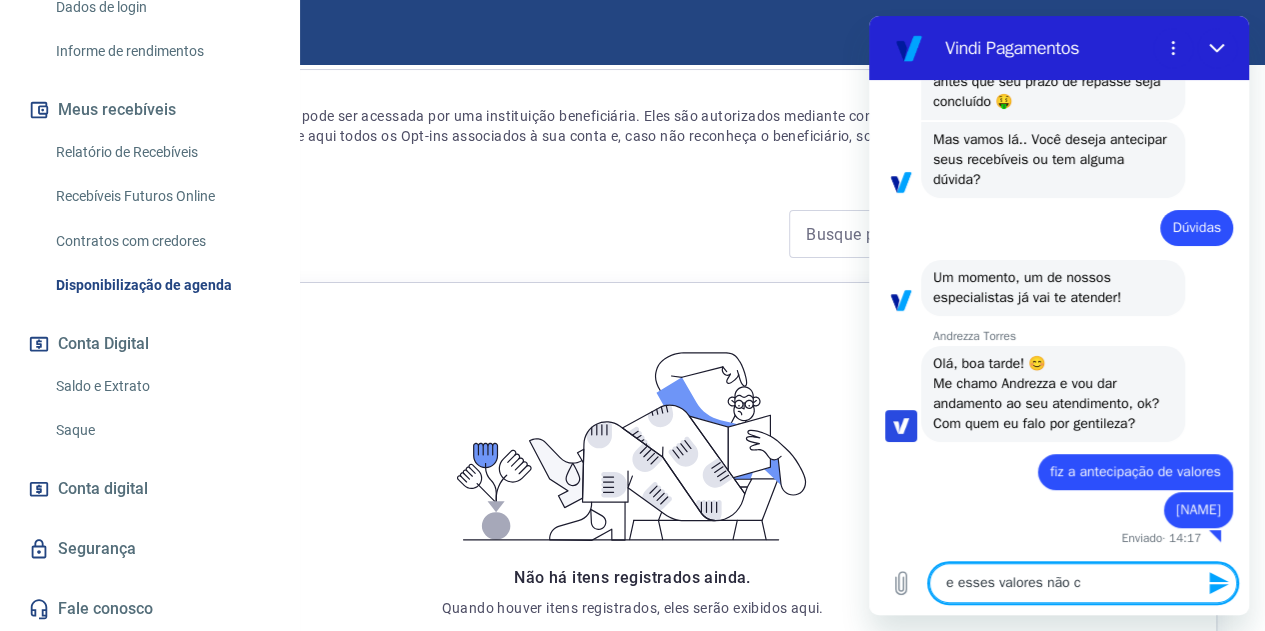 type on "e esses valores não ca" 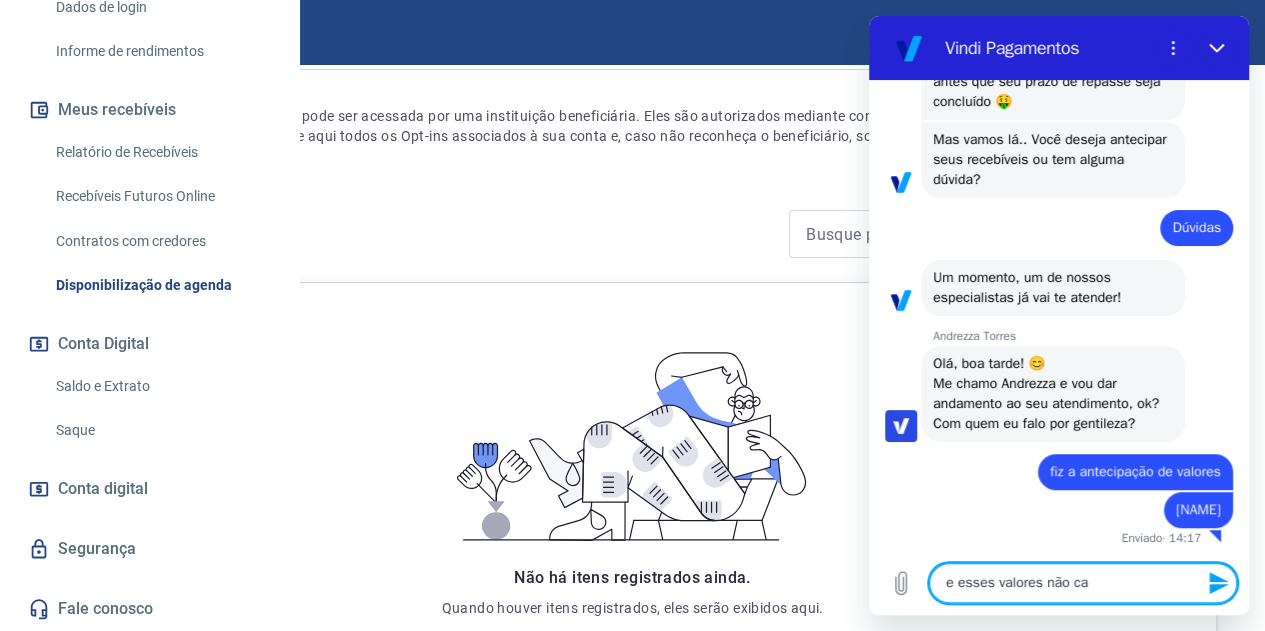 type on "e esses valores não cai" 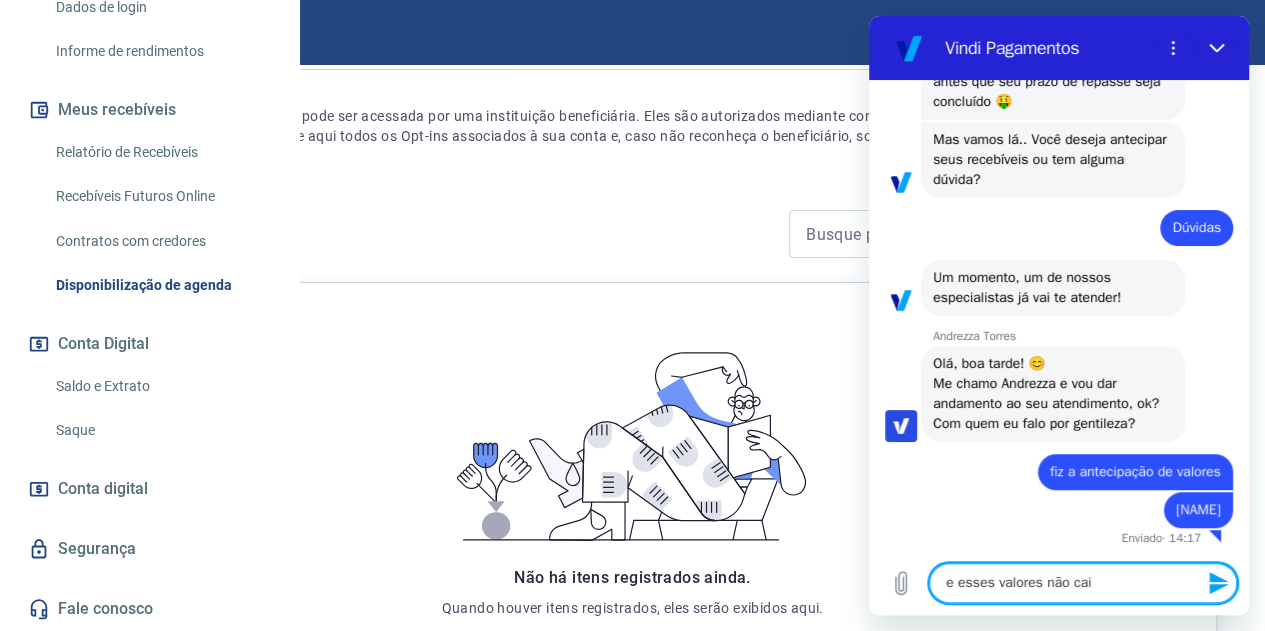 type on "e esses valores não caiu" 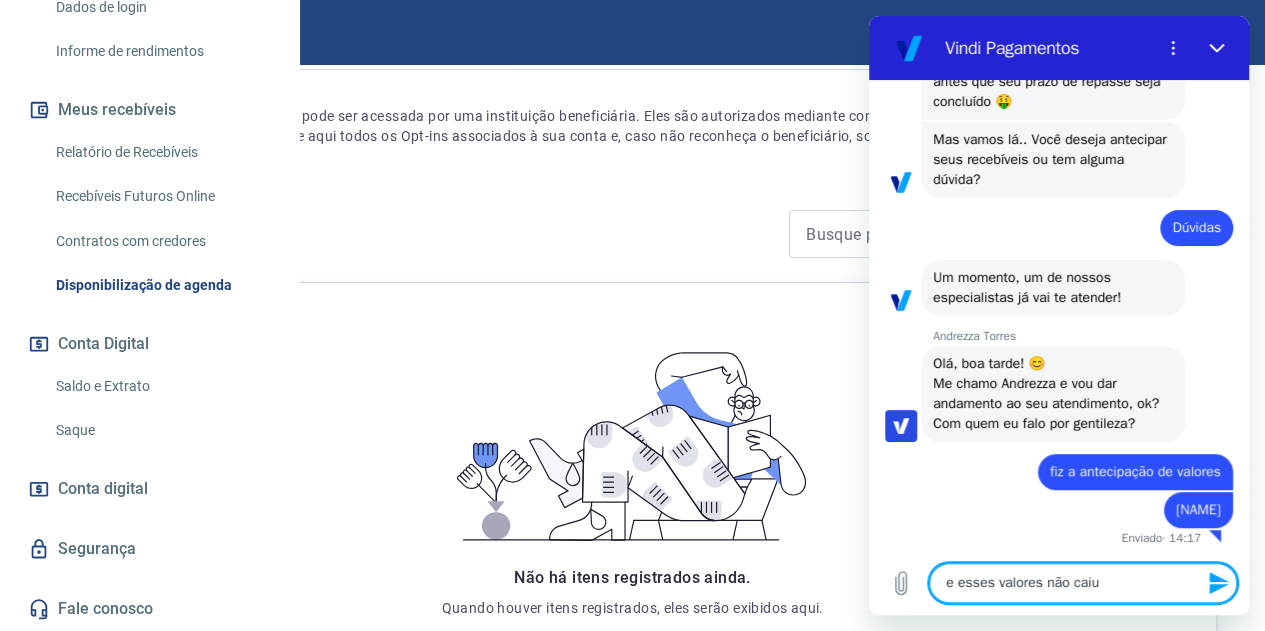 type on "e esses valores não caiu" 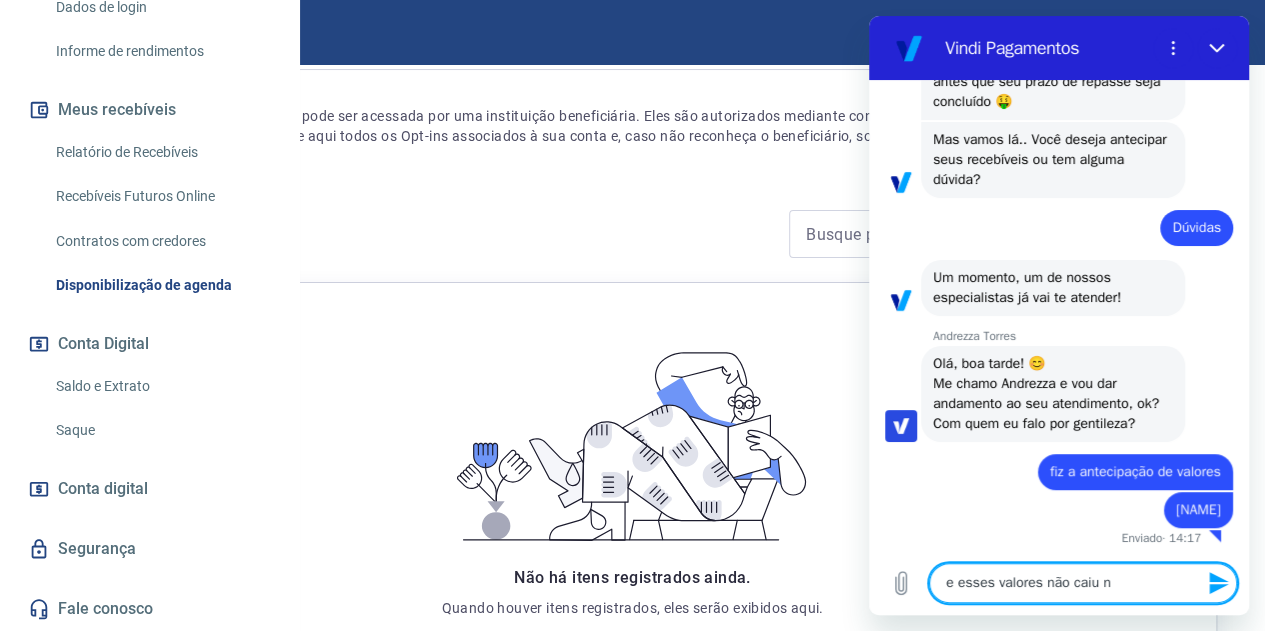 type on "e esses valores não caiu na" 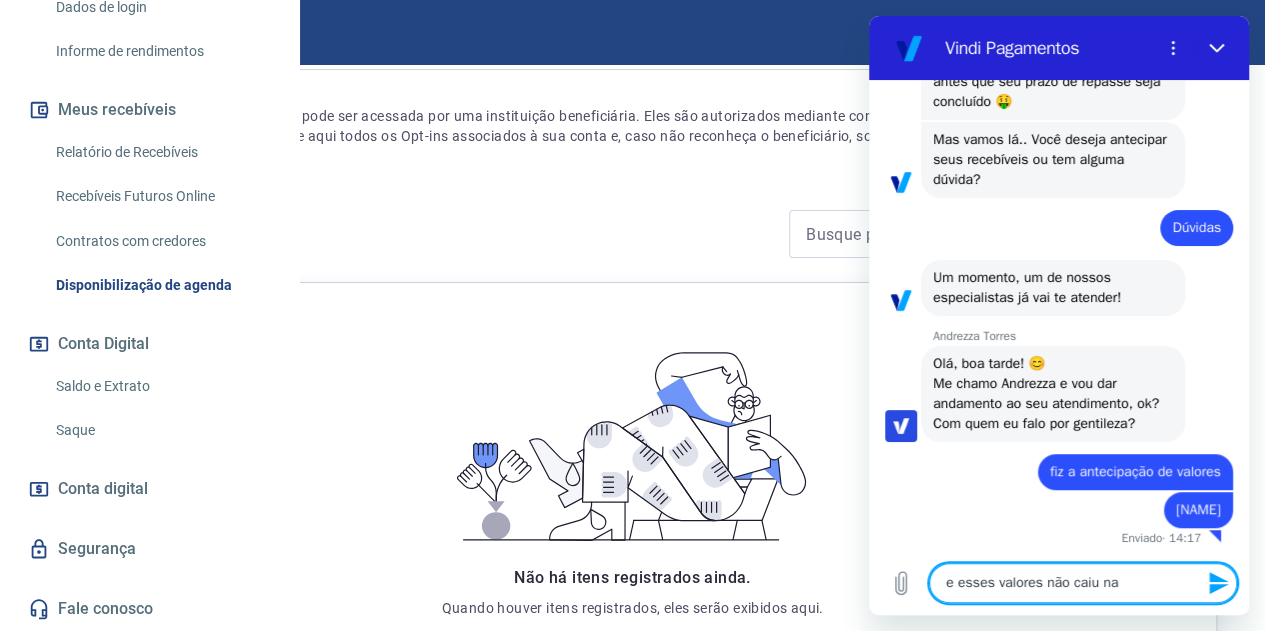 type on "e esses valores não caiu na" 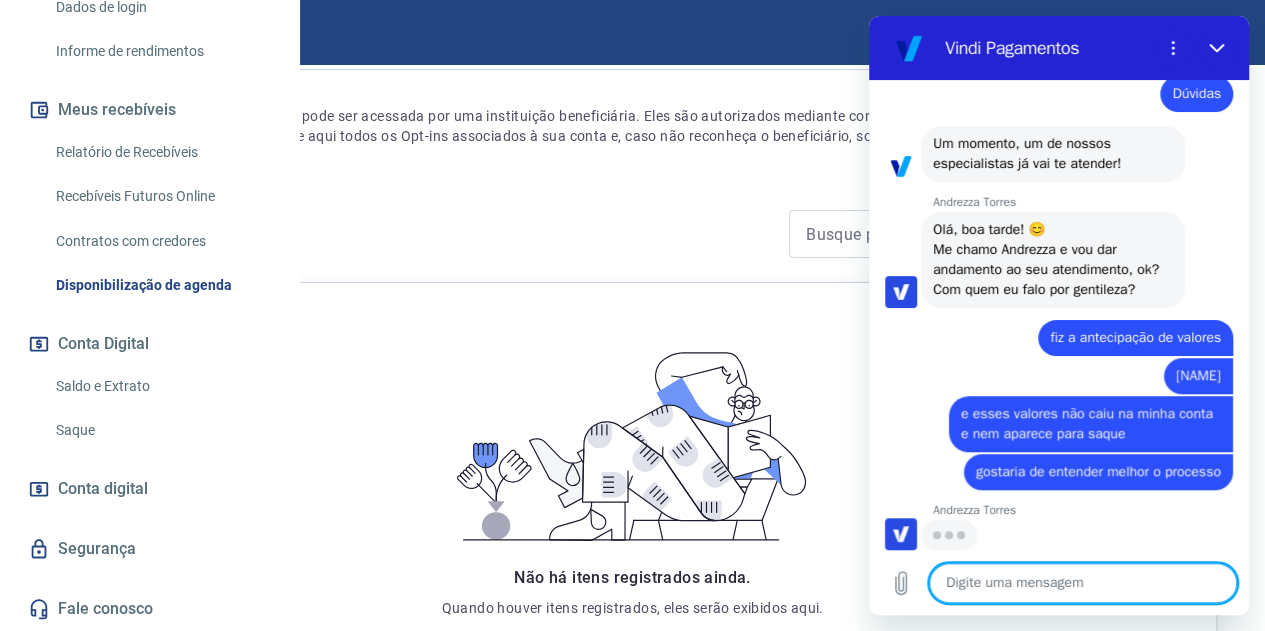 scroll, scrollTop: 510, scrollLeft: 0, axis: vertical 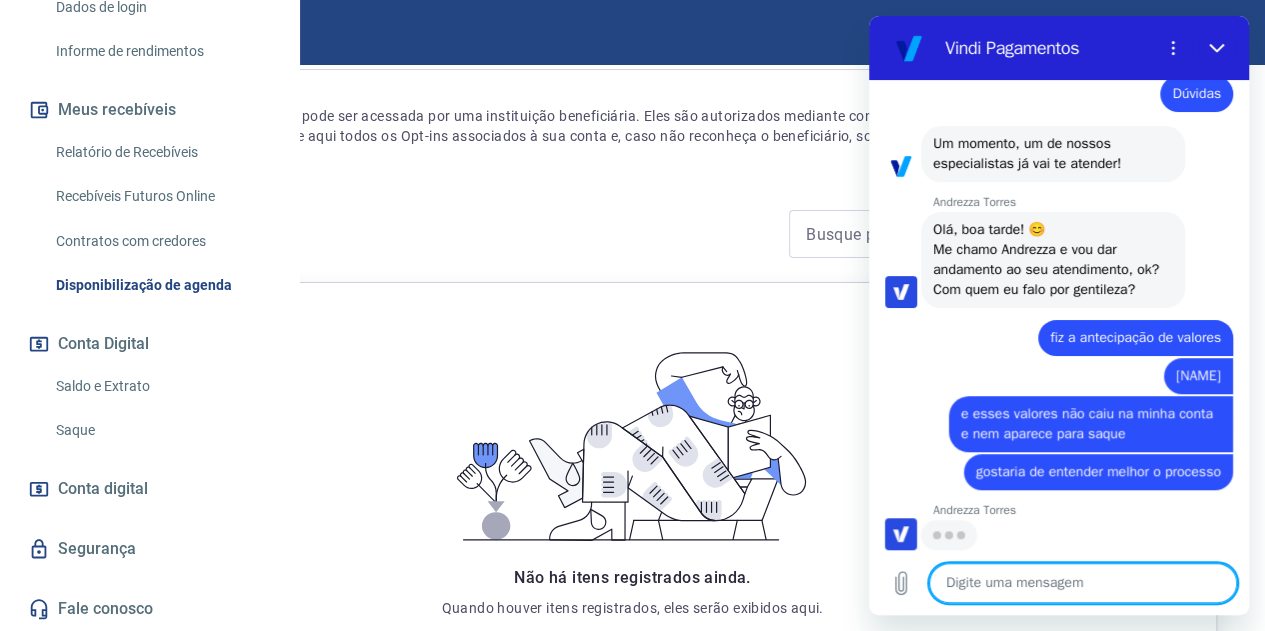 click at bounding box center [1083, 583] 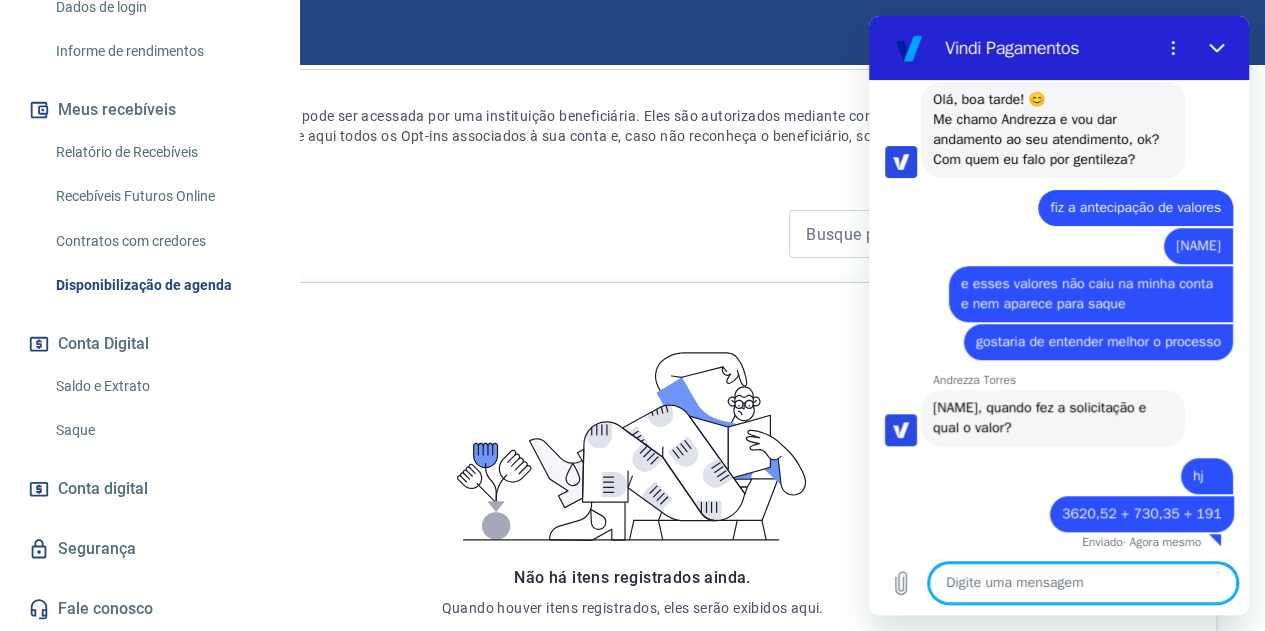 scroll, scrollTop: 644, scrollLeft: 0, axis: vertical 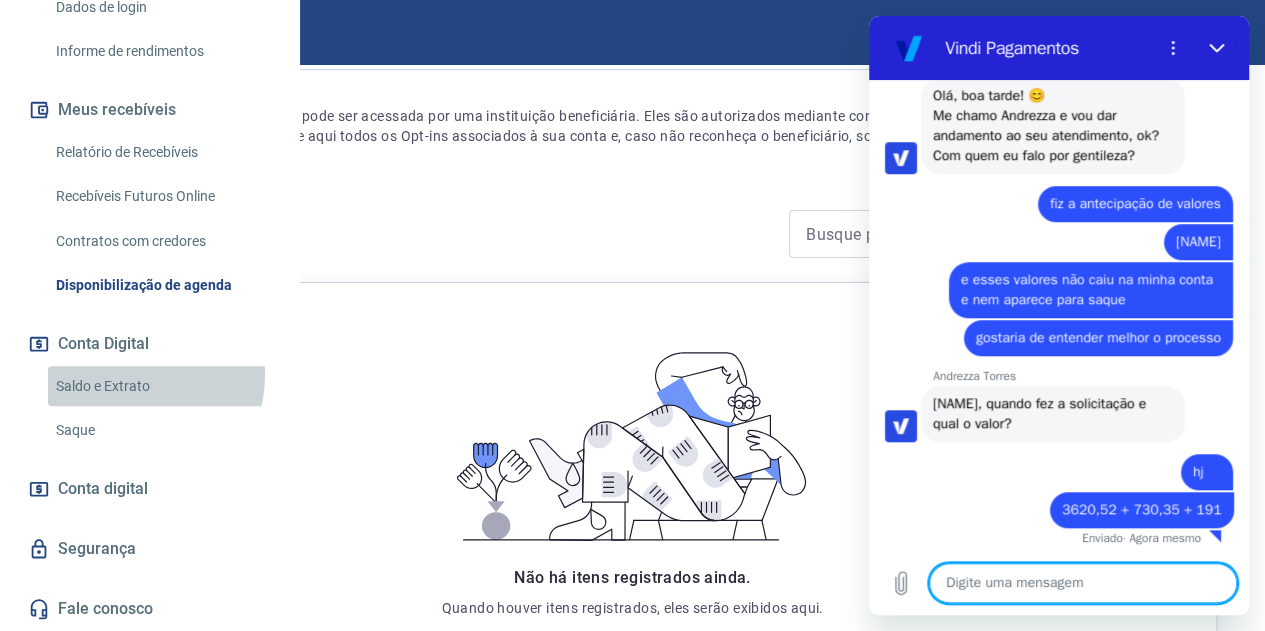 click on "Saldo e Extrato" at bounding box center (161, 386) 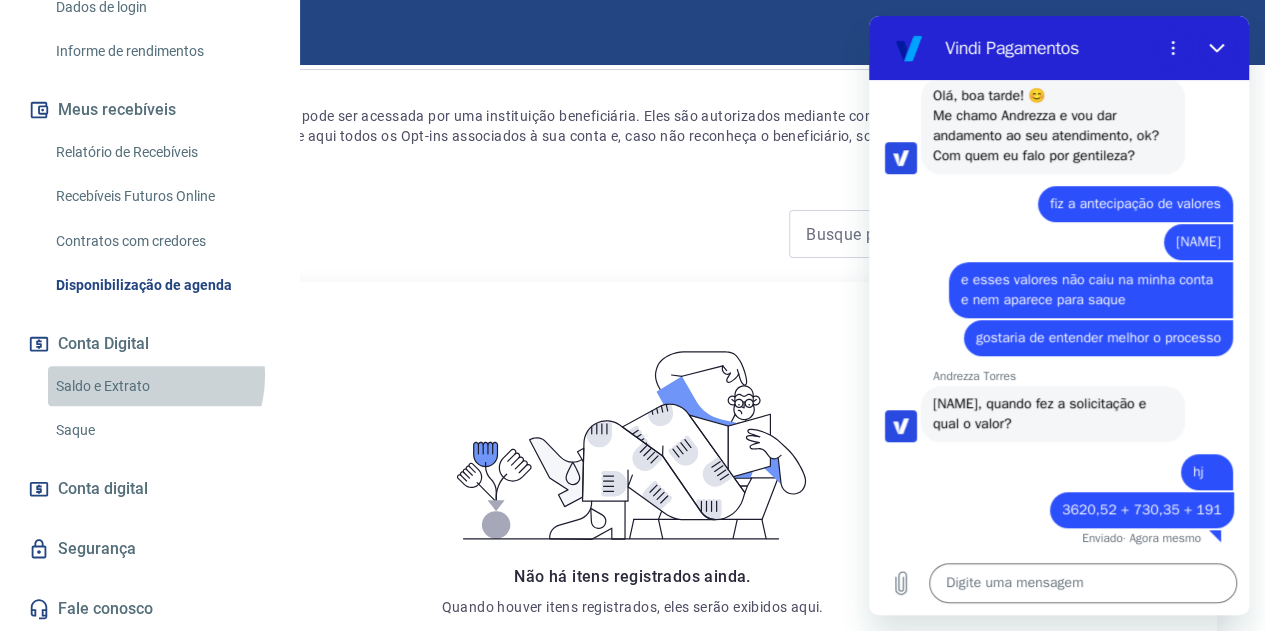 scroll, scrollTop: 0, scrollLeft: 0, axis: both 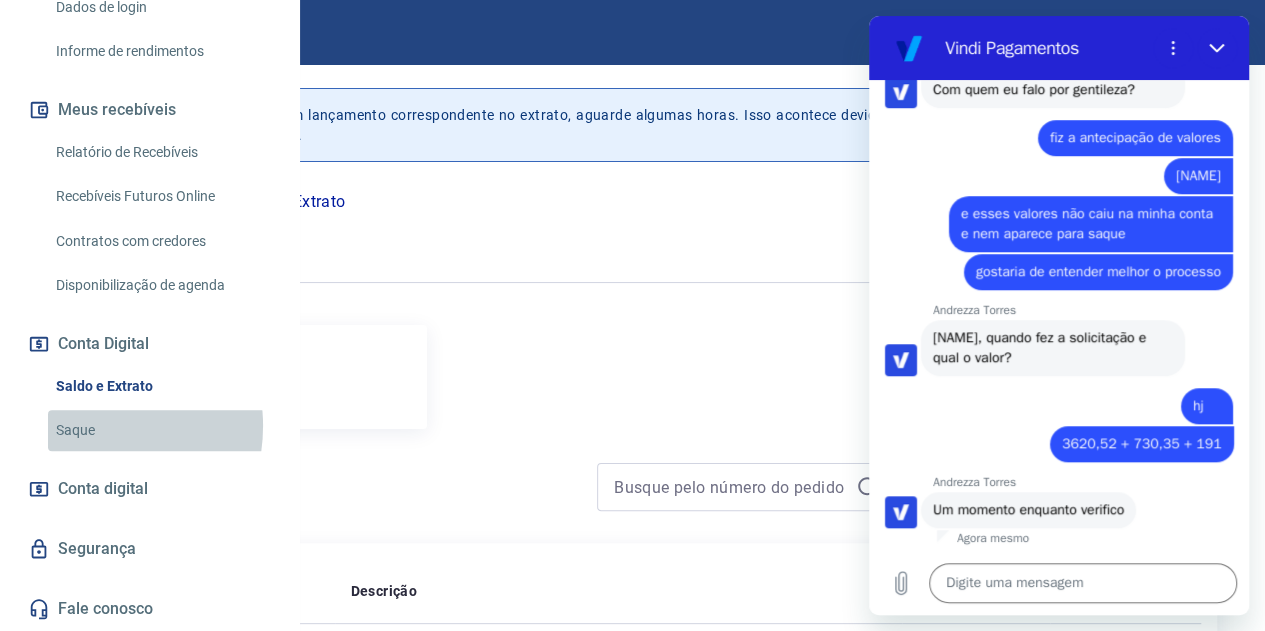 click on "Saque" at bounding box center (161, 430) 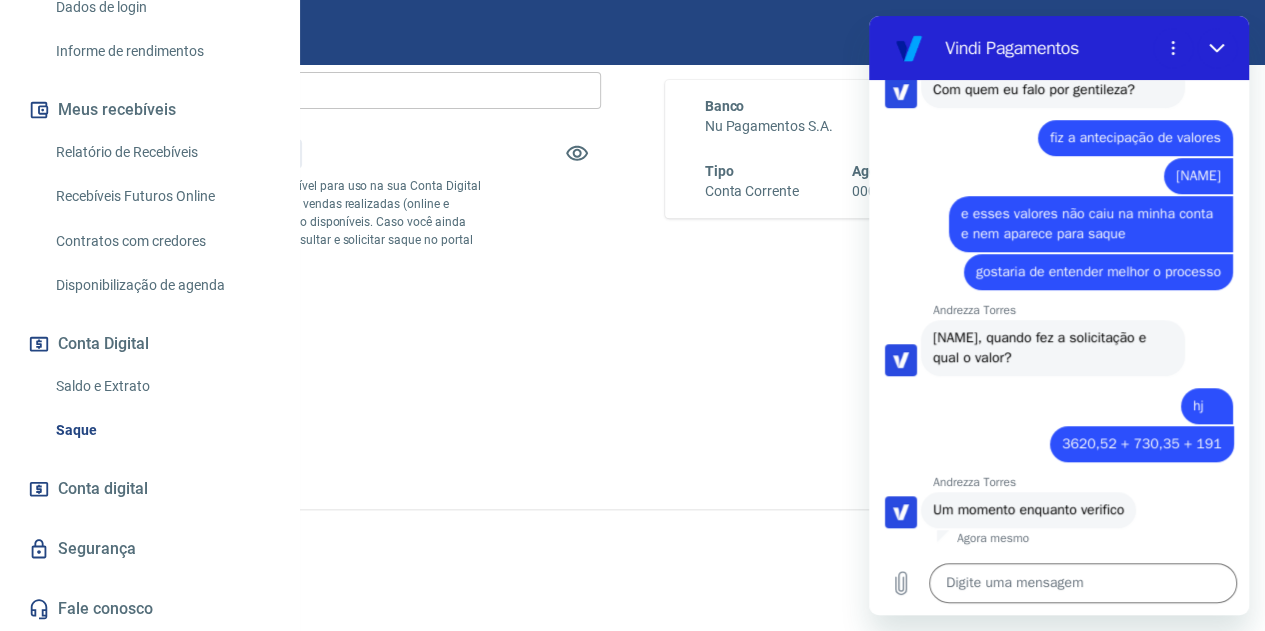 scroll, scrollTop: 392, scrollLeft: 0, axis: vertical 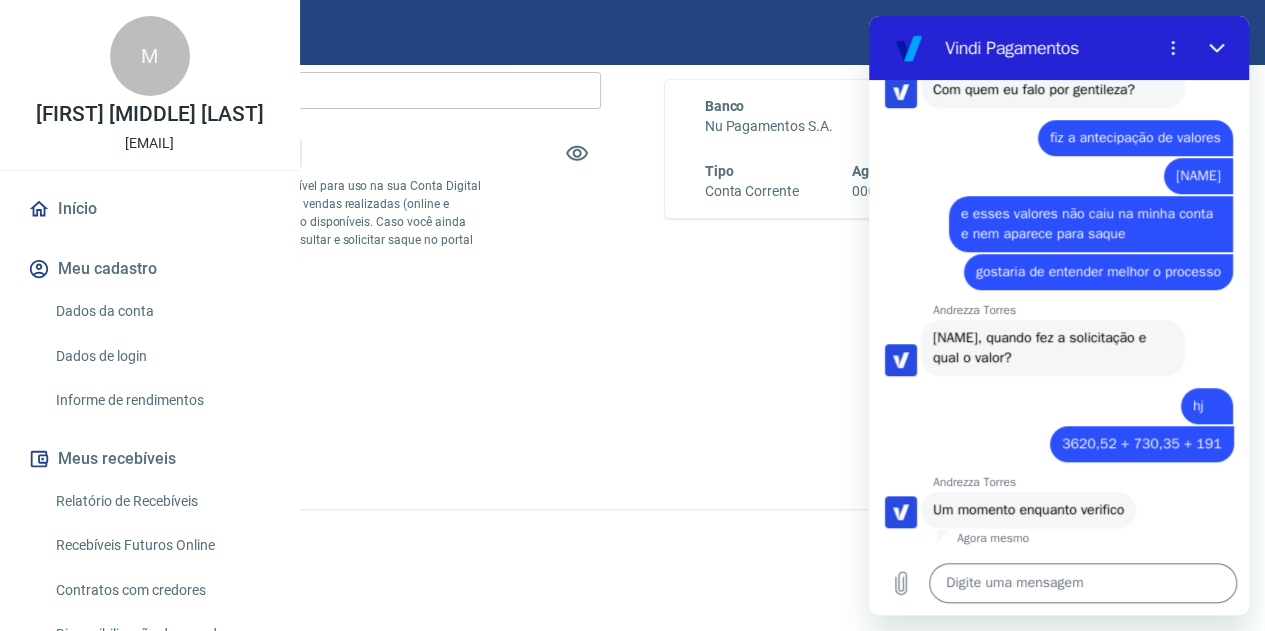 click on "Dados da conta" at bounding box center (161, 311) 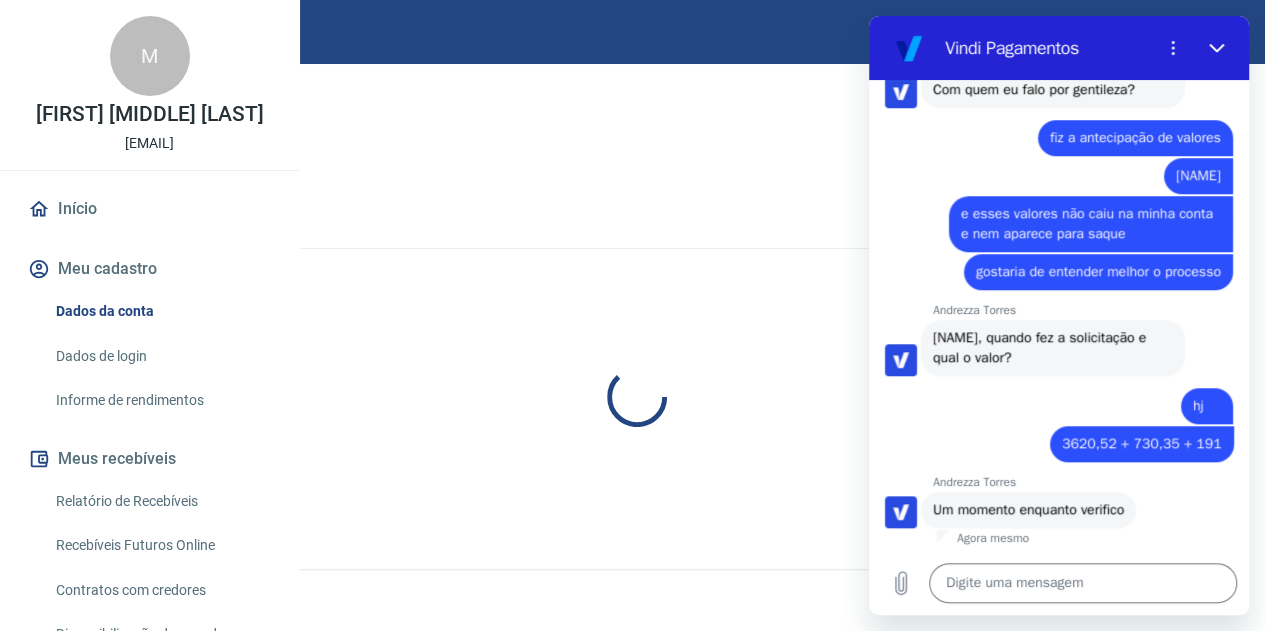 scroll, scrollTop: 0, scrollLeft: 0, axis: both 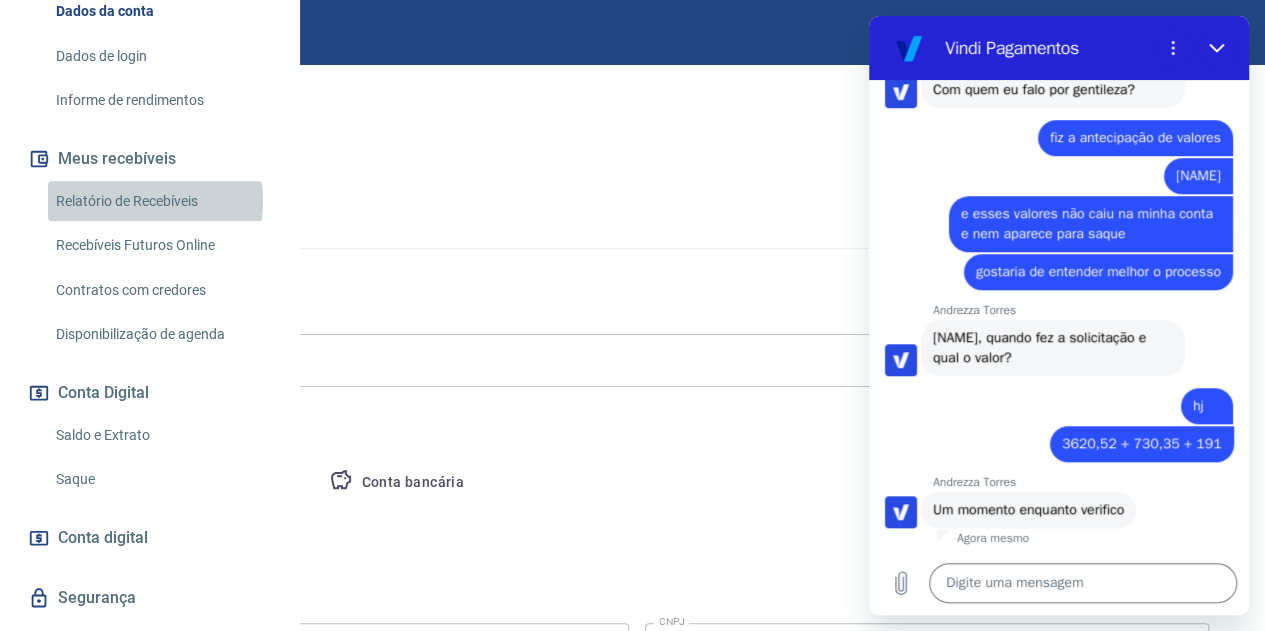 click on "Relatório de Recebíveis" at bounding box center (161, 201) 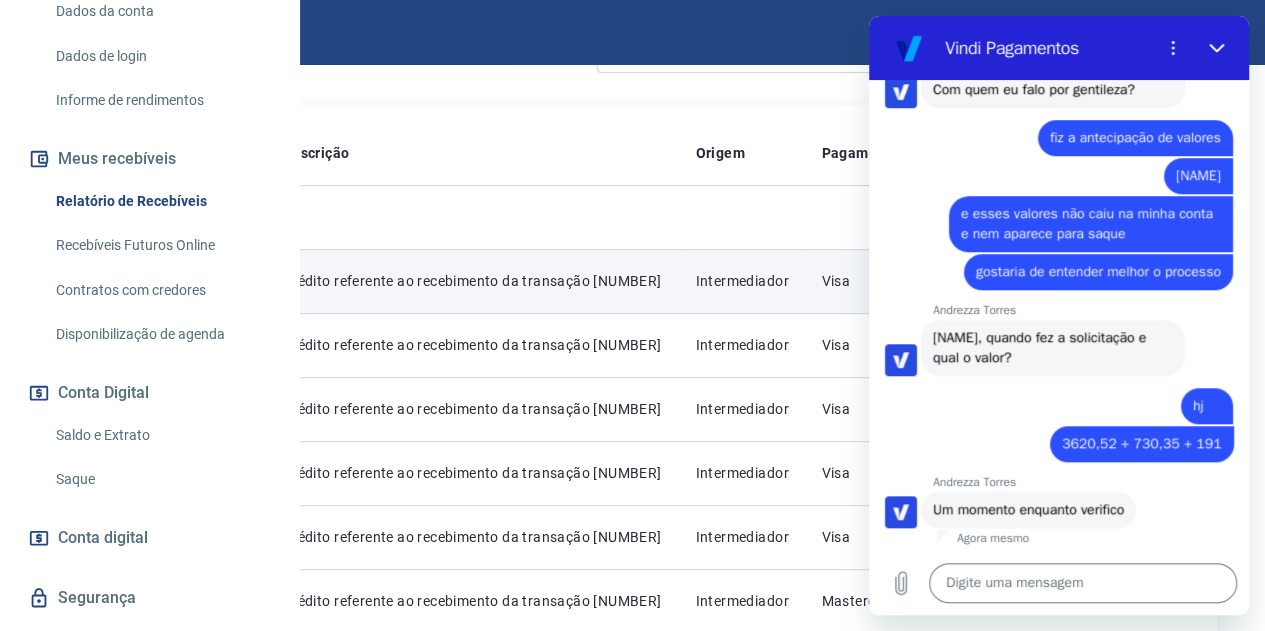 scroll, scrollTop: 400, scrollLeft: 0, axis: vertical 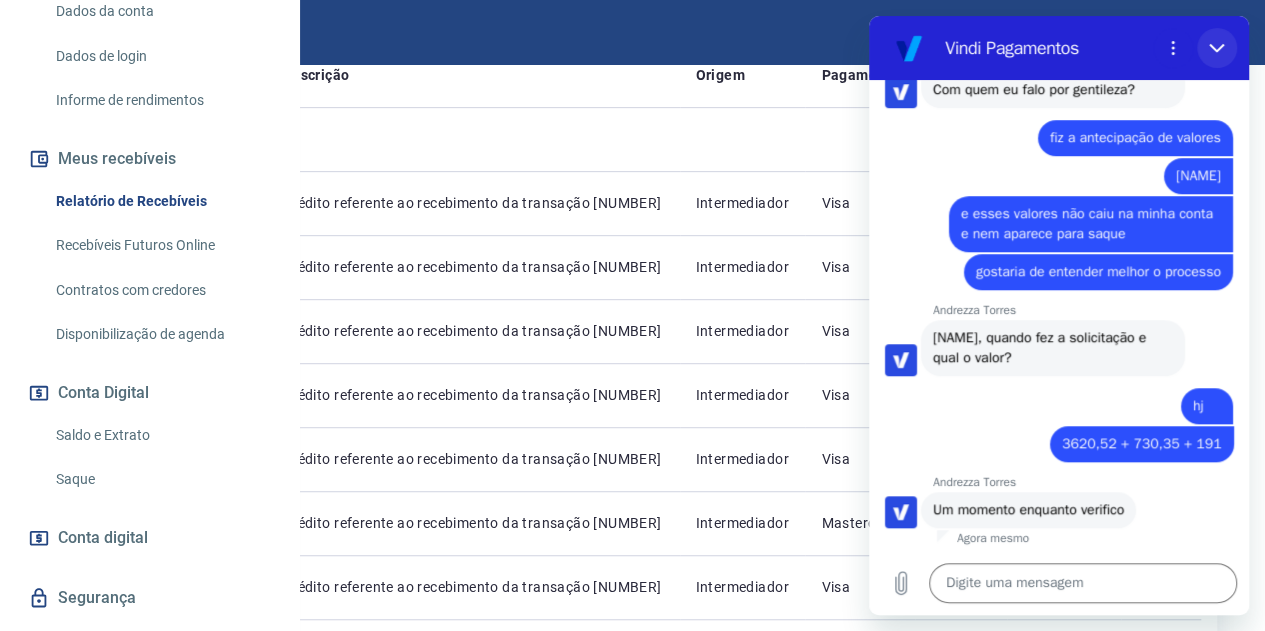 click 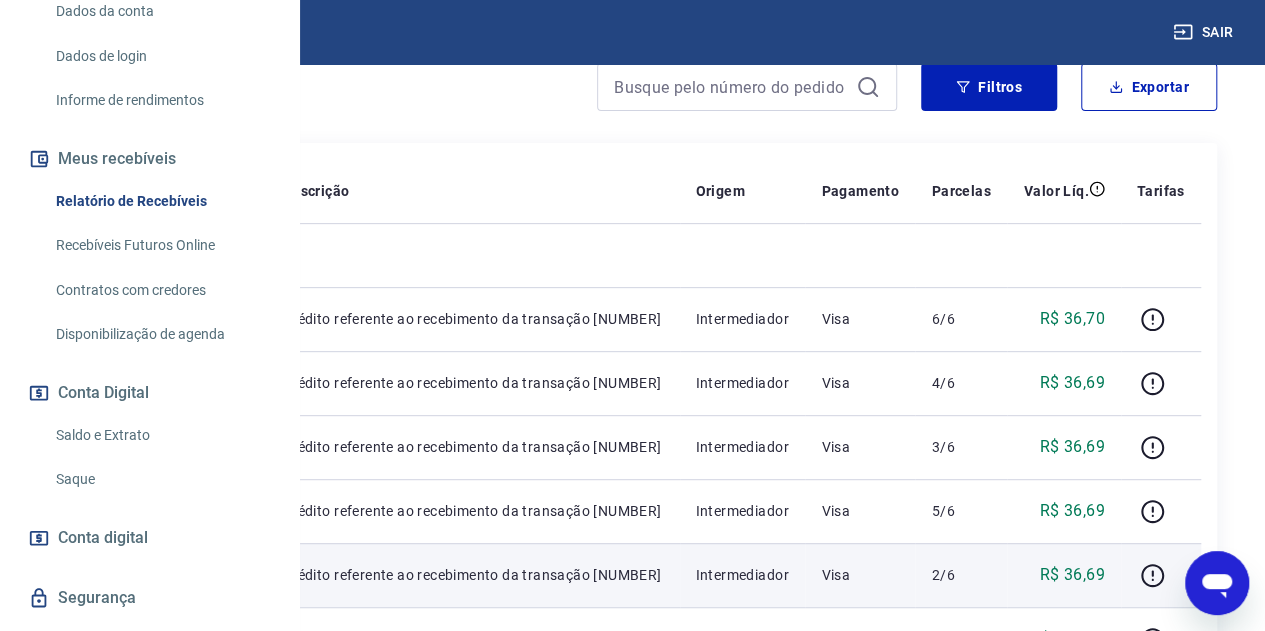 scroll, scrollTop: 280, scrollLeft: 0, axis: vertical 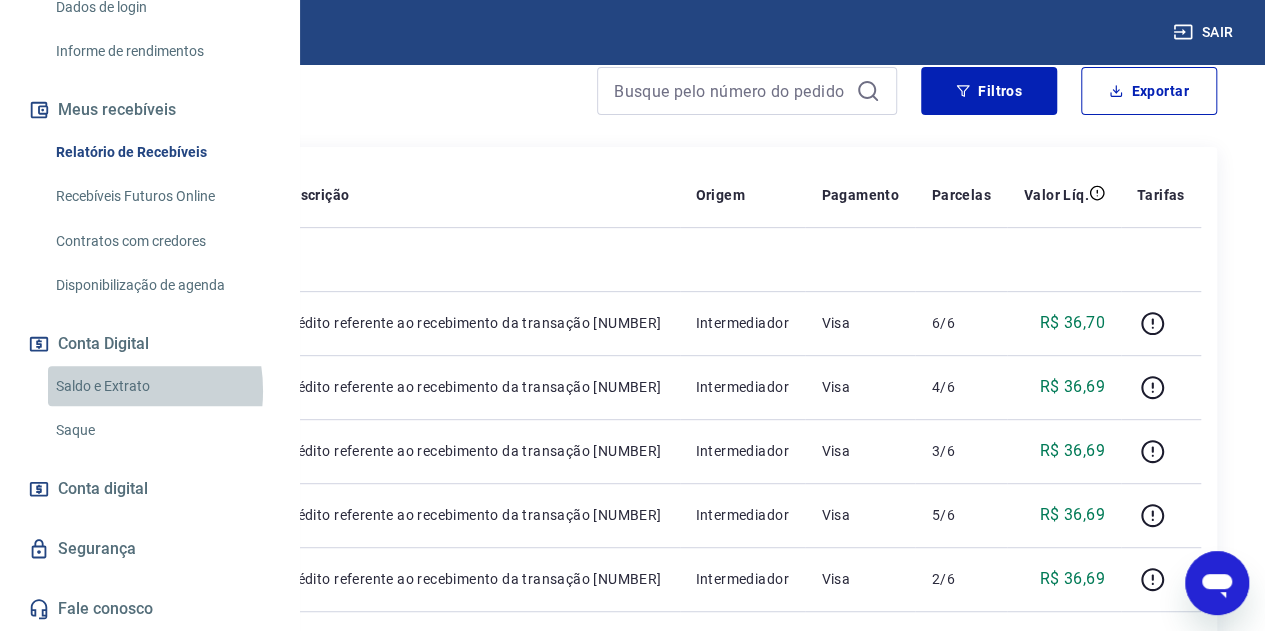 click on "Saldo e Extrato" at bounding box center [161, 386] 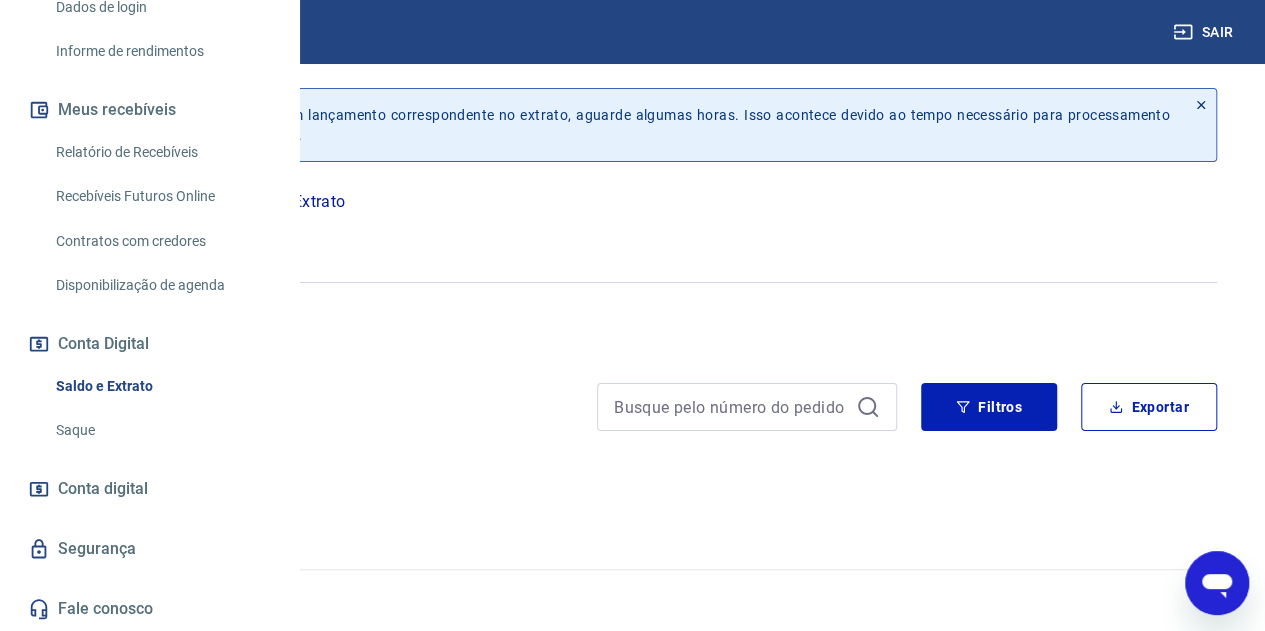 scroll, scrollTop: 0, scrollLeft: 0, axis: both 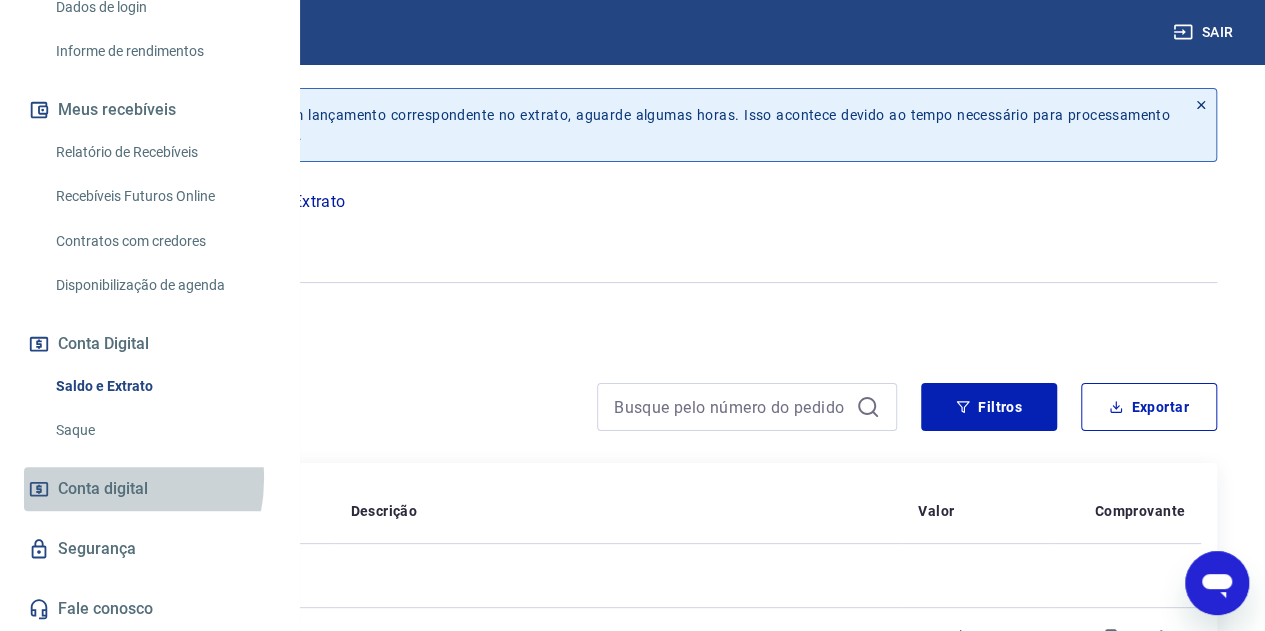 click on "Conta digital" at bounding box center (103, 489) 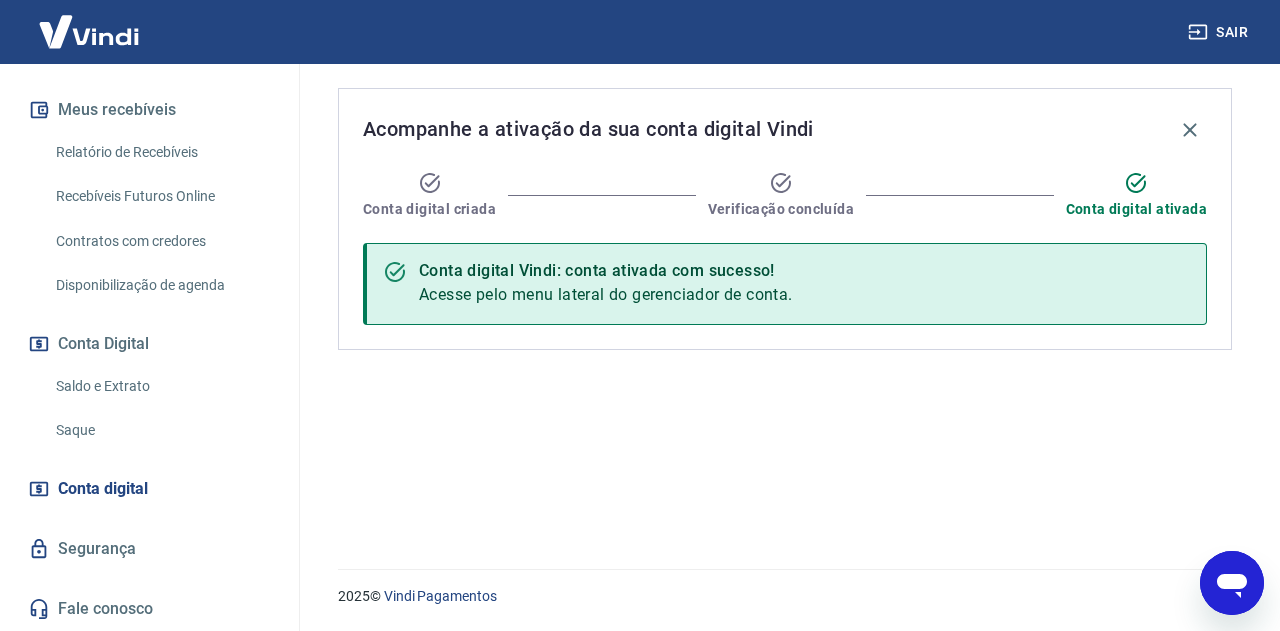 click on "Saldo e Extrato" at bounding box center [161, 386] 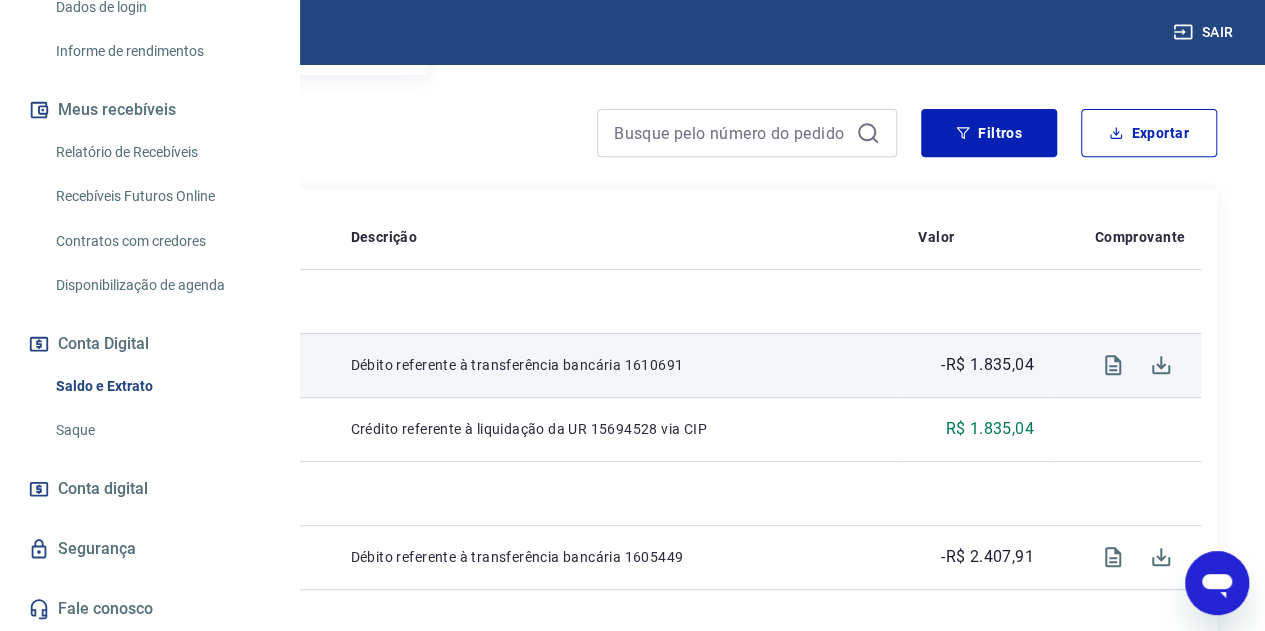 scroll, scrollTop: 280, scrollLeft: 0, axis: vertical 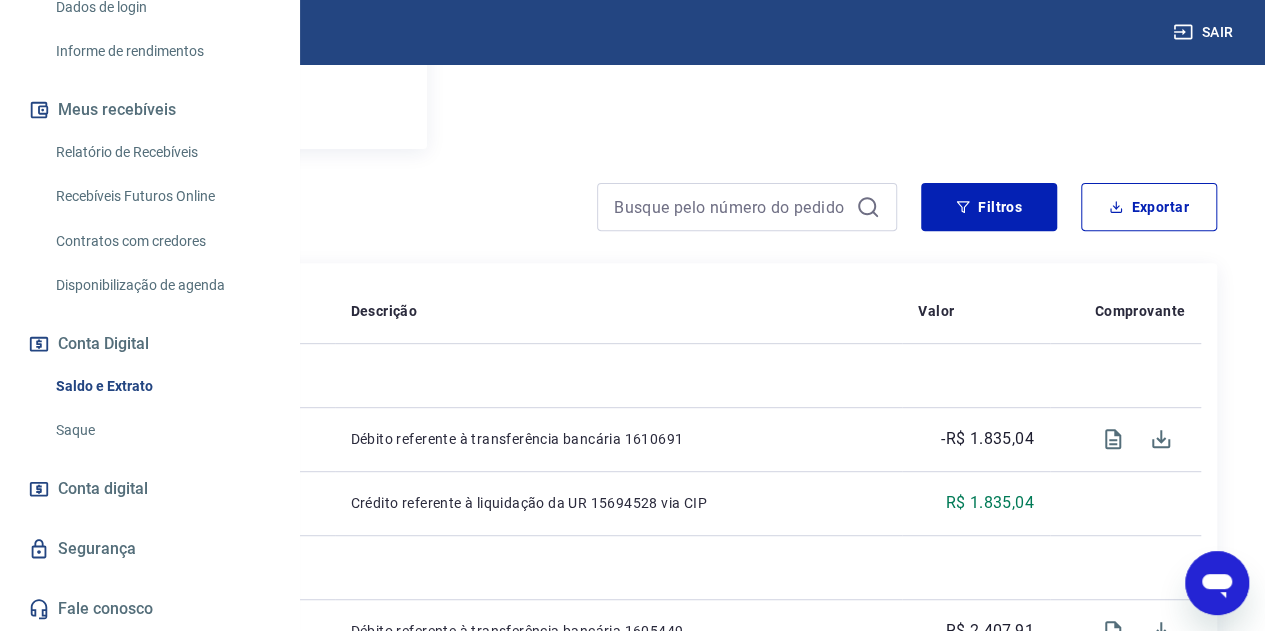 click 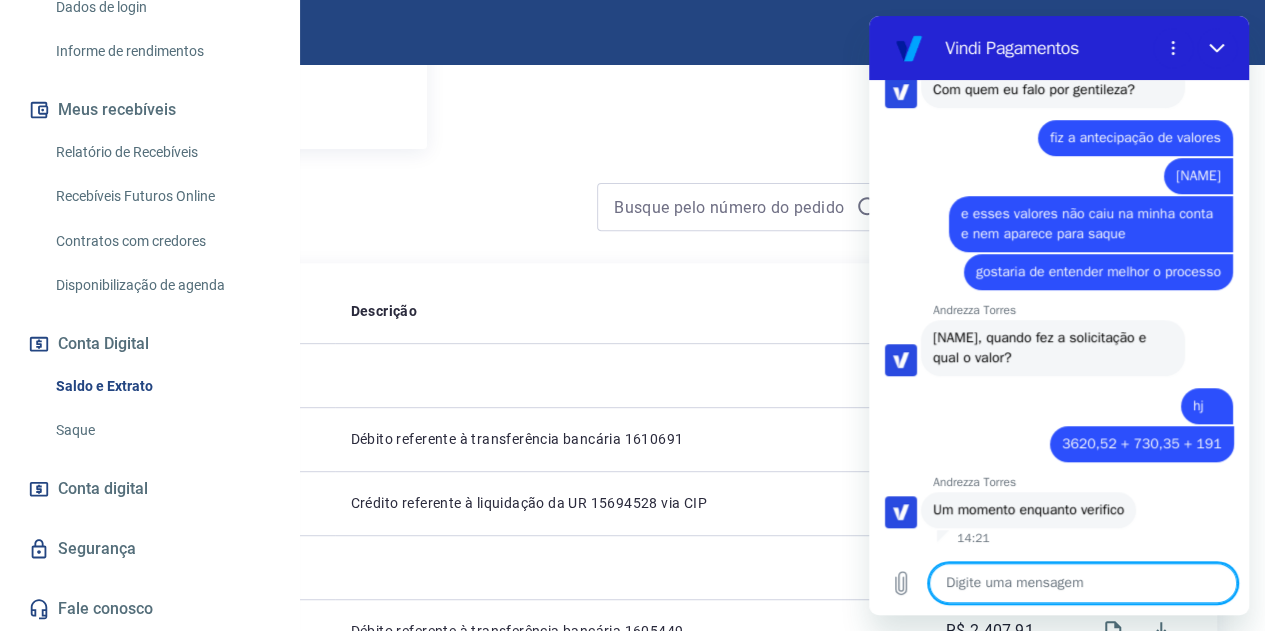 click at bounding box center (1083, 583) 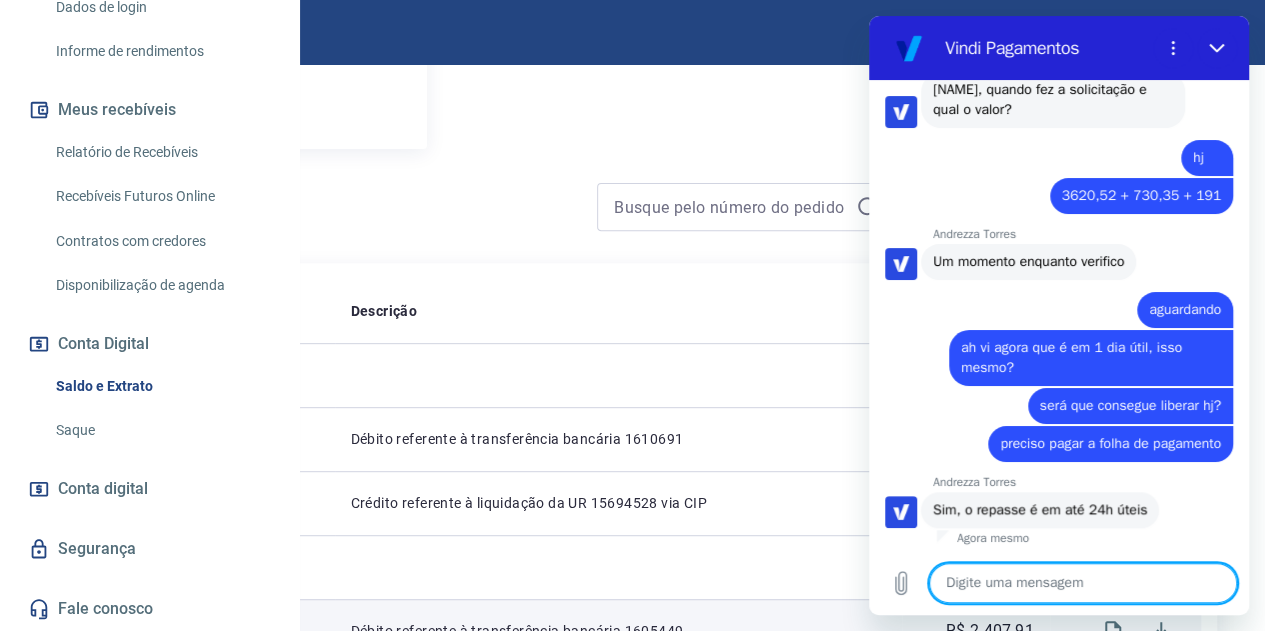 scroll, scrollTop: 958, scrollLeft: 0, axis: vertical 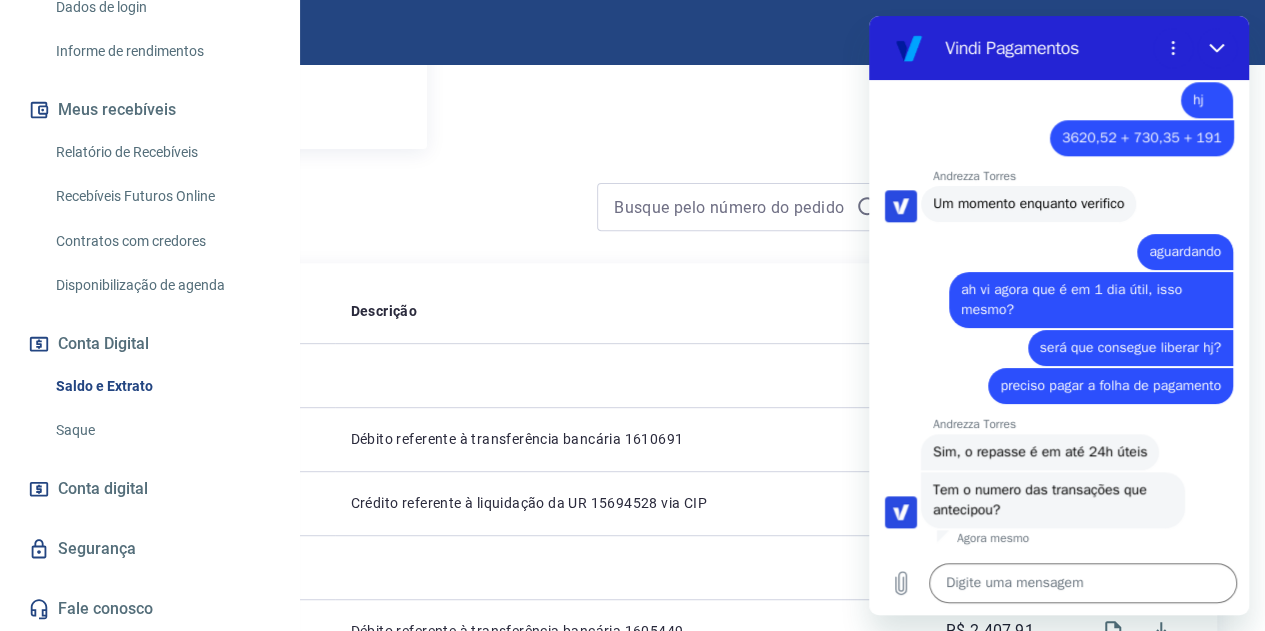 click on "Tem o numero das transações que antecipou?" at bounding box center [1042, 499] 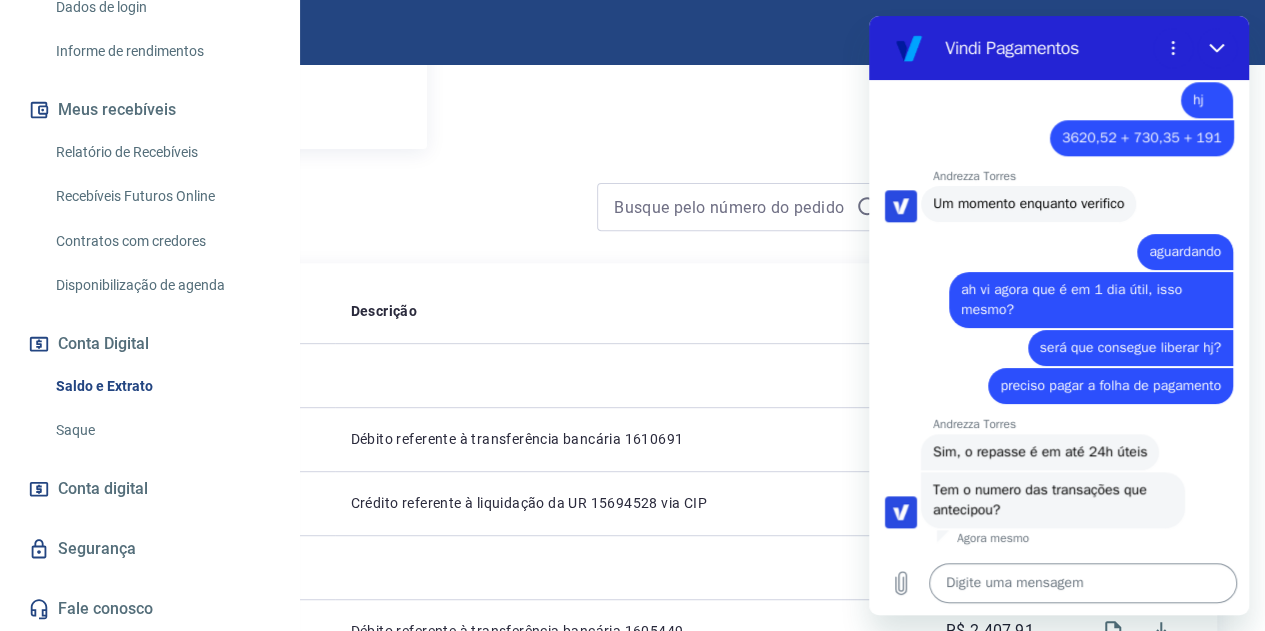 click at bounding box center [1083, 583] 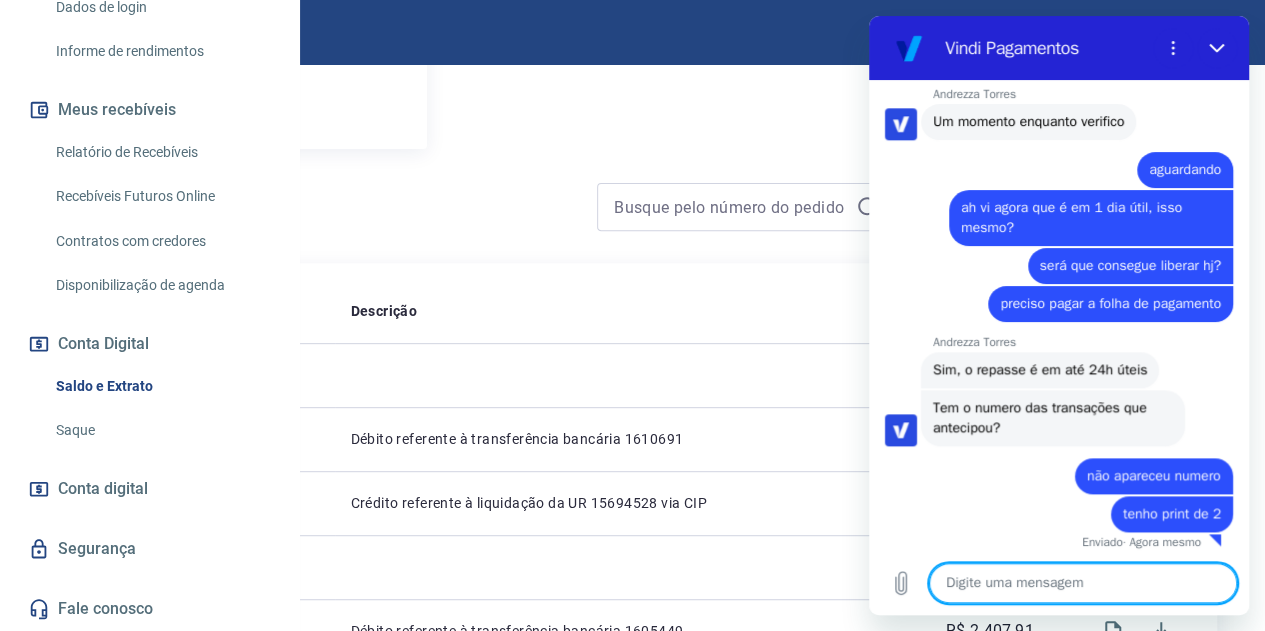 scroll, scrollTop: 1102, scrollLeft: 0, axis: vertical 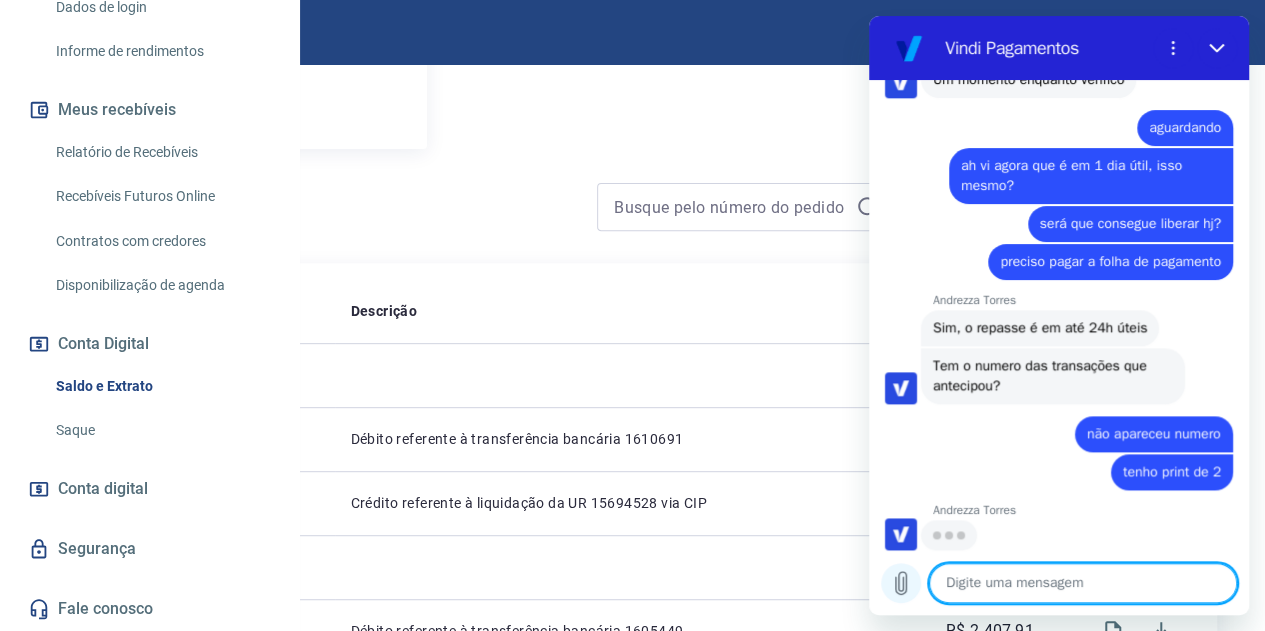 click at bounding box center [901, 583] 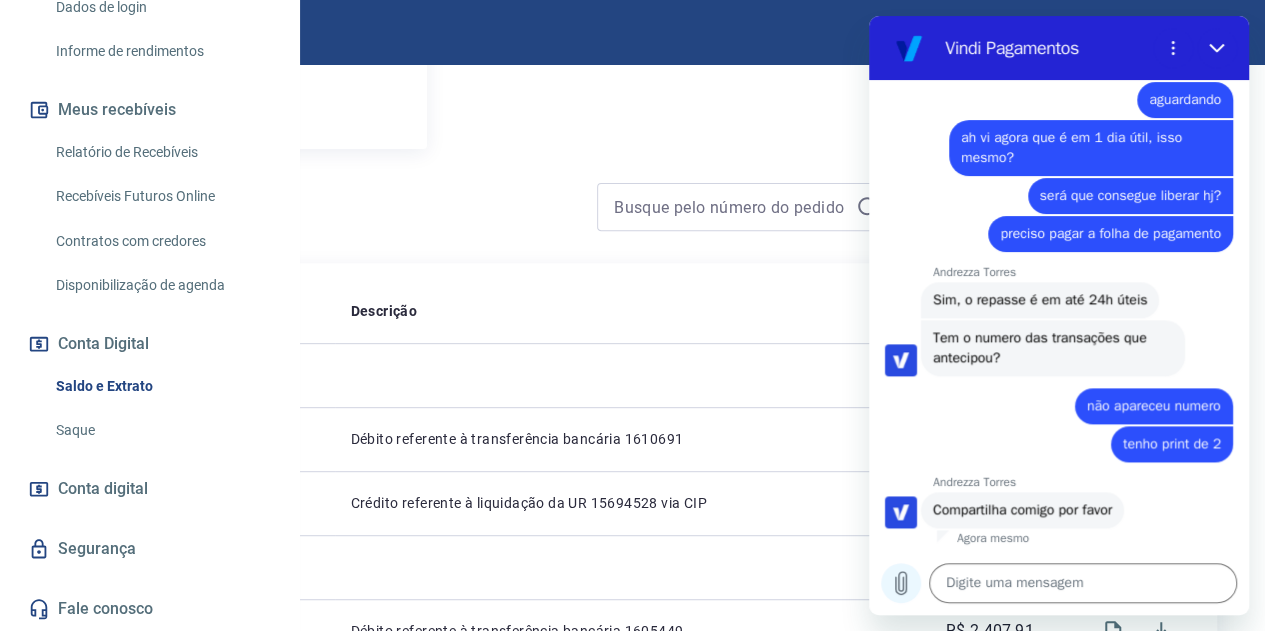 scroll, scrollTop: 1168, scrollLeft: 0, axis: vertical 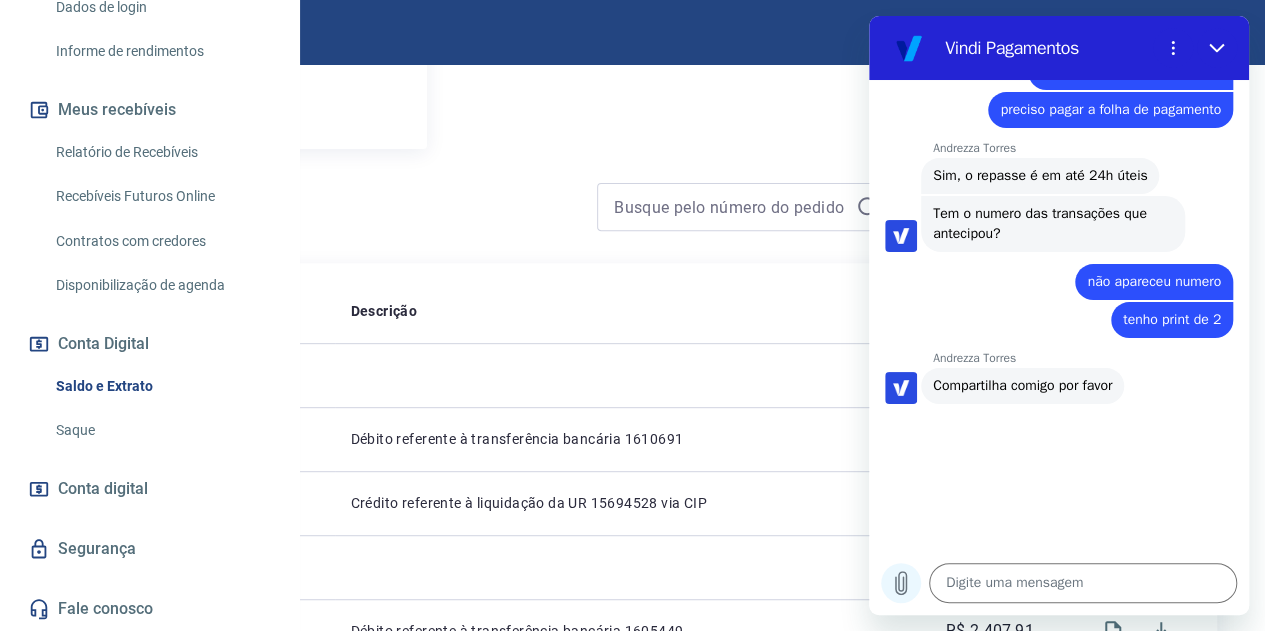 click 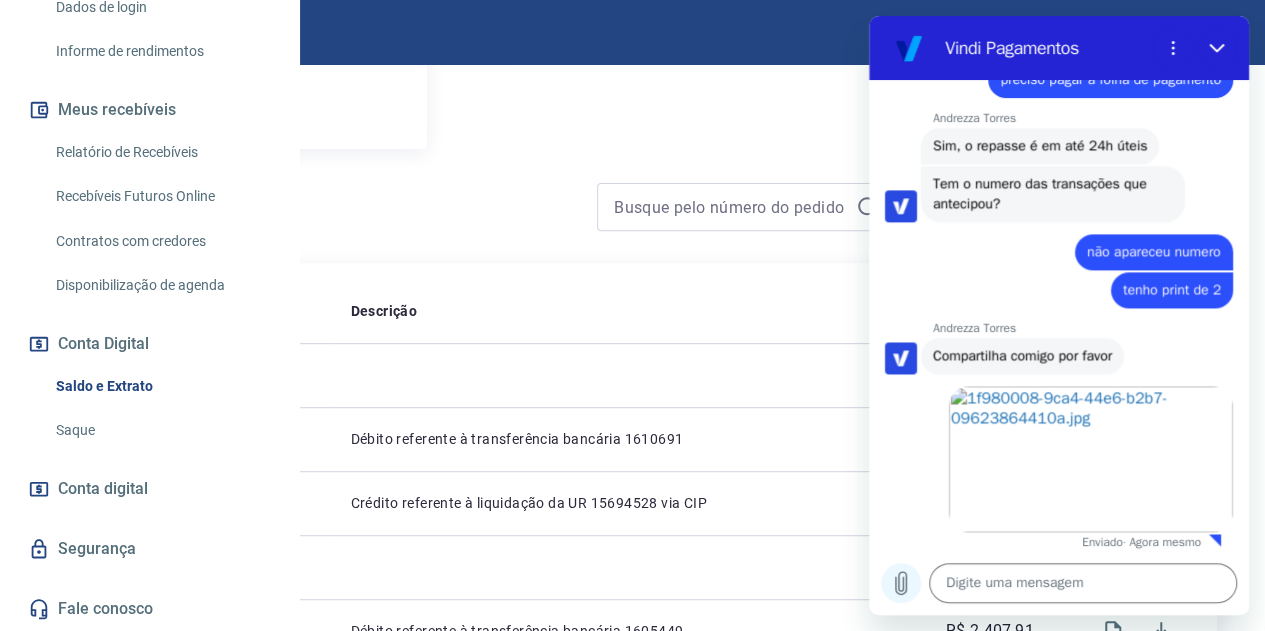 scroll, scrollTop: 1326, scrollLeft: 0, axis: vertical 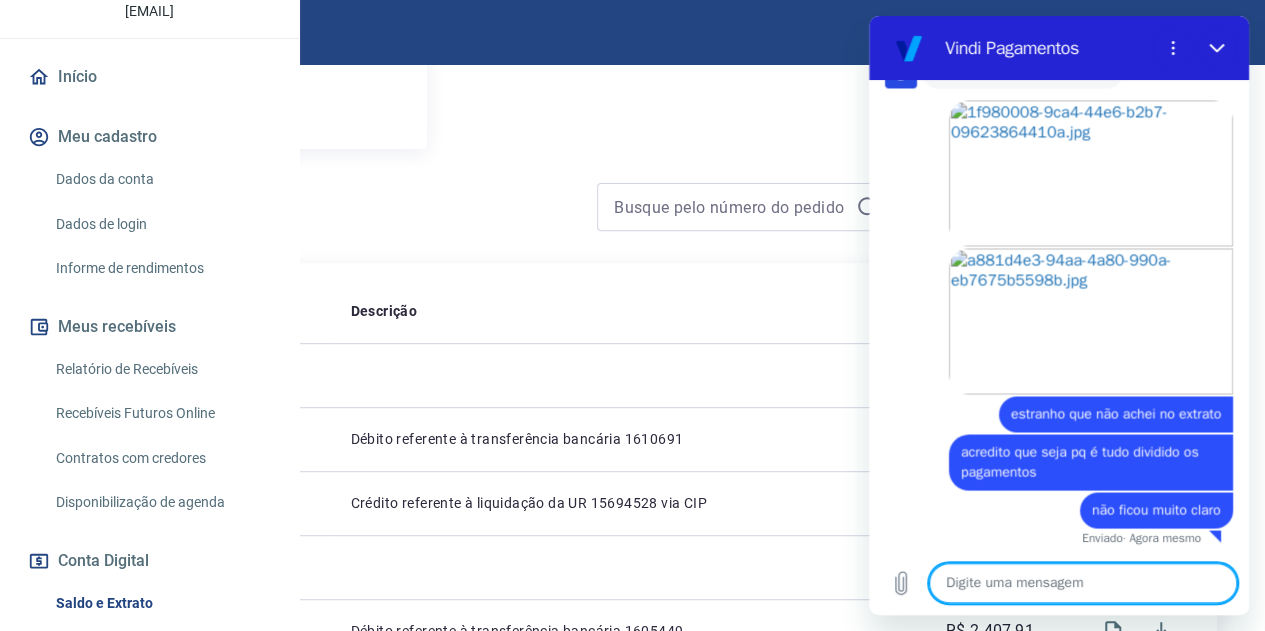 click on "Relatório de Recebíveis" at bounding box center (161, 369) 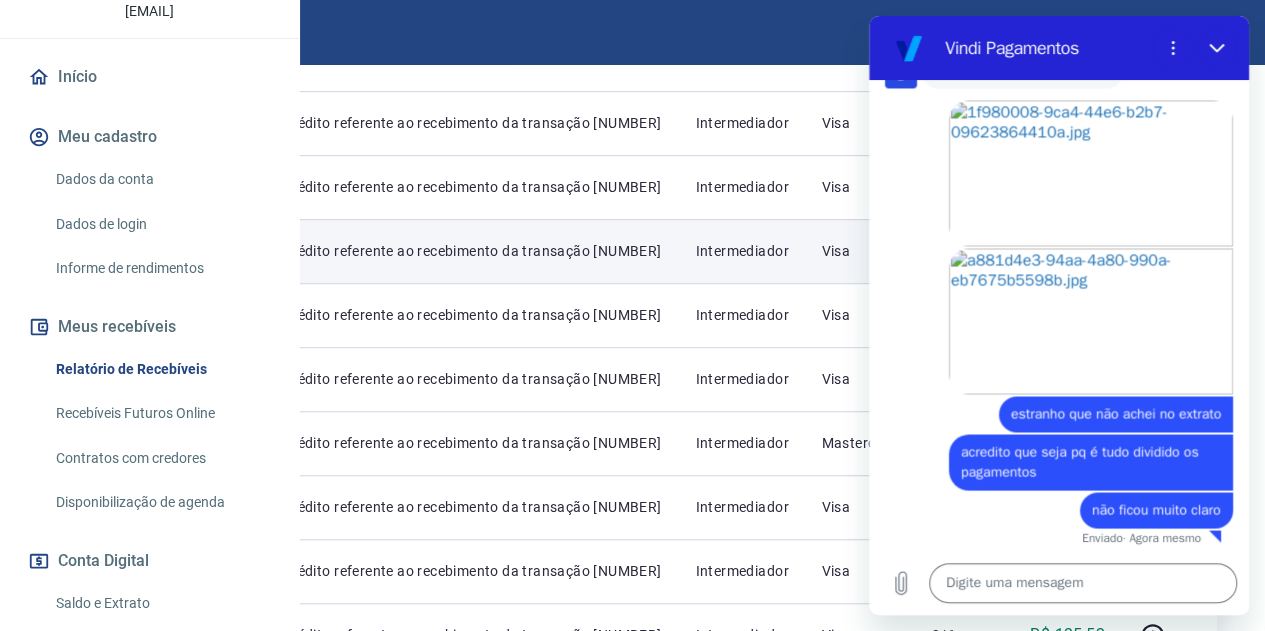 scroll, scrollTop: 380, scrollLeft: 0, axis: vertical 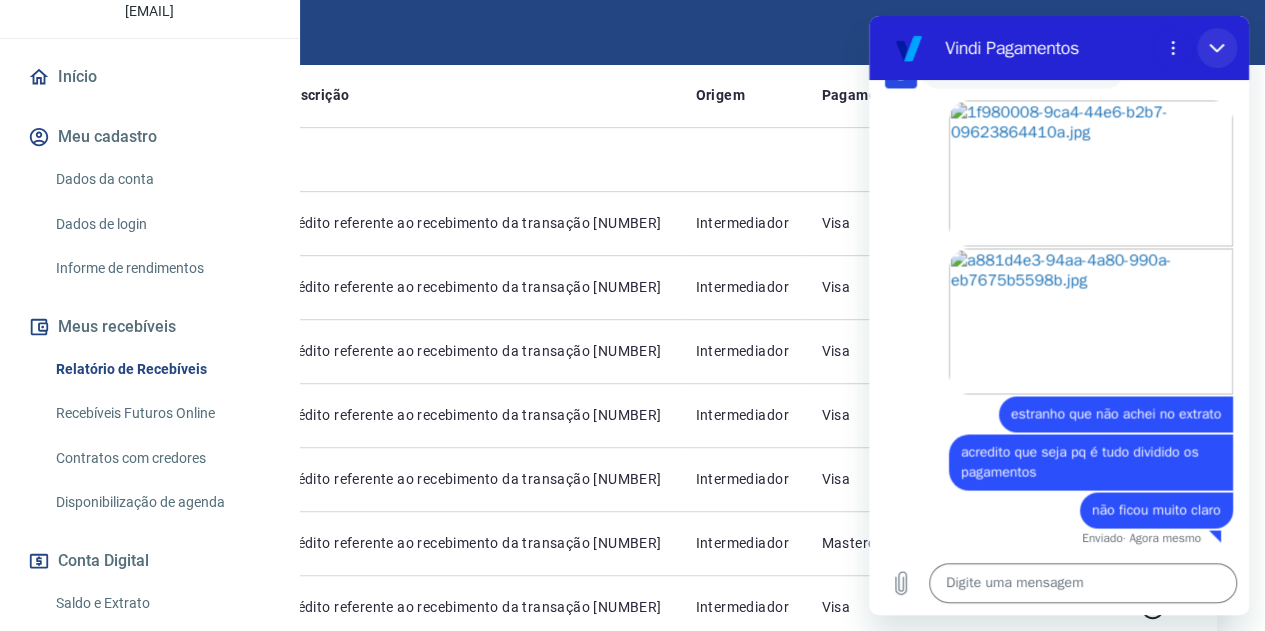 click at bounding box center [1217, 48] 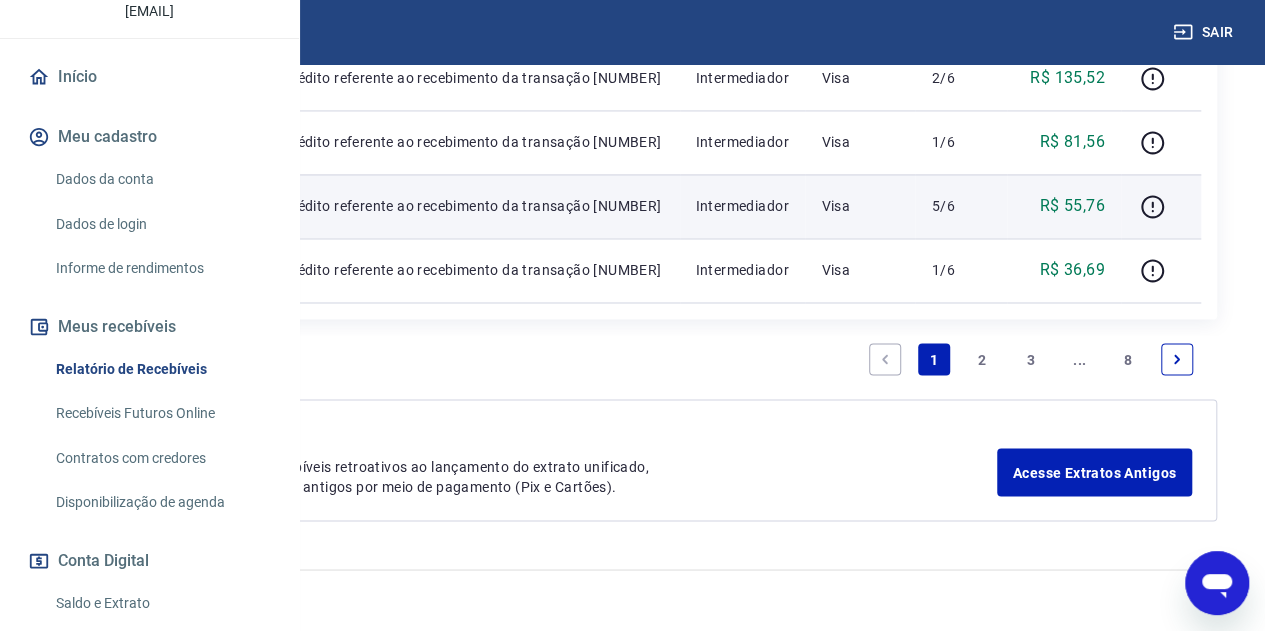scroll, scrollTop: 2280, scrollLeft: 0, axis: vertical 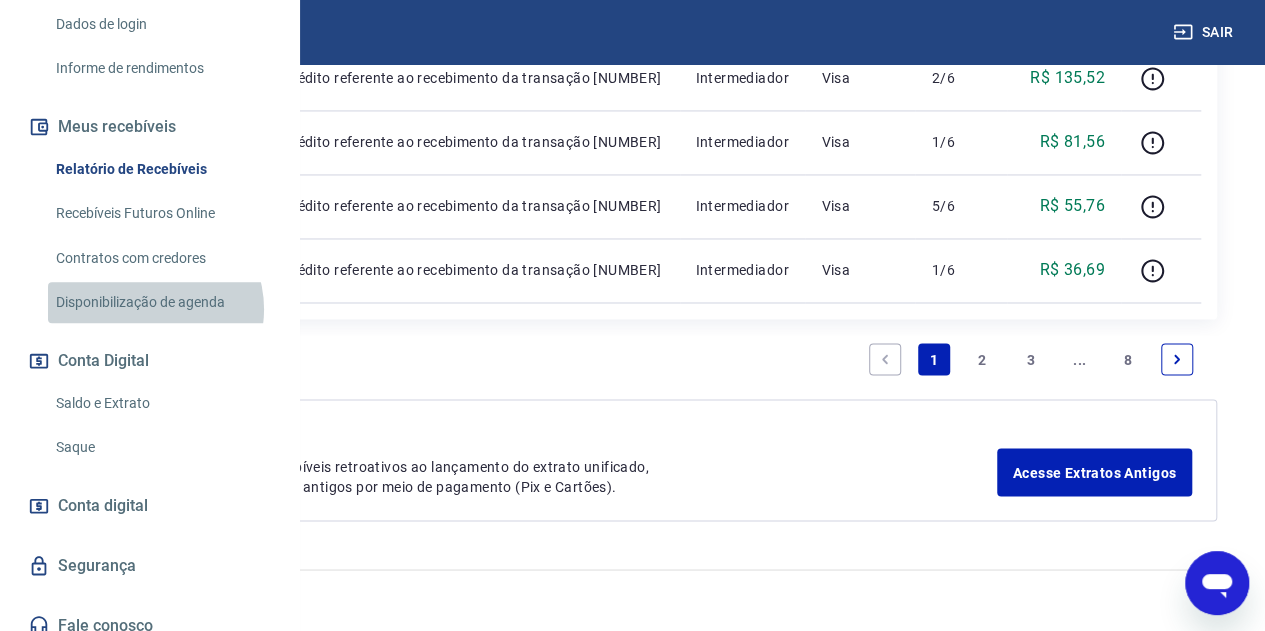 click on "Disponibilização de agenda" at bounding box center (161, 302) 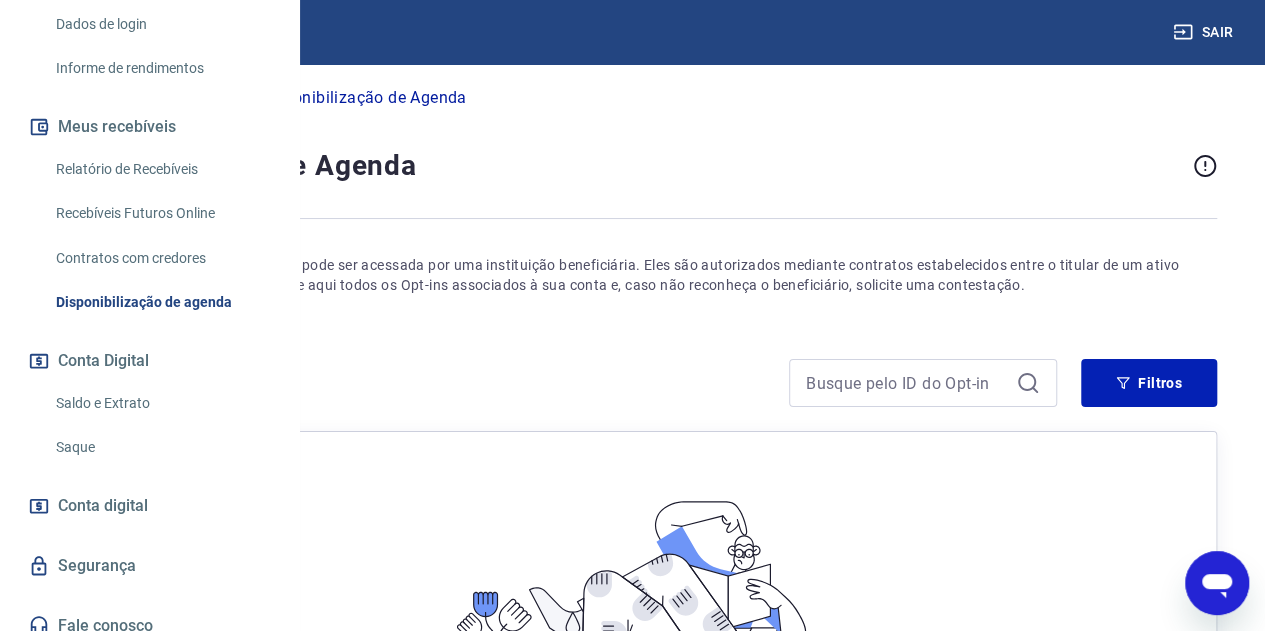 scroll, scrollTop: 0, scrollLeft: 0, axis: both 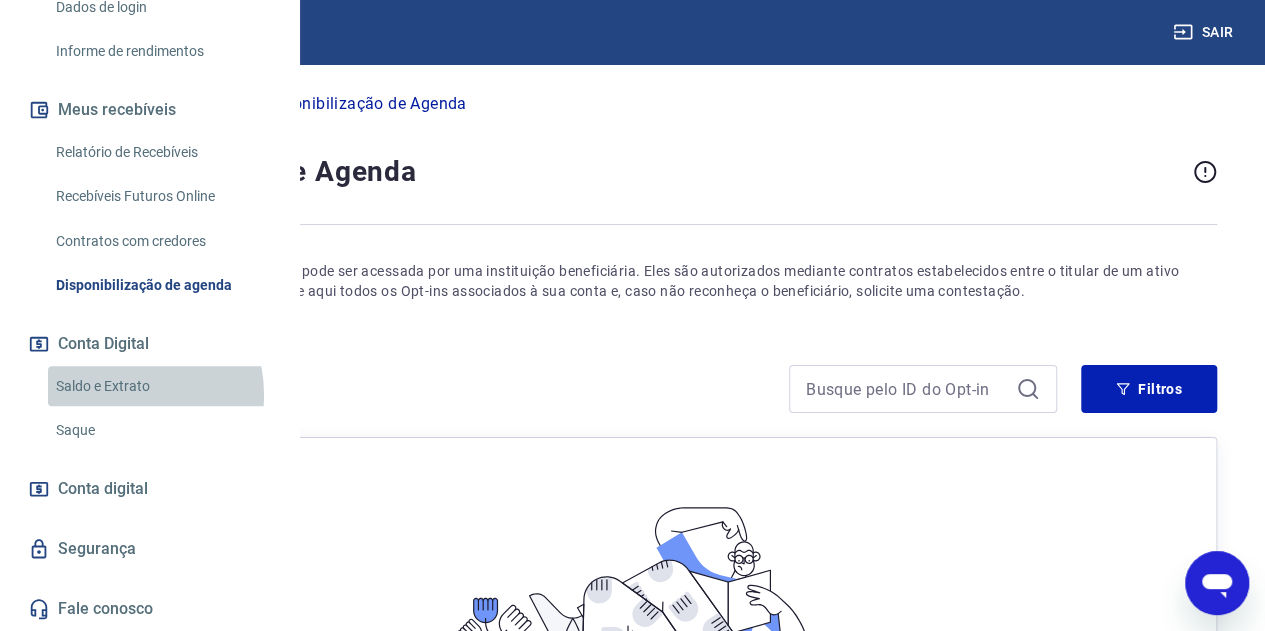 click on "Saldo e Extrato" at bounding box center (161, 386) 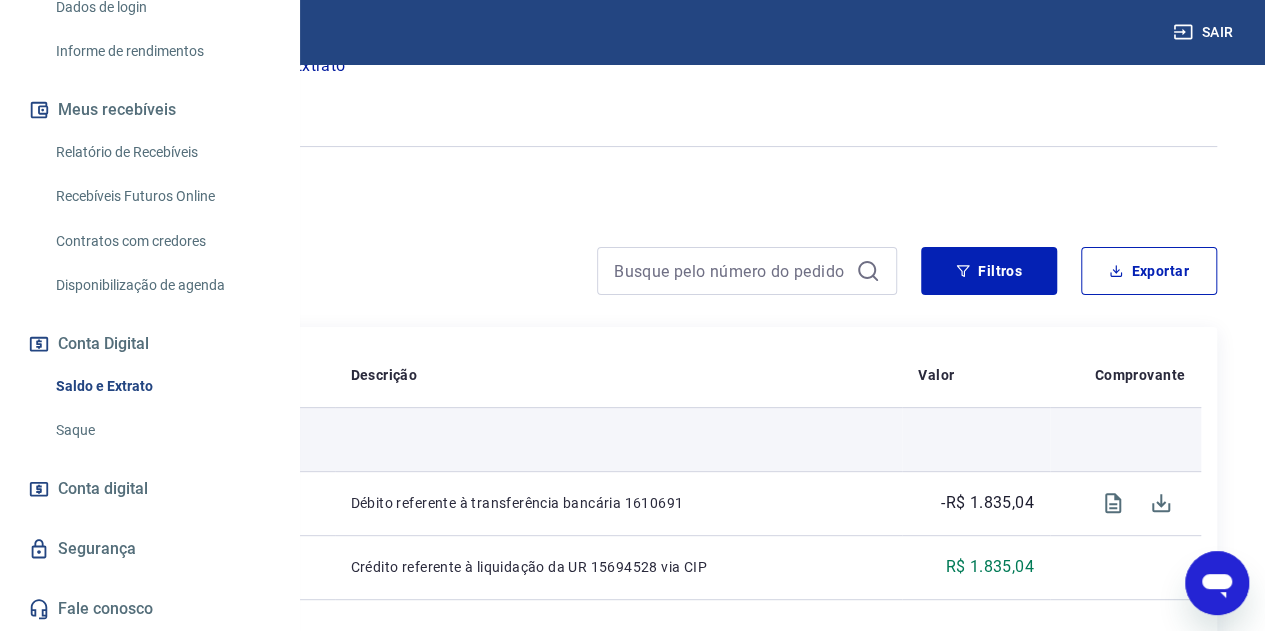 scroll, scrollTop: 100, scrollLeft: 0, axis: vertical 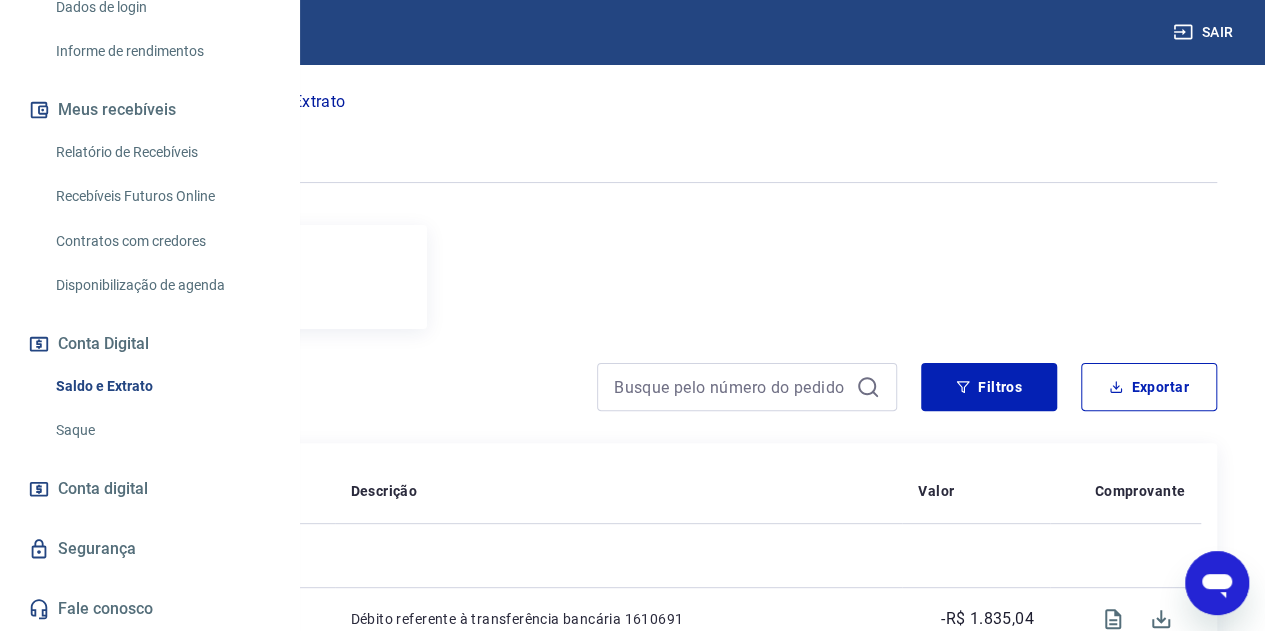 click 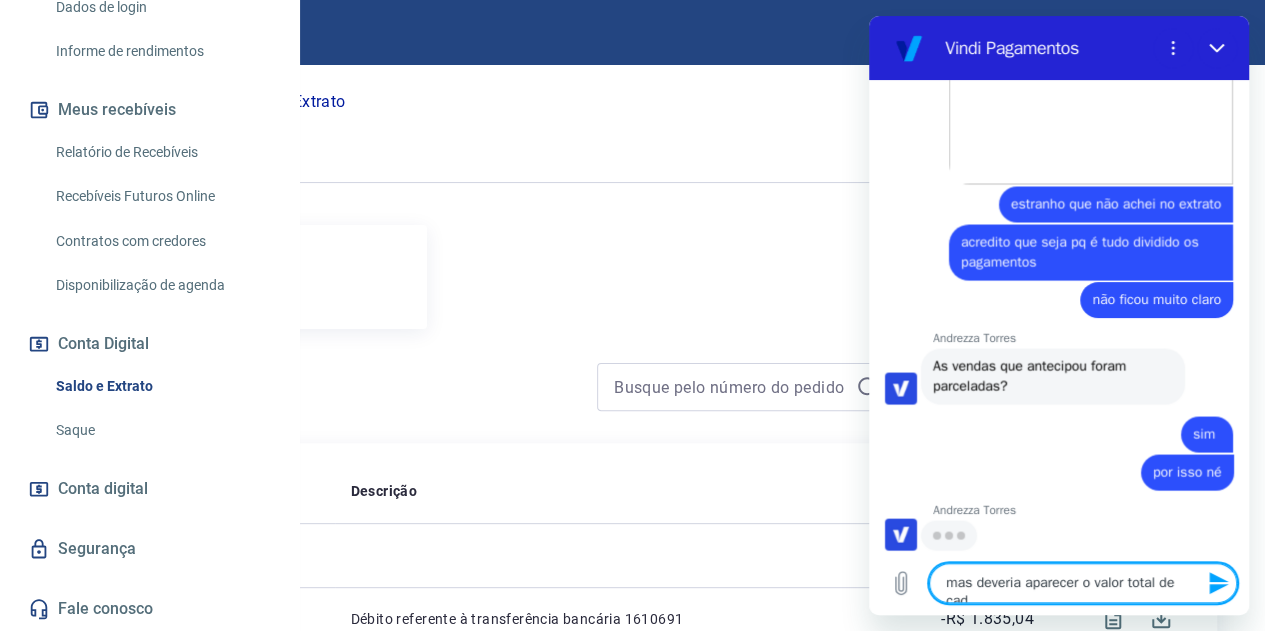 scroll, scrollTop: 1820, scrollLeft: 0, axis: vertical 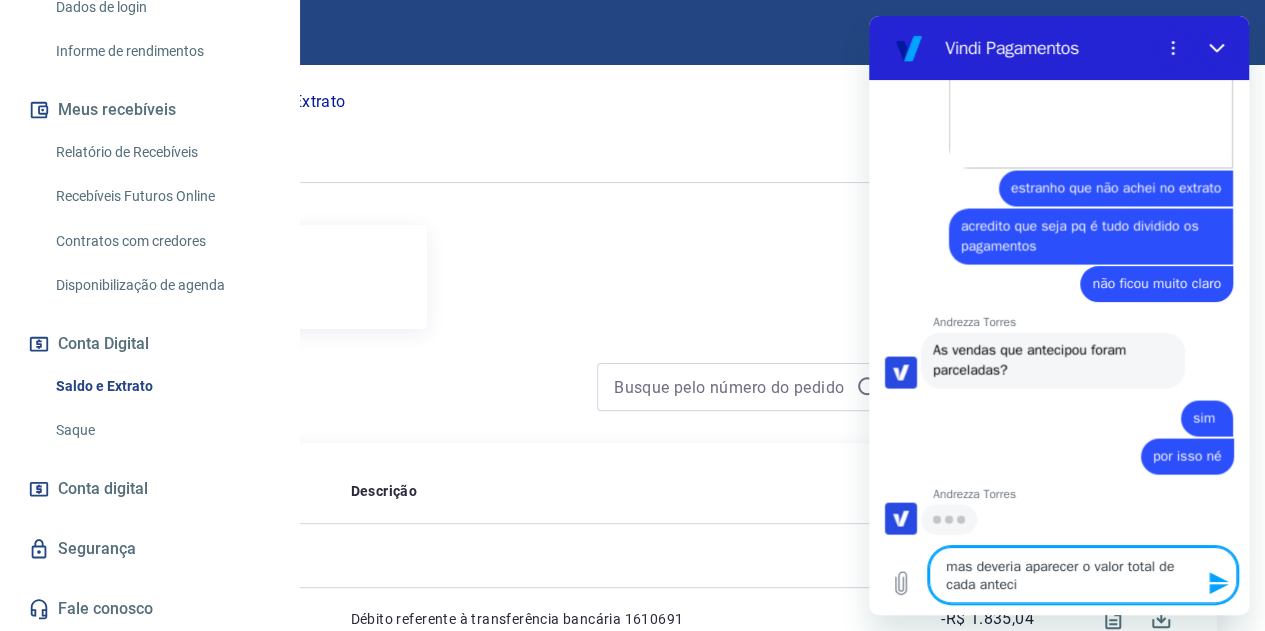 click on "mas deveria aparecer o valor total de cada anteci" at bounding box center [1083, 575] 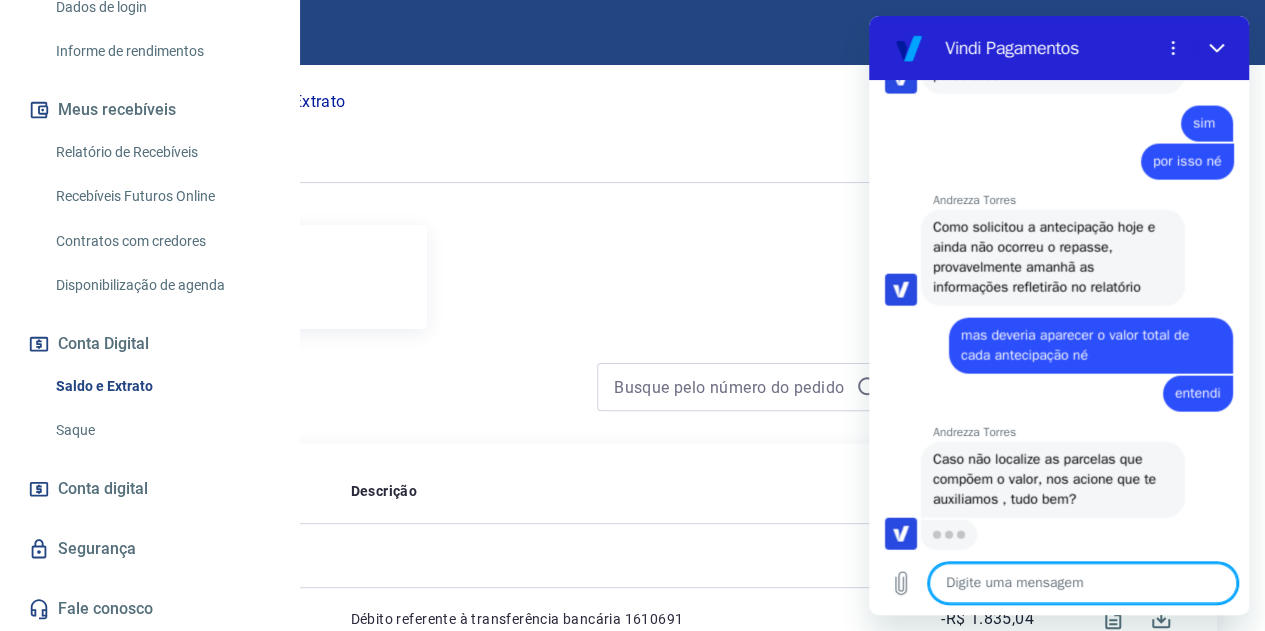 scroll, scrollTop: 2128, scrollLeft: 0, axis: vertical 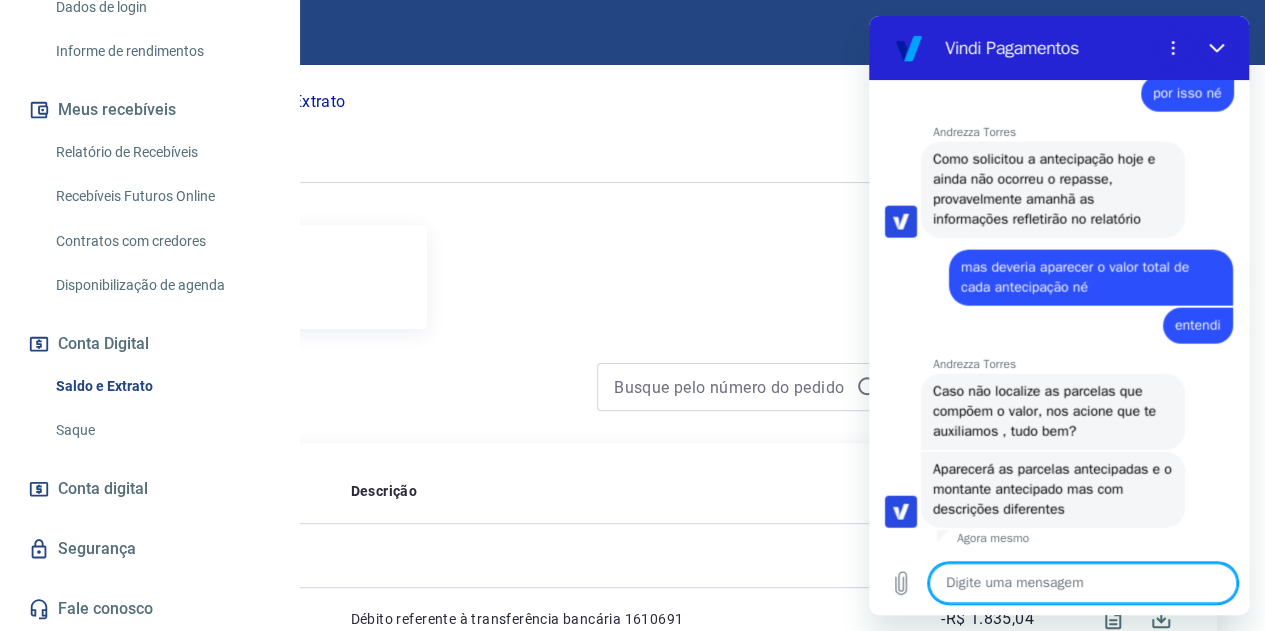 click at bounding box center (1083, 583) 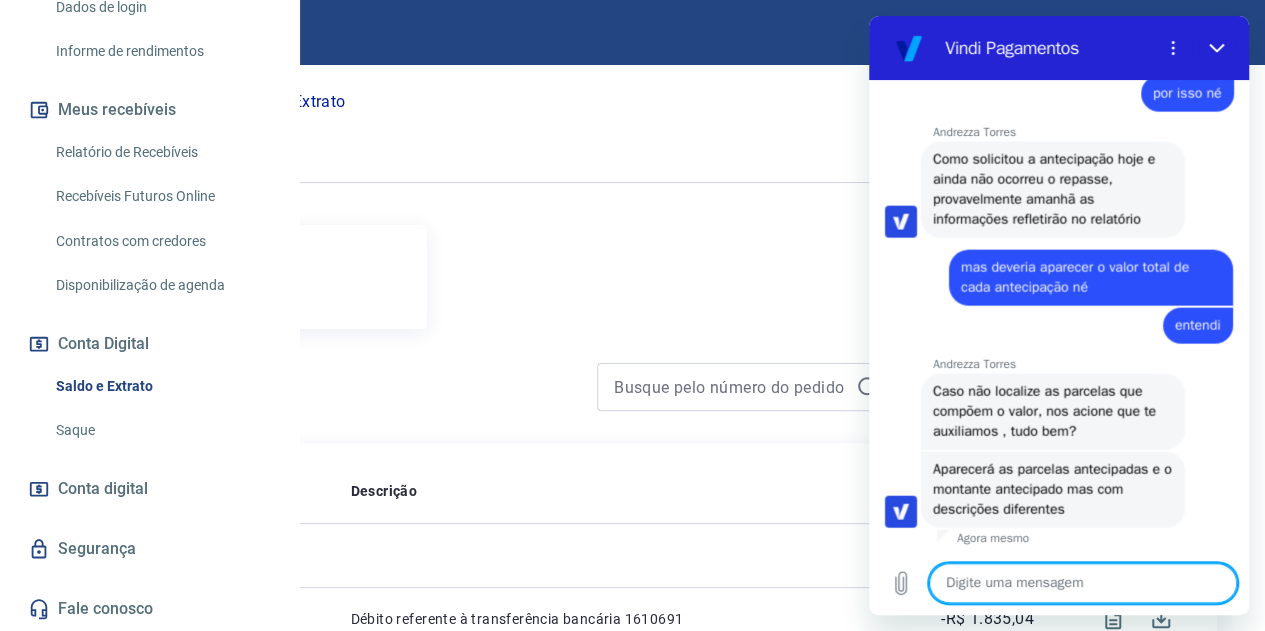 click at bounding box center (1083, 583) 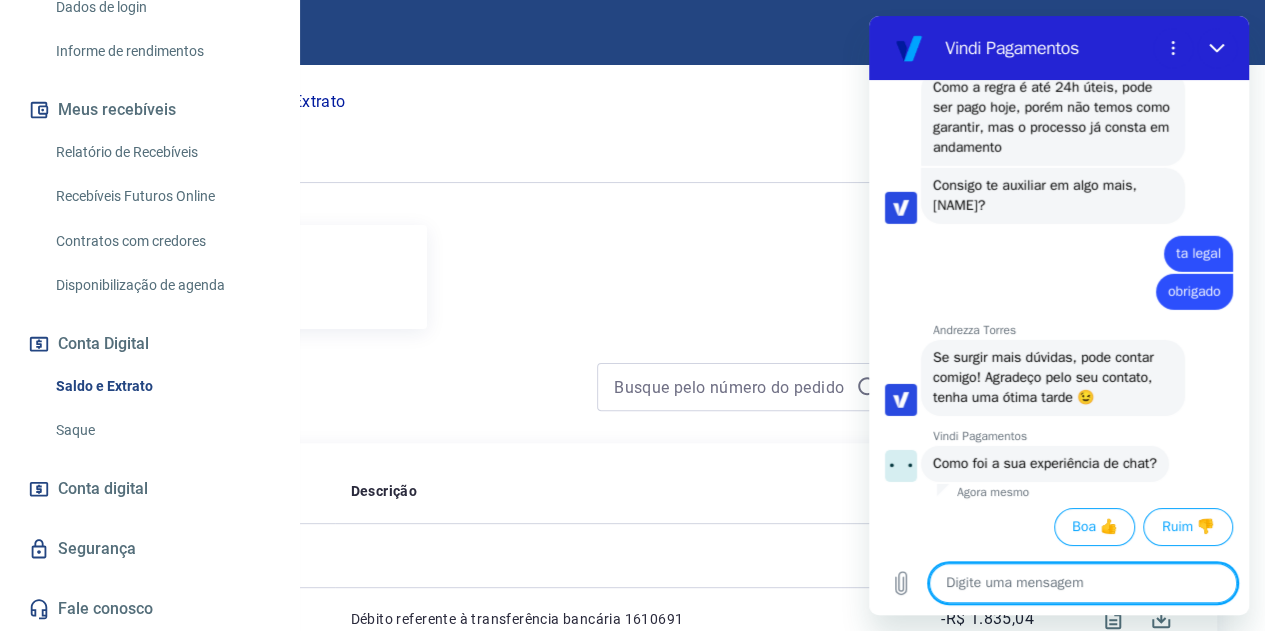 scroll, scrollTop: 2885, scrollLeft: 0, axis: vertical 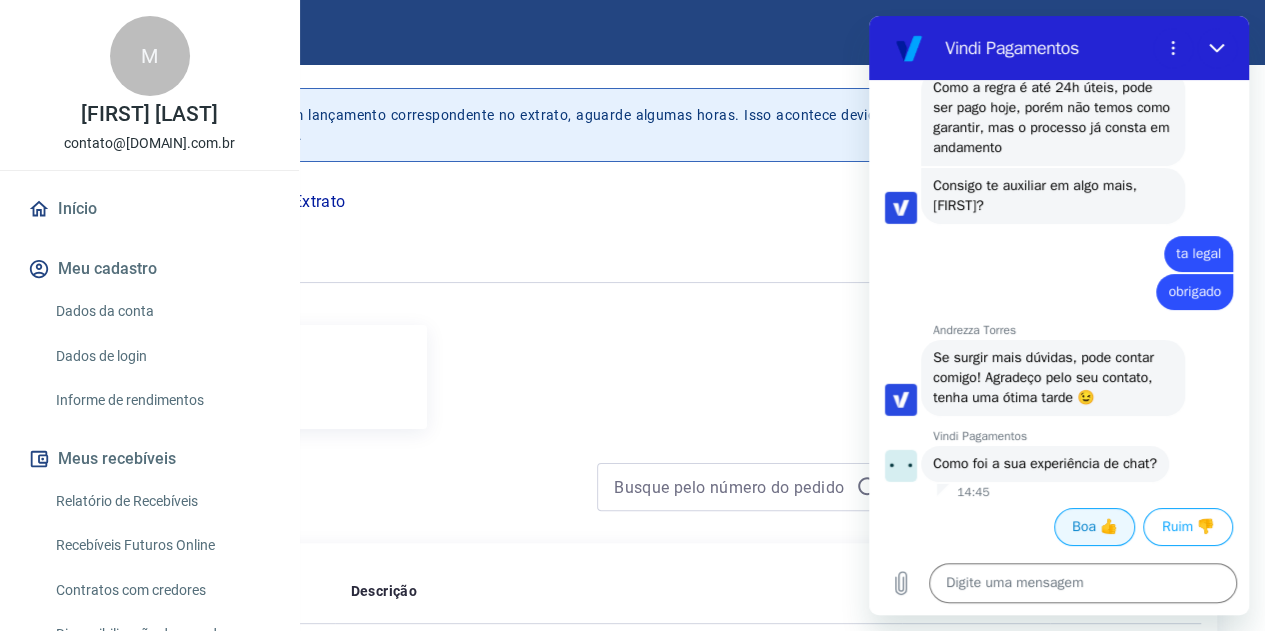 click on "Boa 👍" at bounding box center (1094, 527) 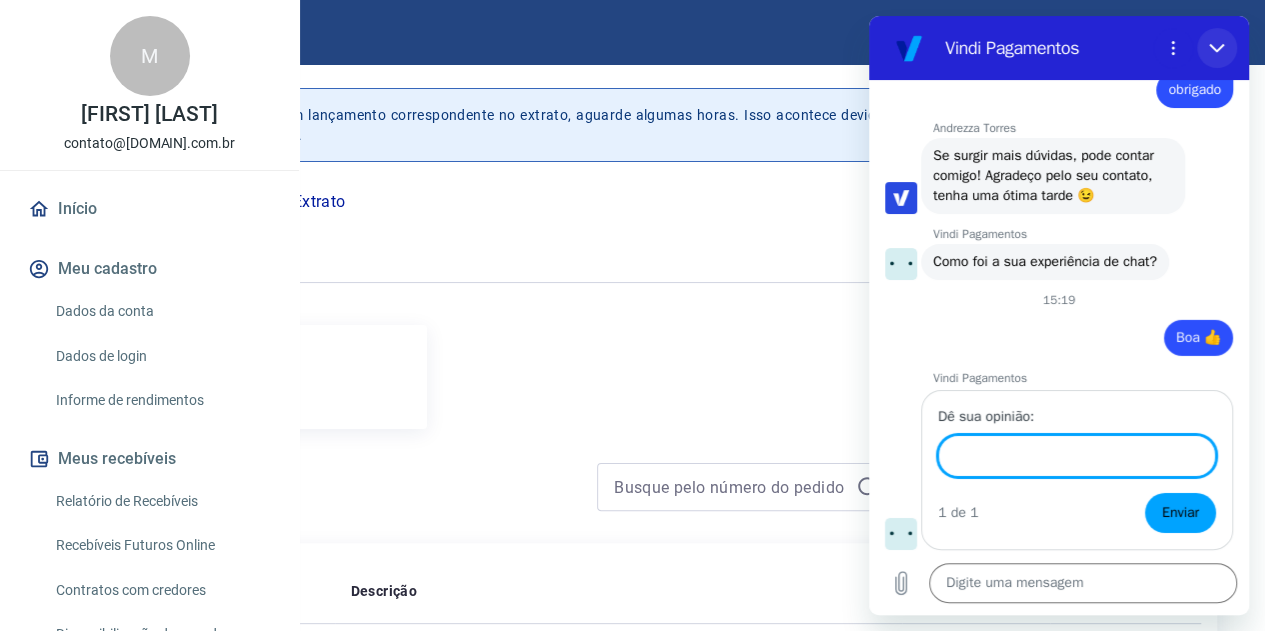 scroll, scrollTop: 3084, scrollLeft: 0, axis: vertical 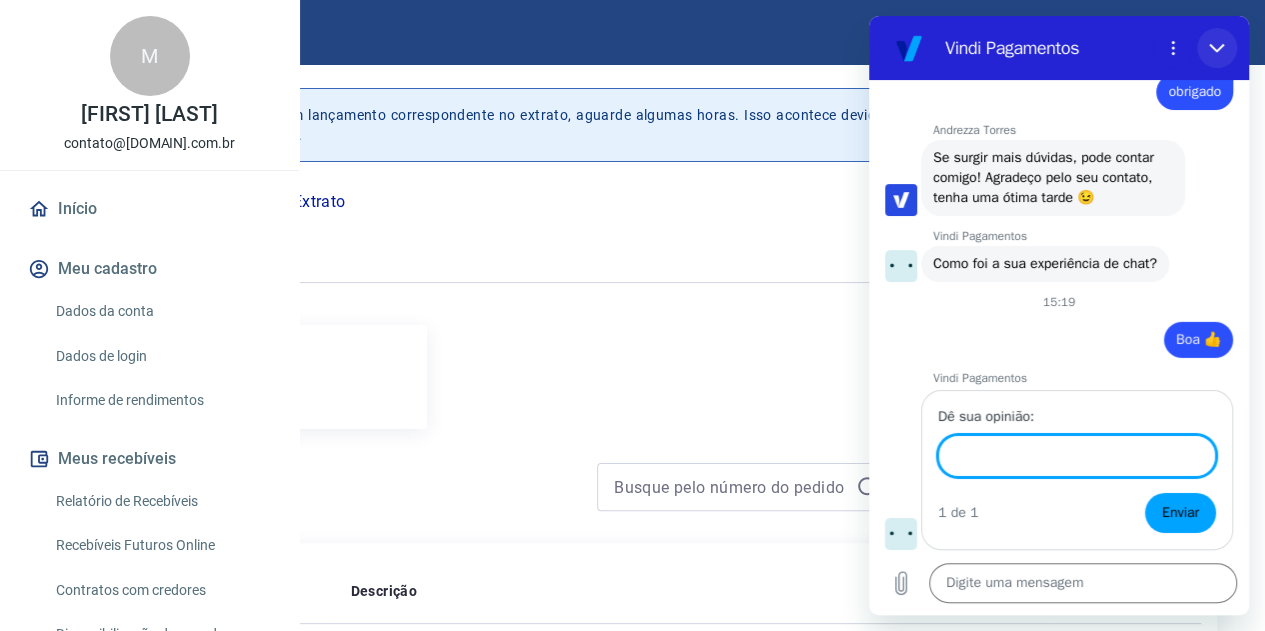 click 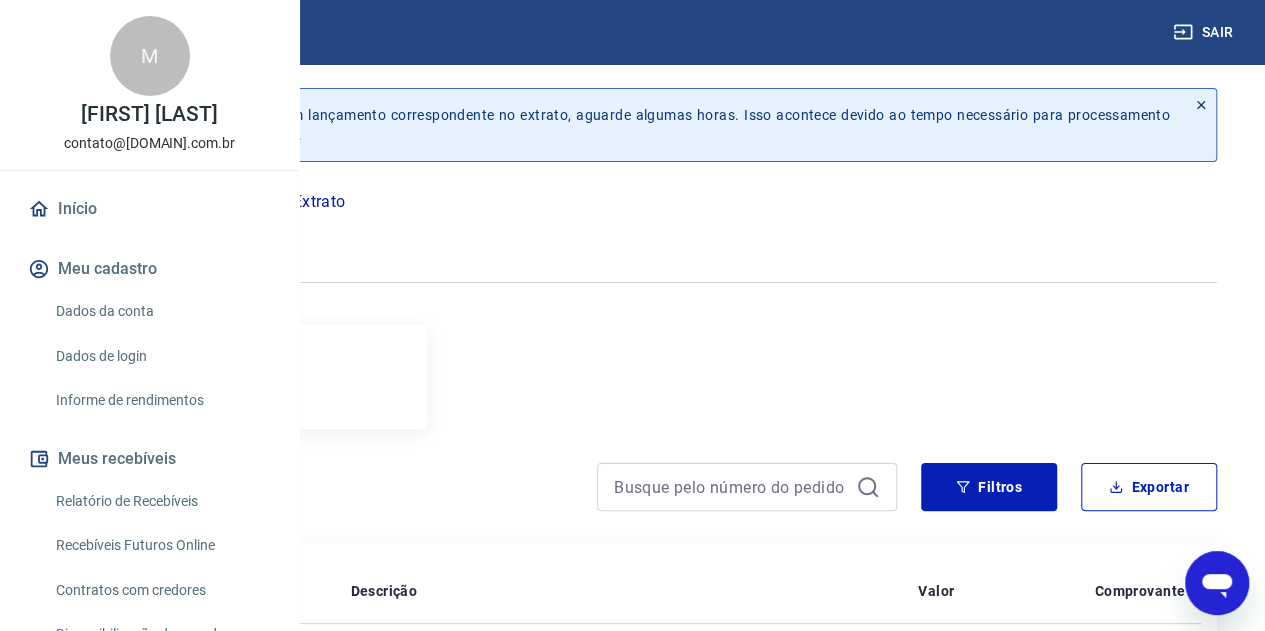 type 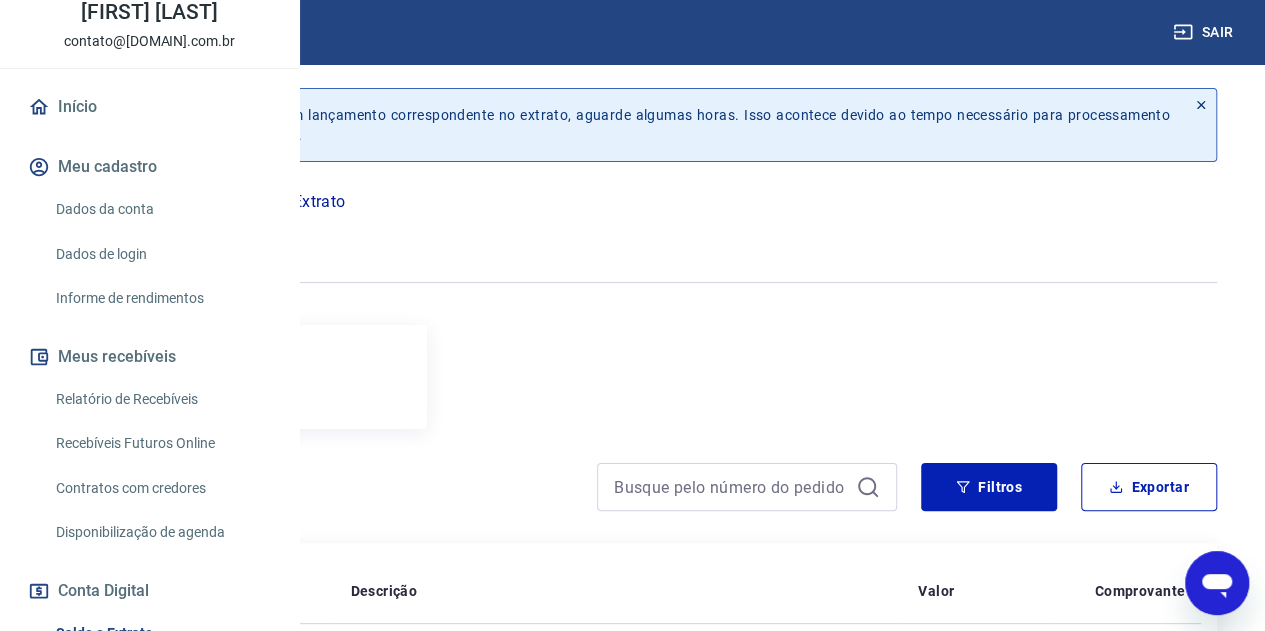 scroll, scrollTop: 200, scrollLeft: 0, axis: vertical 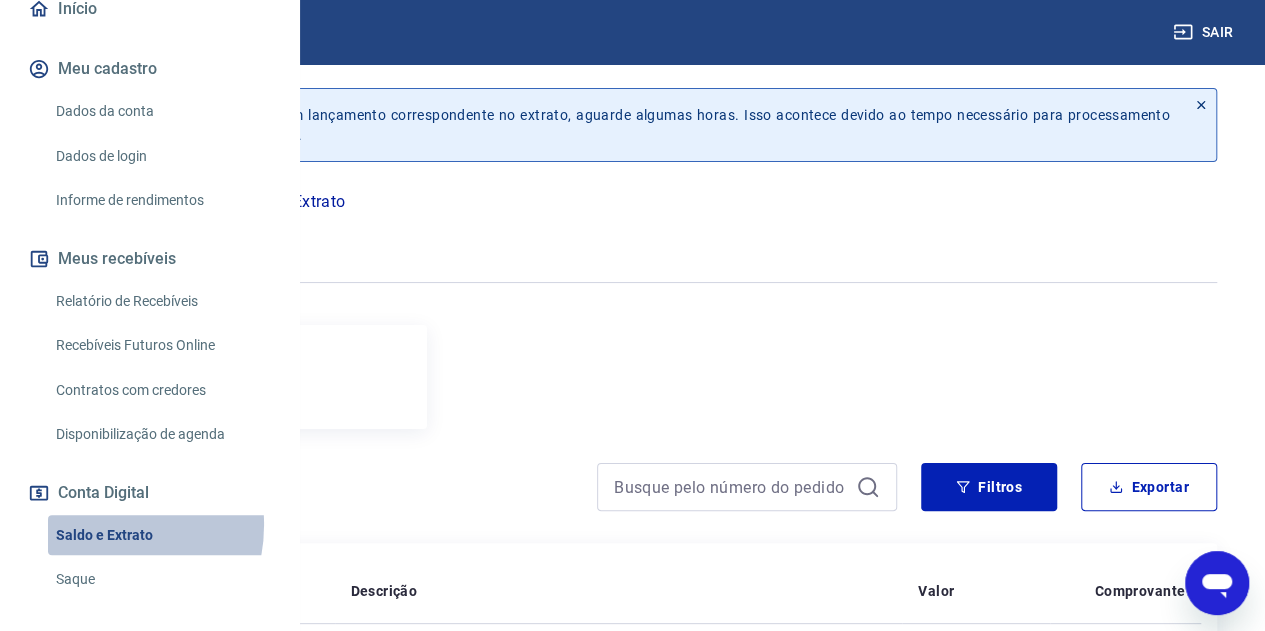 drag, startPoint x: 94, startPoint y: 609, endPoint x: 93, endPoint y: 599, distance: 10.049875 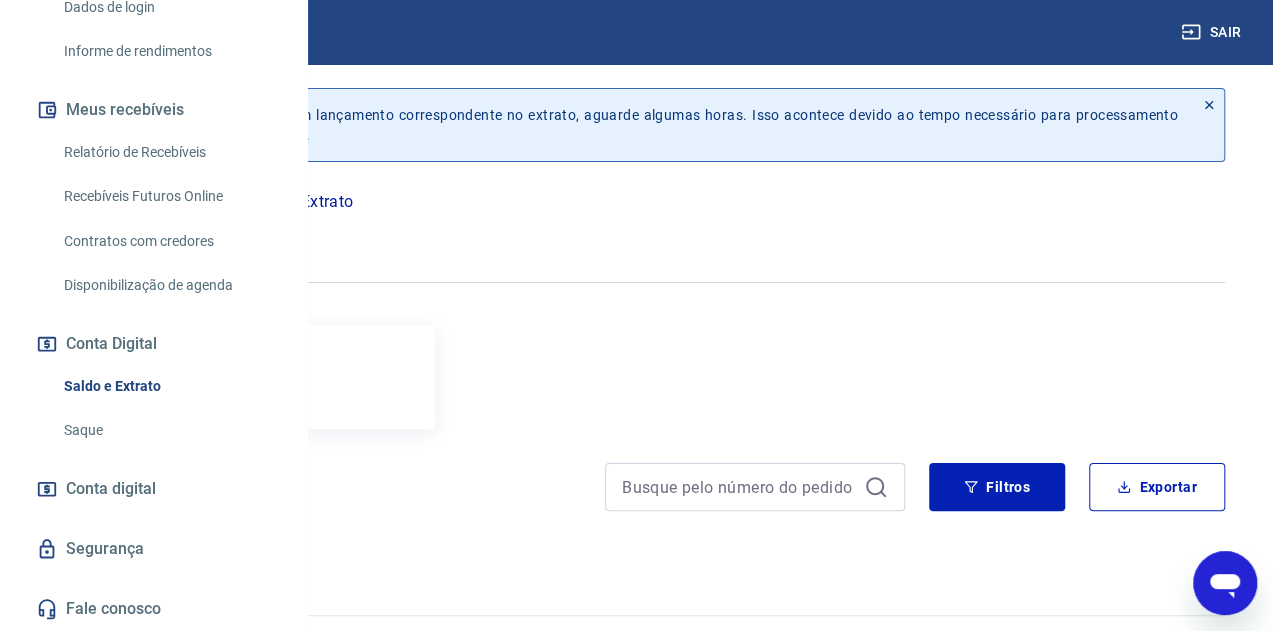 scroll, scrollTop: 400, scrollLeft: 0, axis: vertical 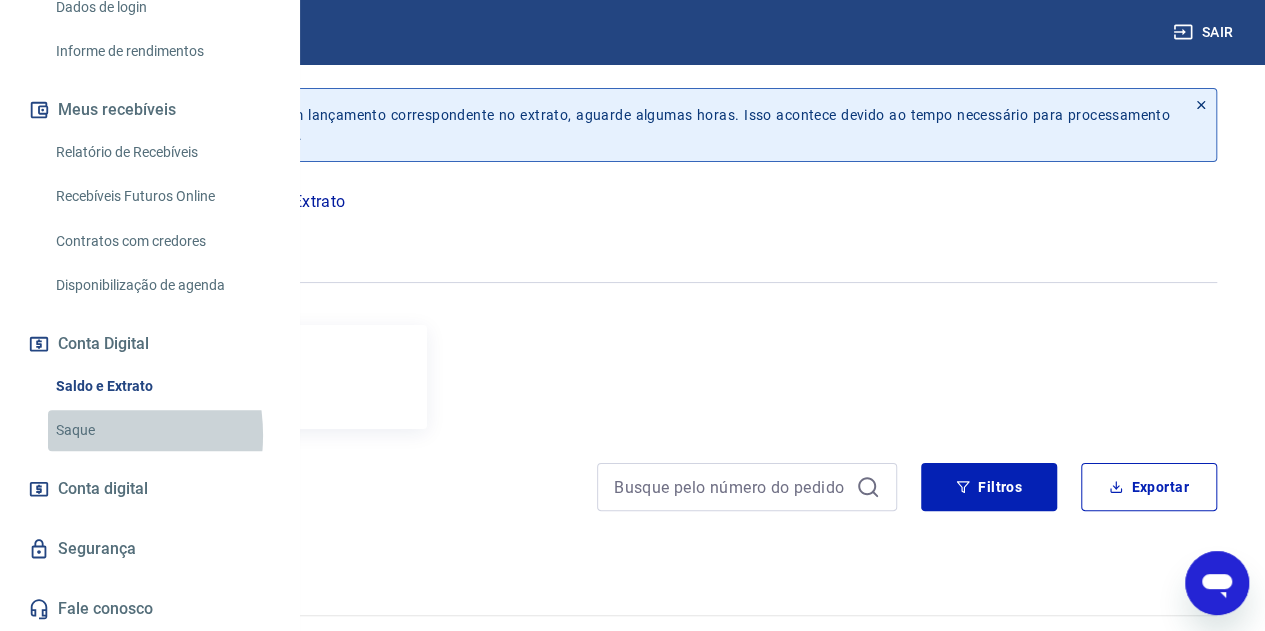 click on "Saque" at bounding box center [161, 430] 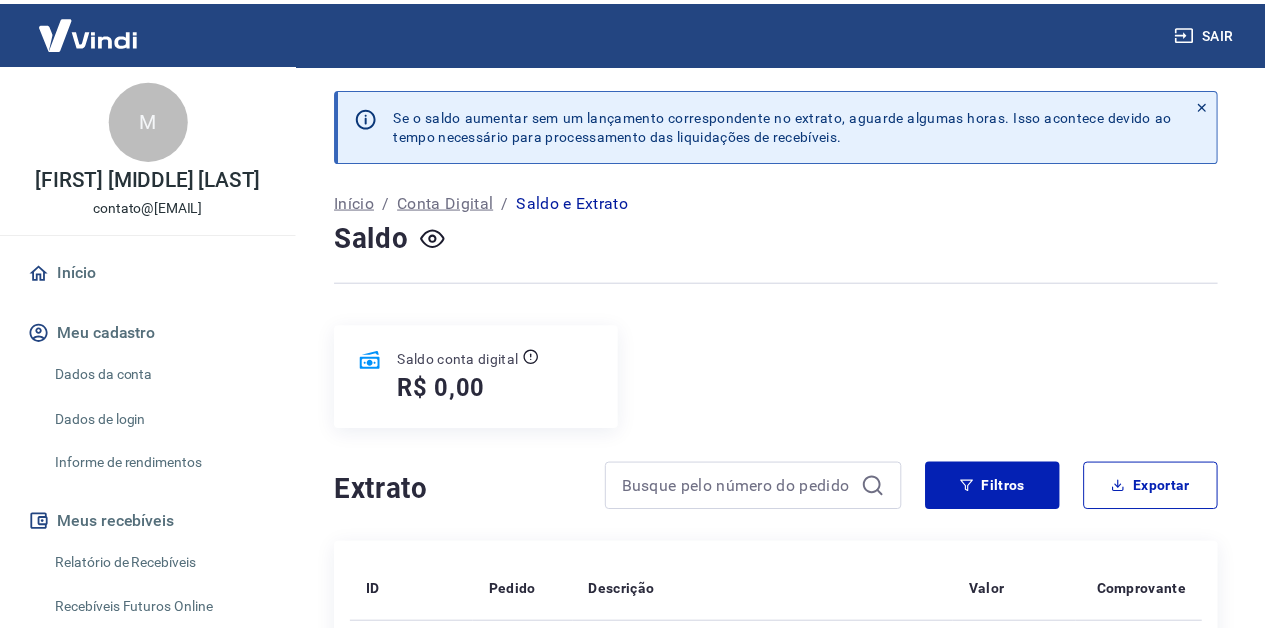 scroll, scrollTop: 0, scrollLeft: 0, axis: both 